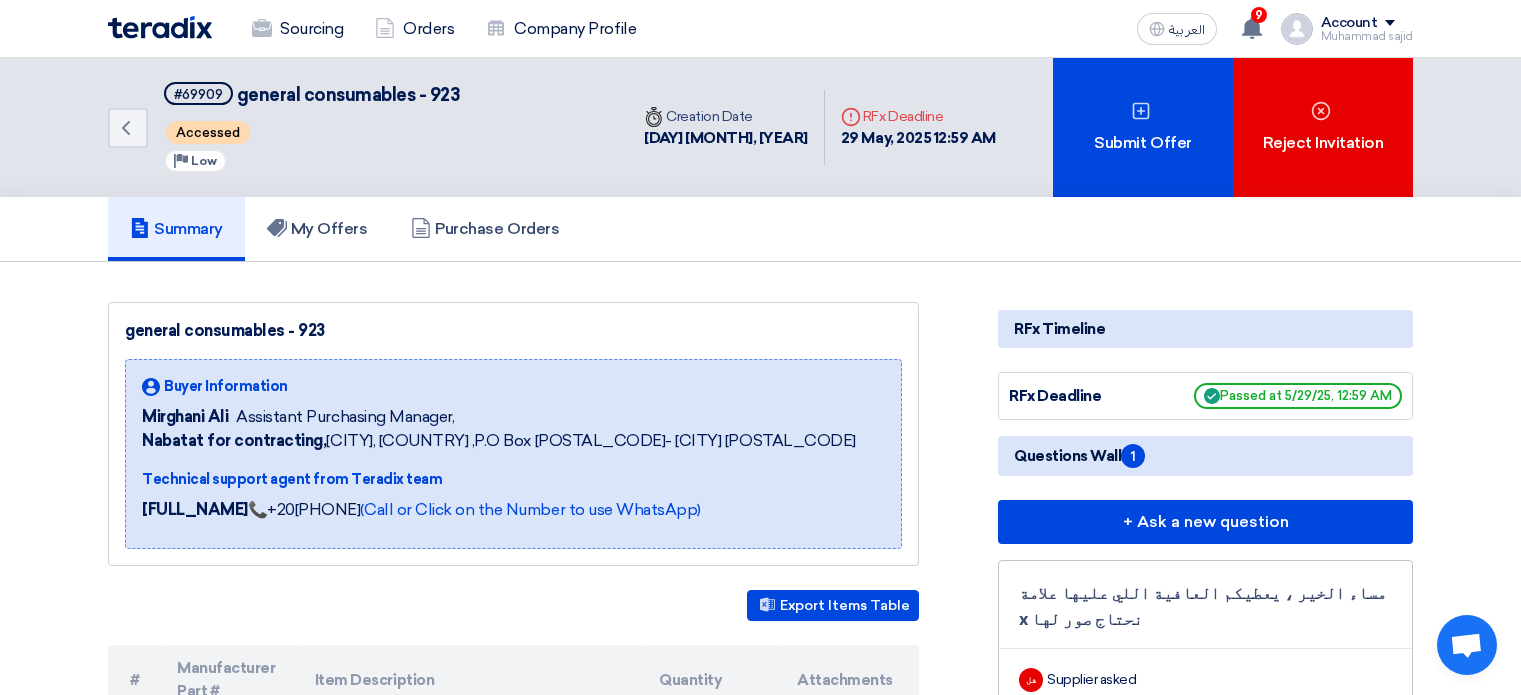 scroll, scrollTop: 1200, scrollLeft: 0, axis: vertical 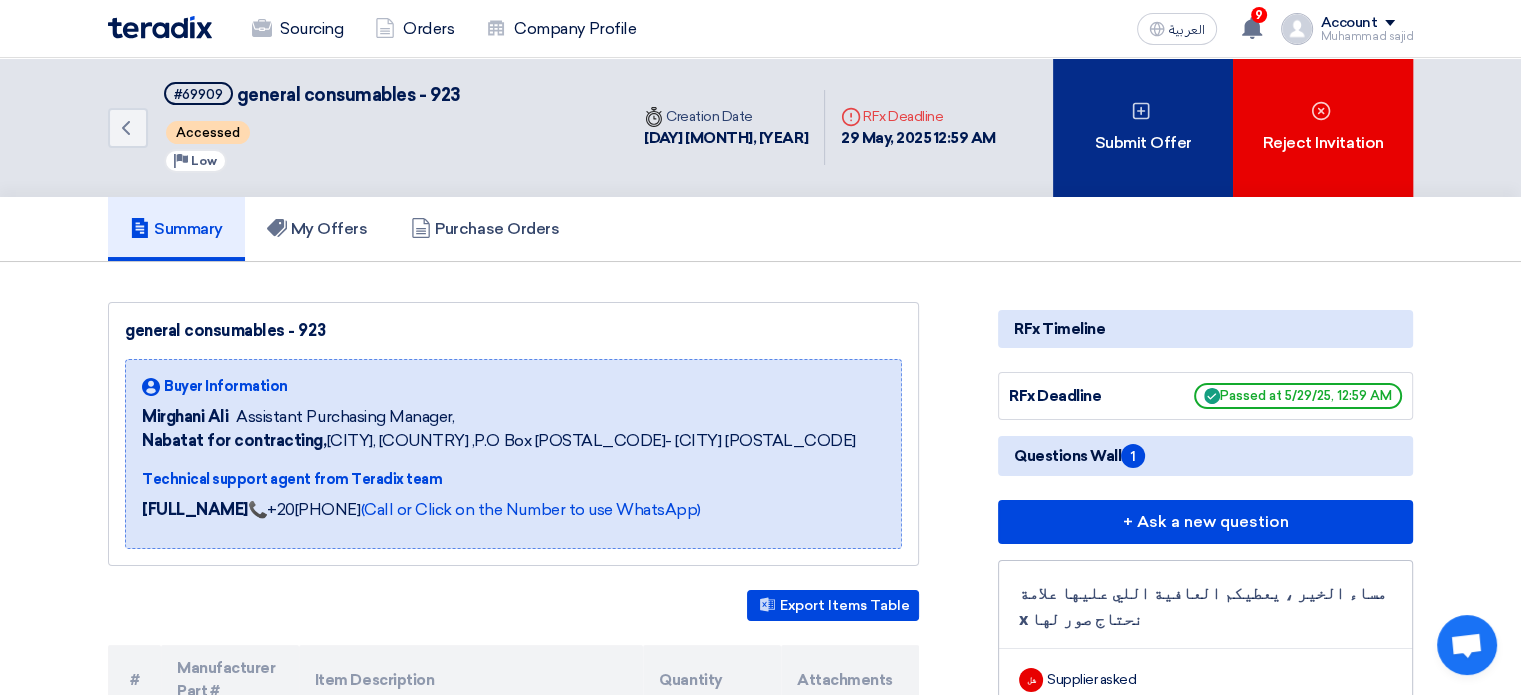 click 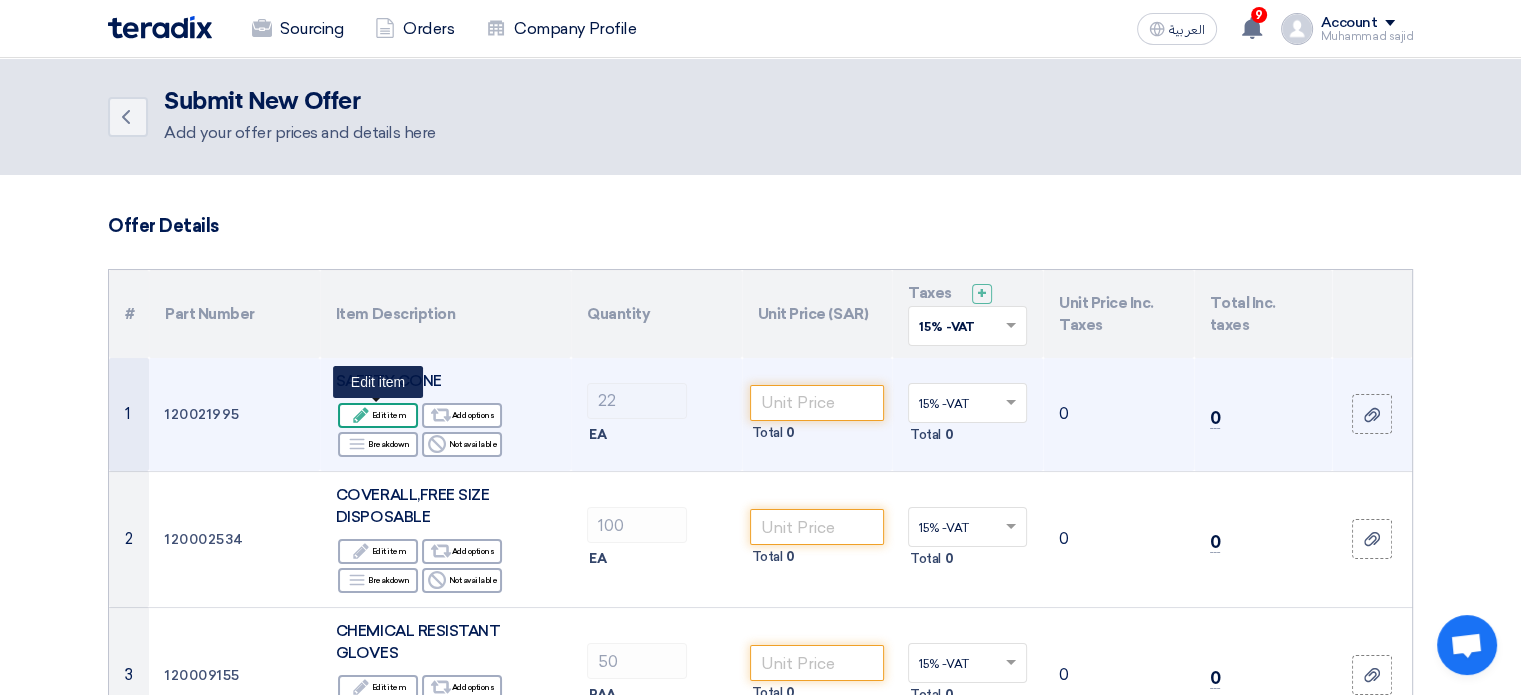 click on "Edit
Edit item" 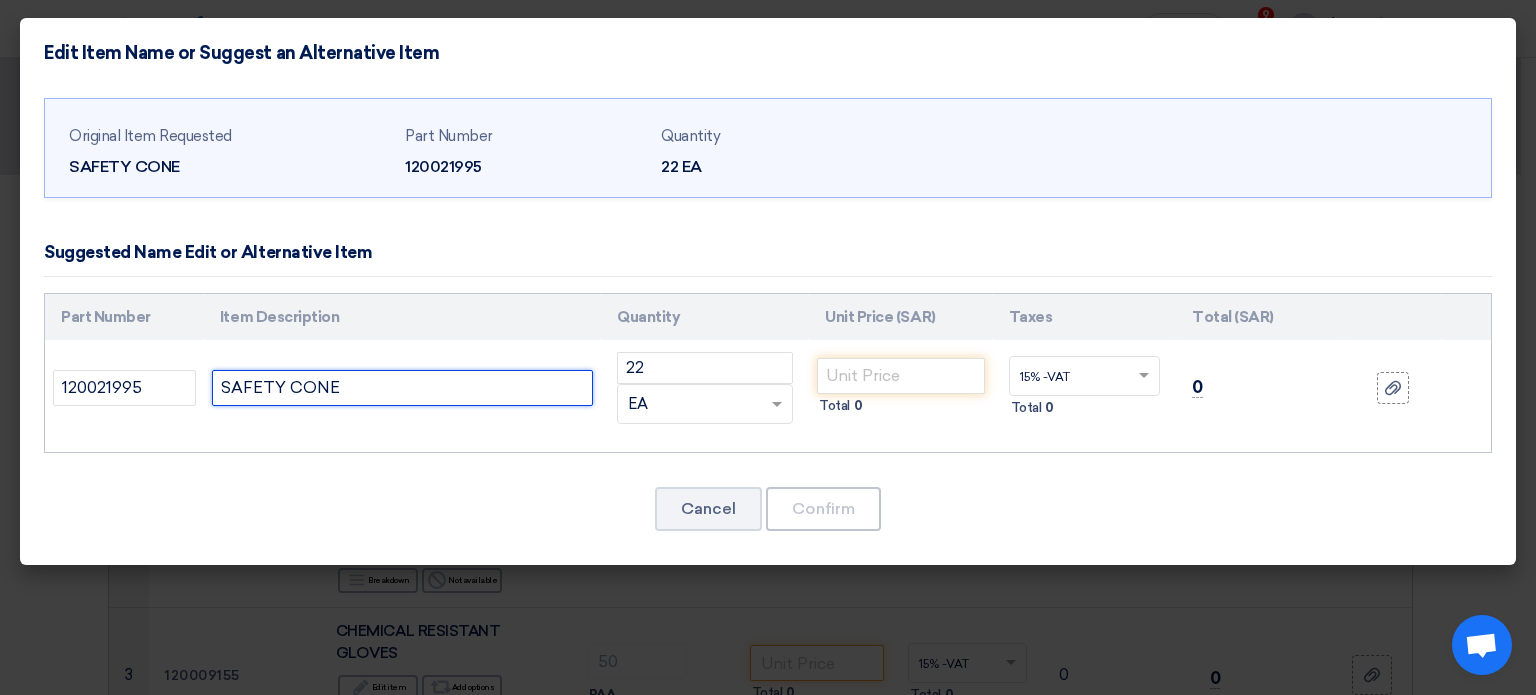 click on "SAFETY CONE" 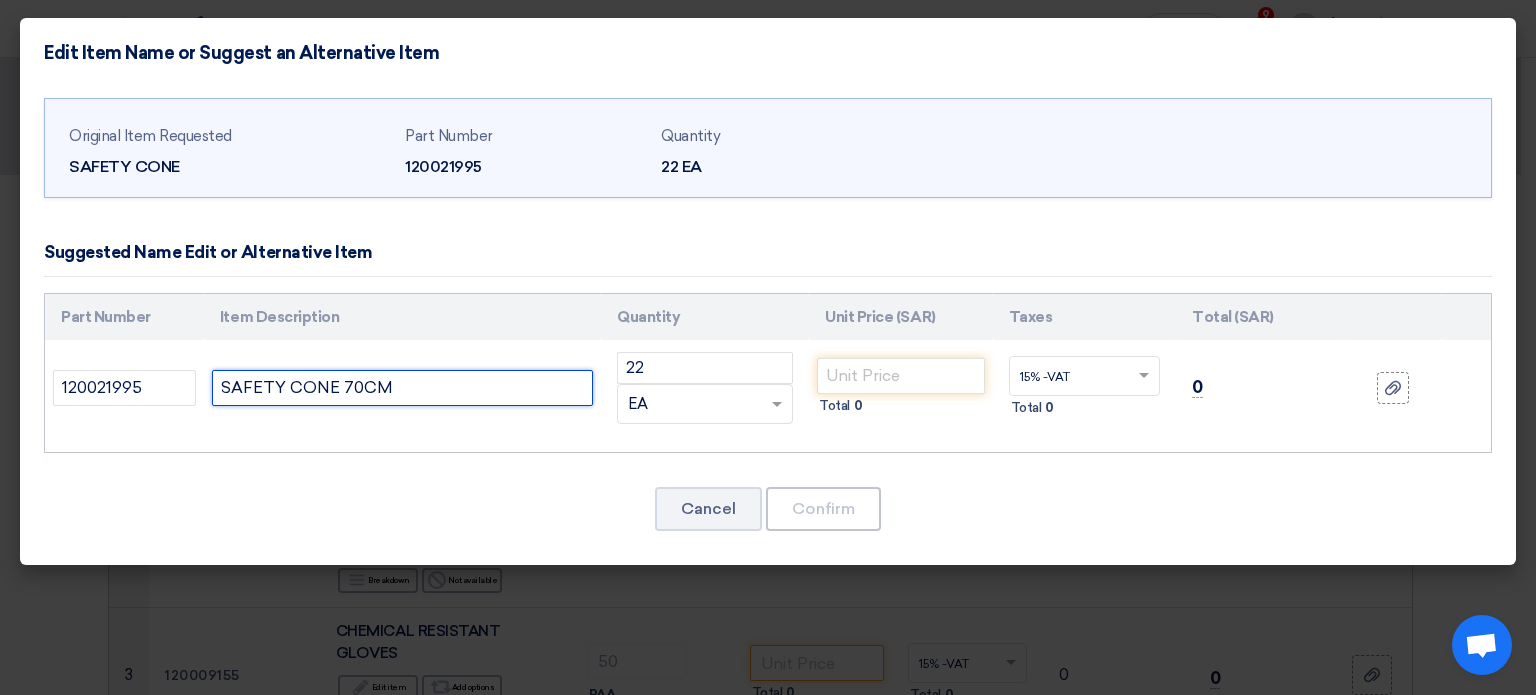 drag, startPoint x: 220, startPoint y: 390, endPoint x: 231, endPoint y: 411, distance: 23.70654 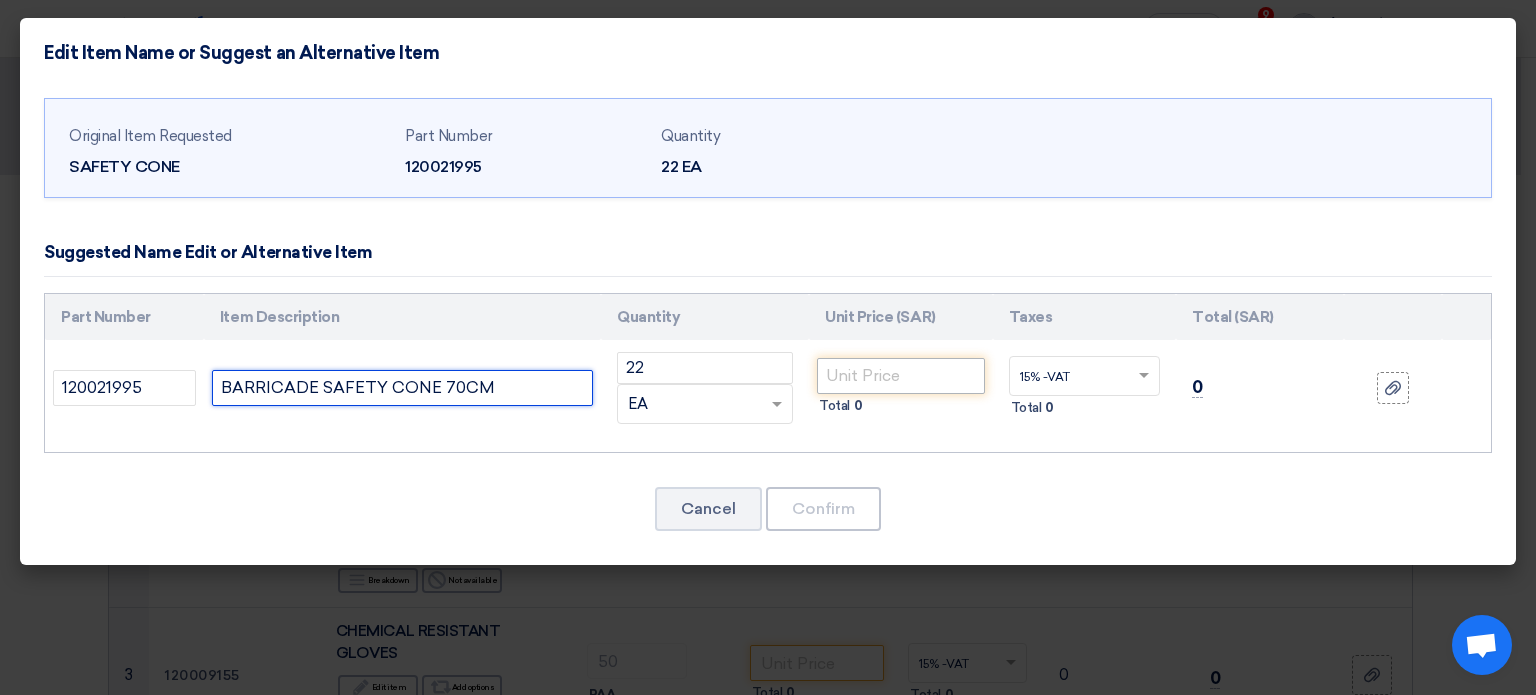 type on "BARRICADE SAFETY CONE 70CM" 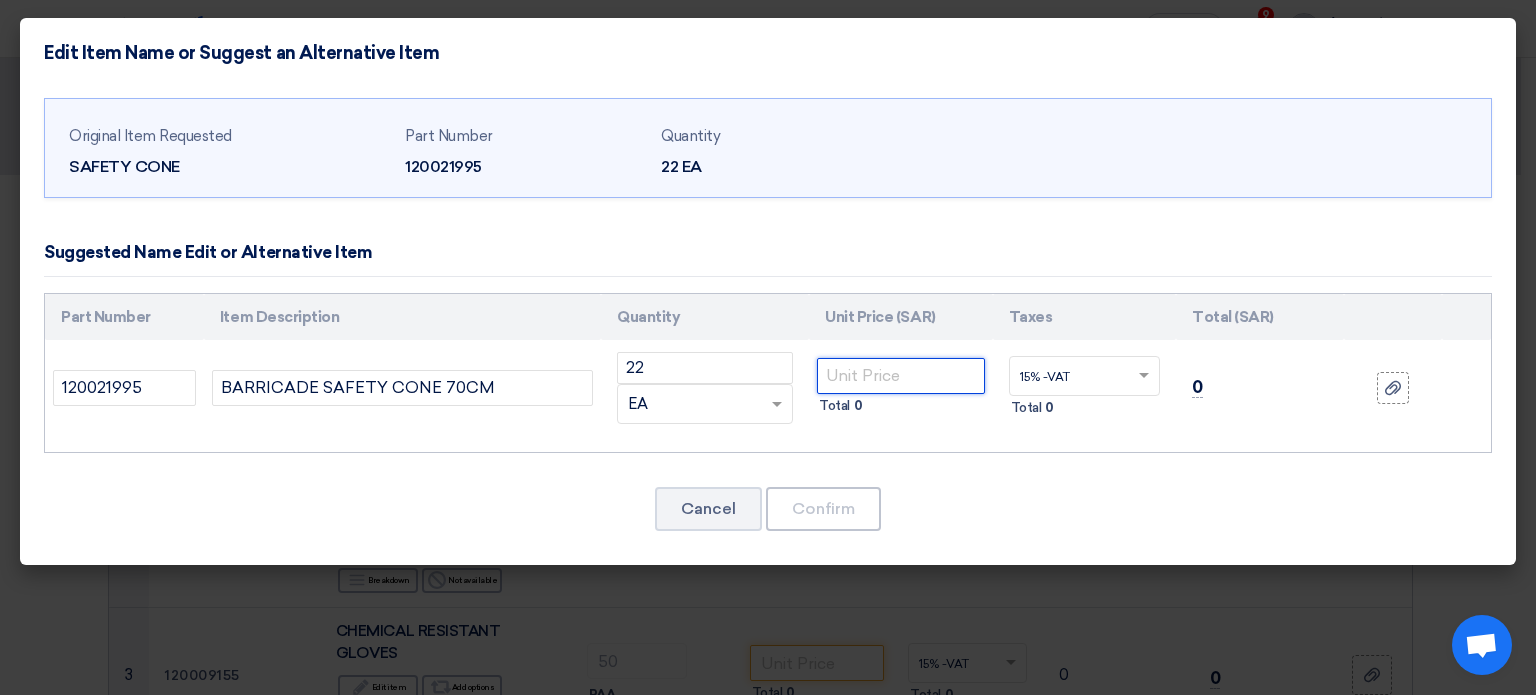 click 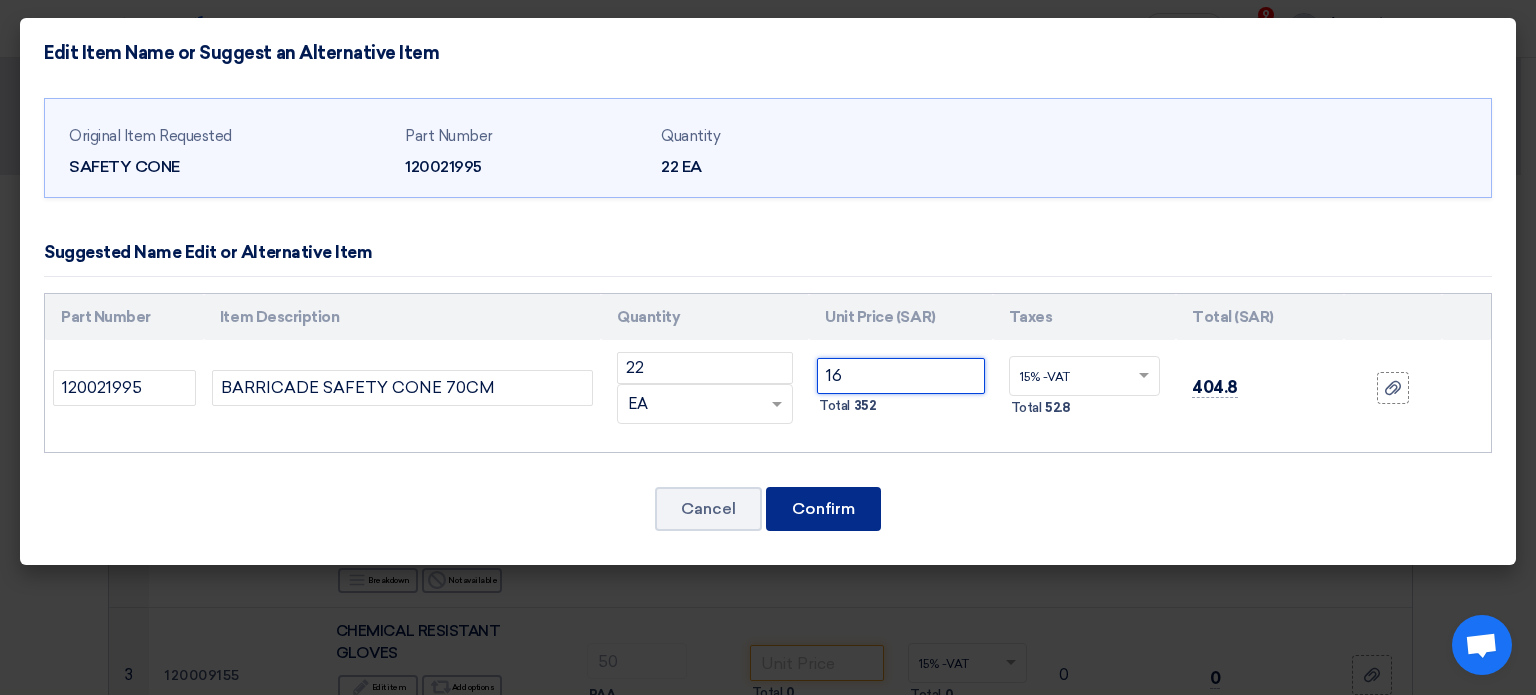 type on "16" 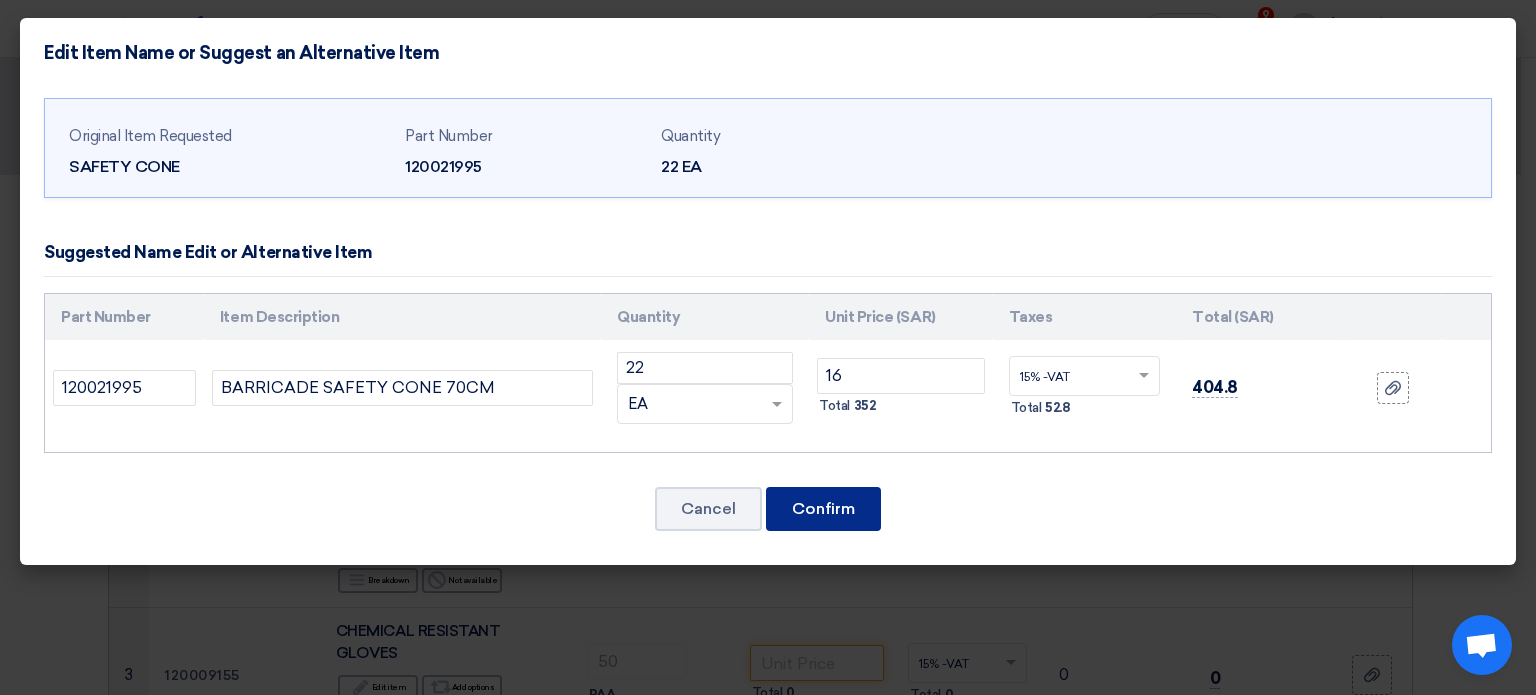click on "Confirm" 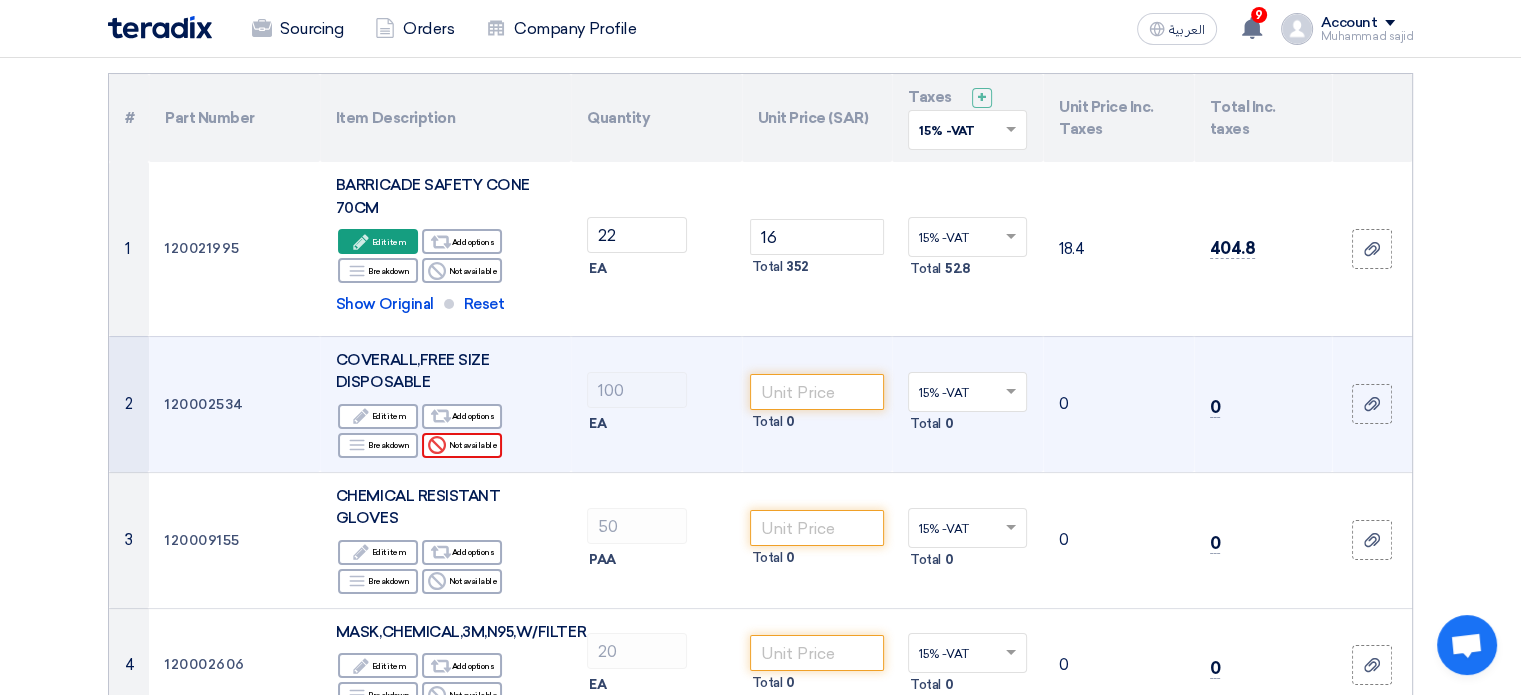 scroll, scrollTop: 200, scrollLeft: 0, axis: vertical 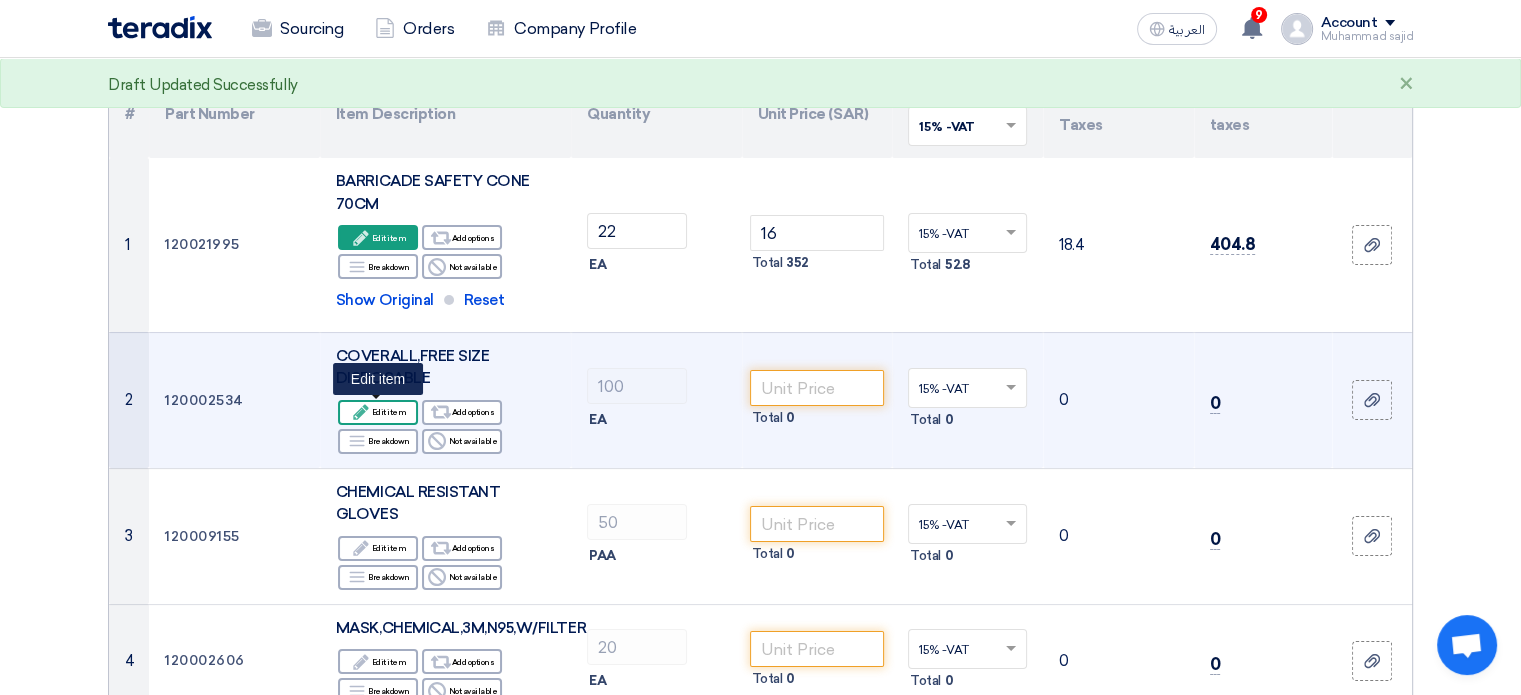 click on "Edit
Edit item" 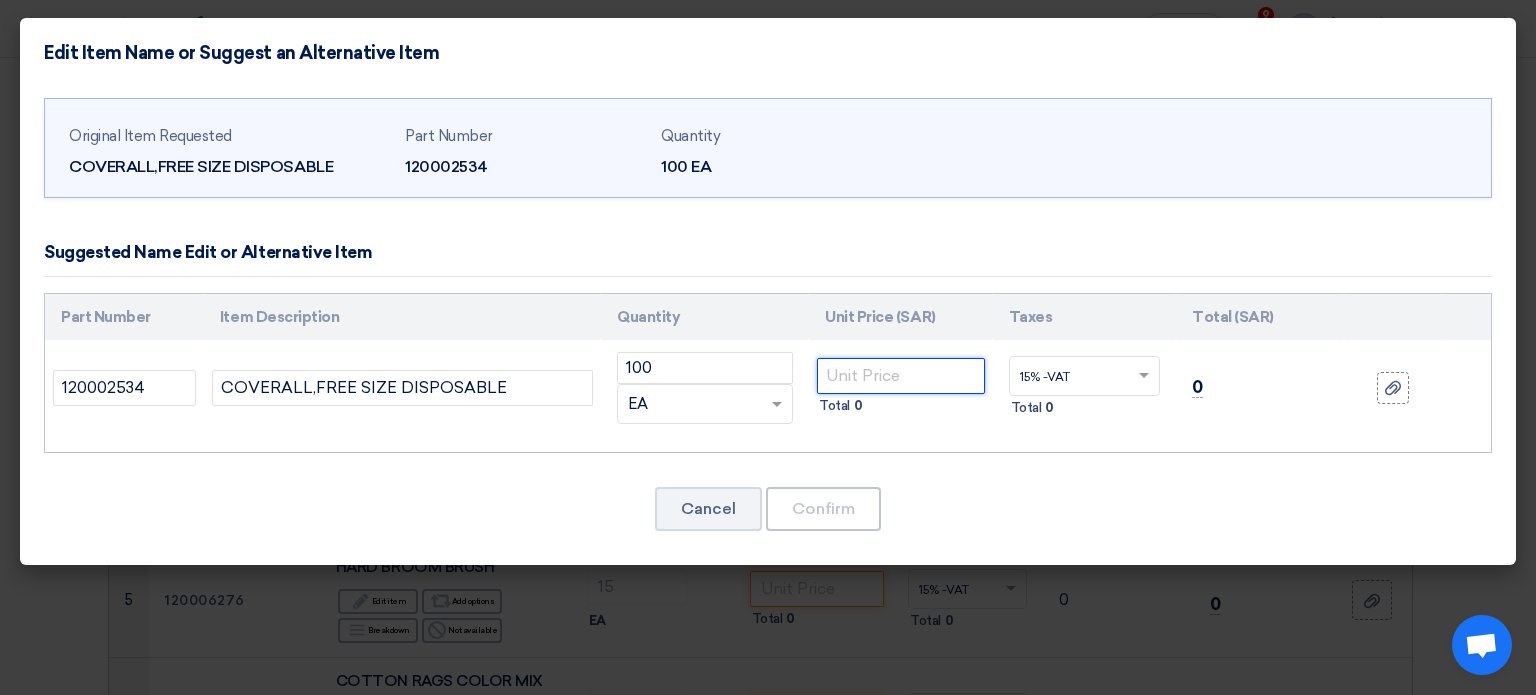 click 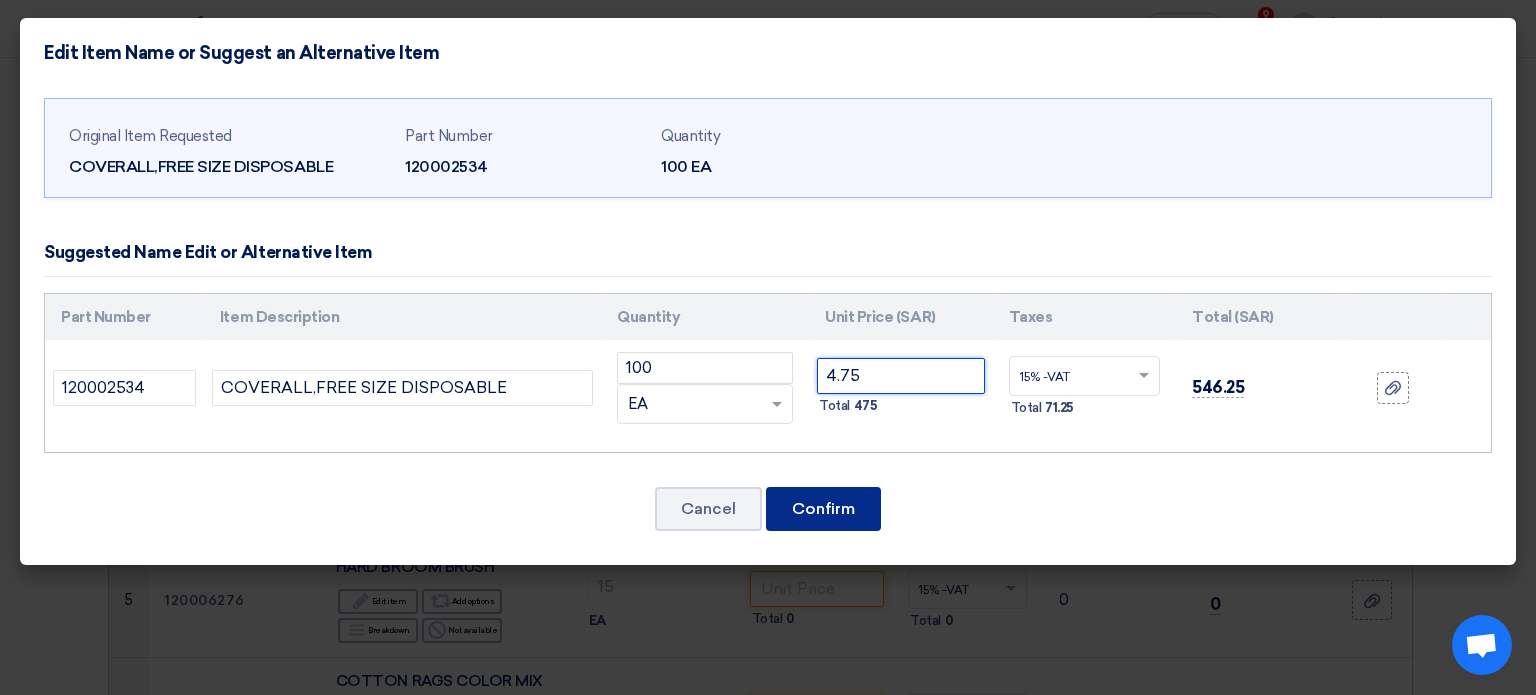 type on "4.75" 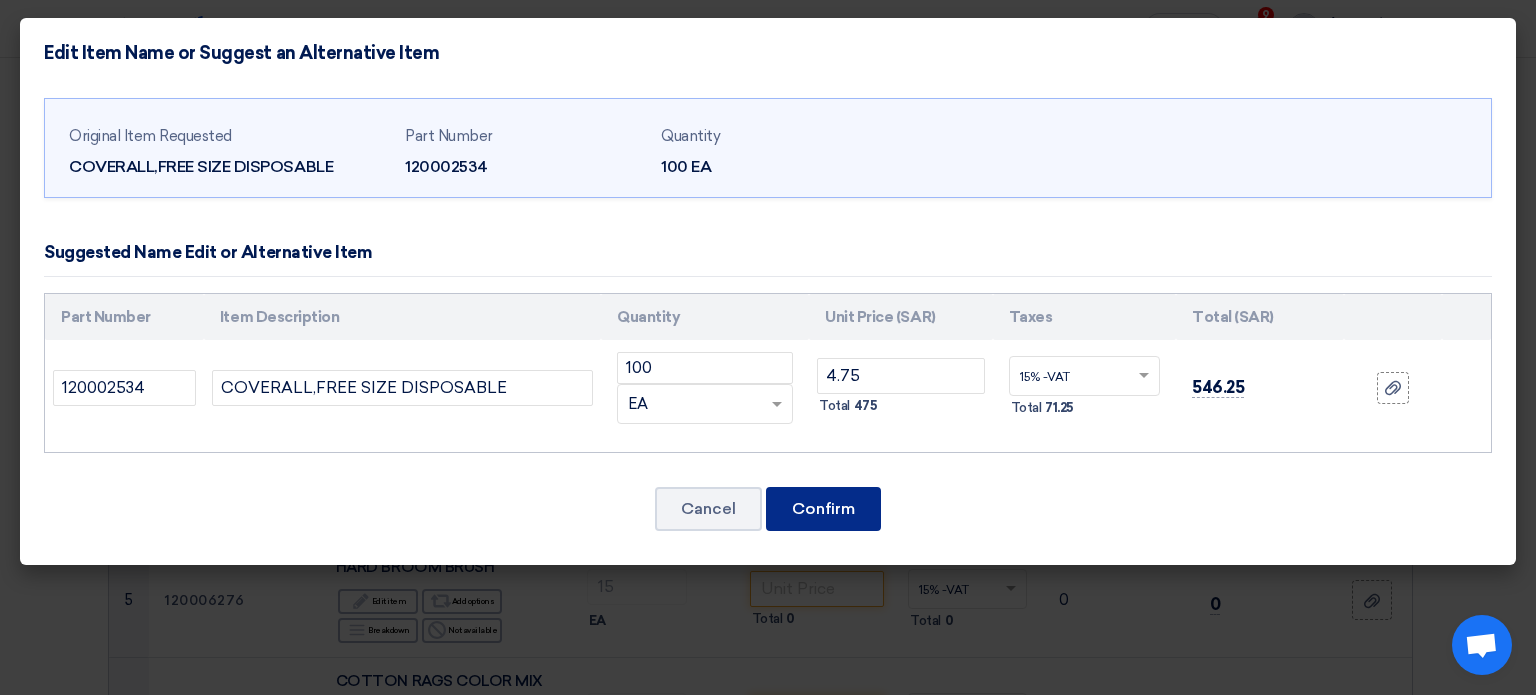 click on "Confirm" 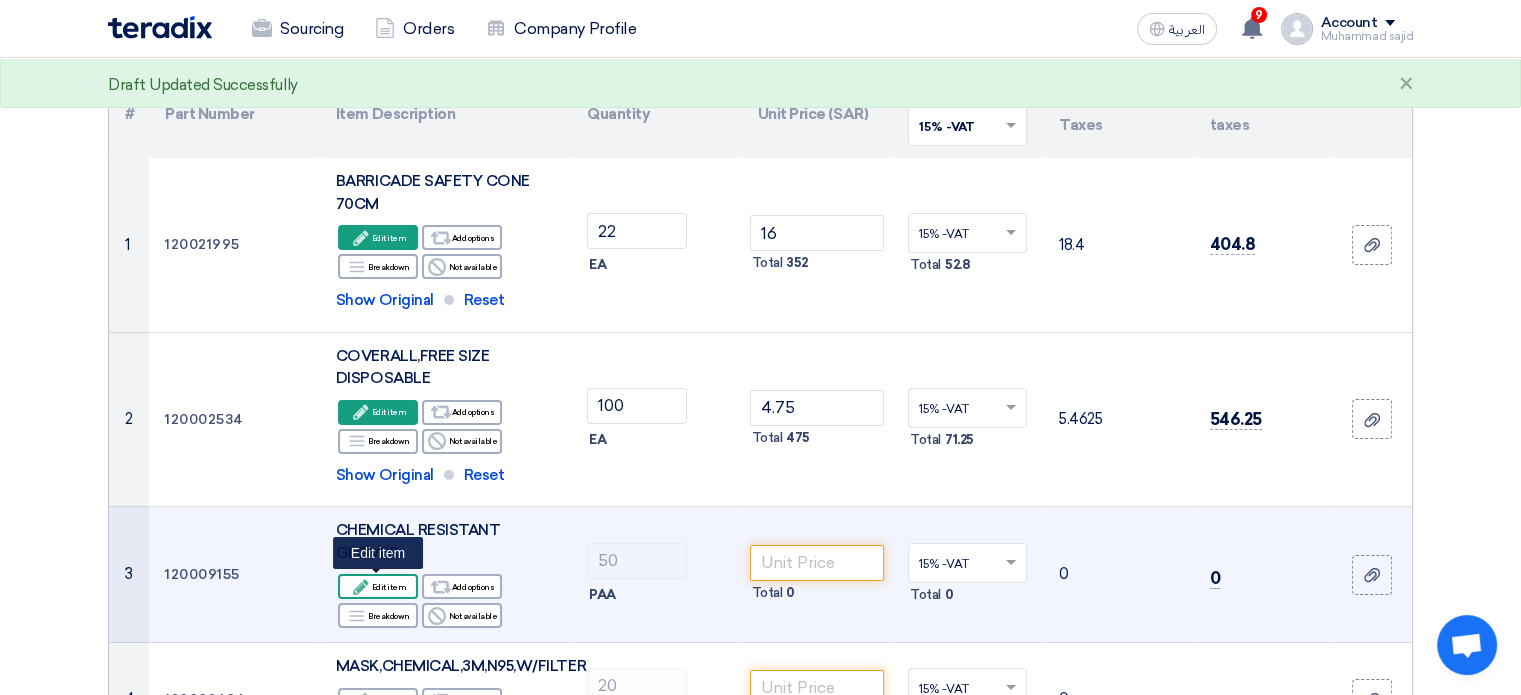 click on "Edit
Edit item" 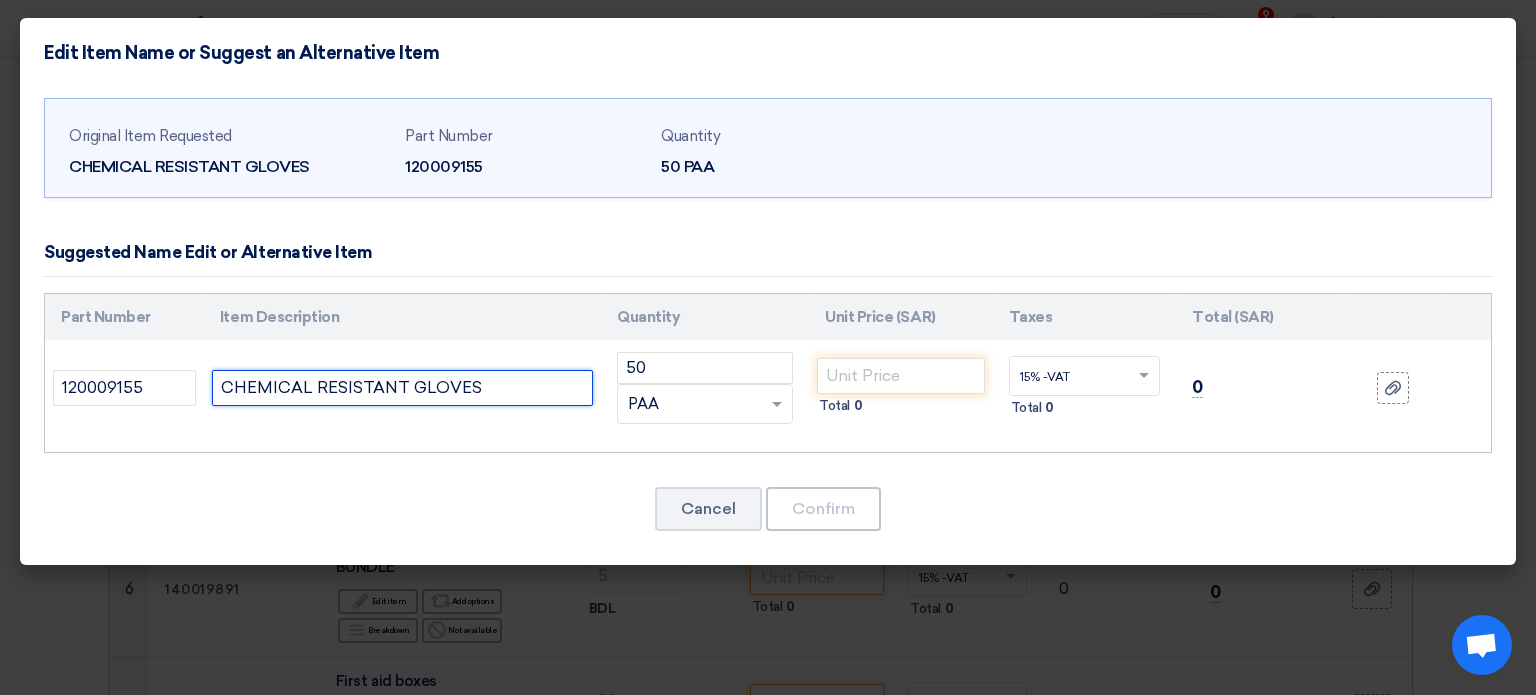 click on "CHEMICAL RESISTANT GLOVES" 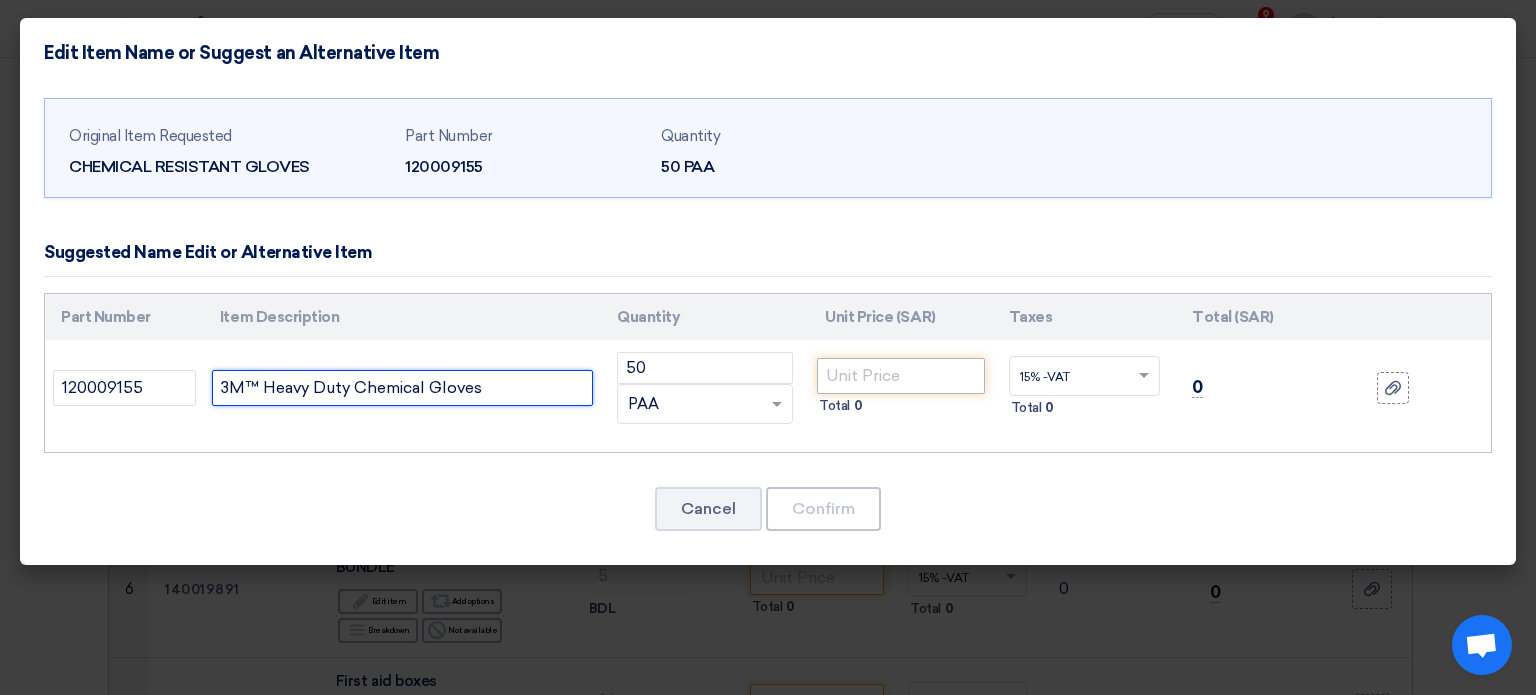 type on "3M™ Heavy Duty Chemical Gloves" 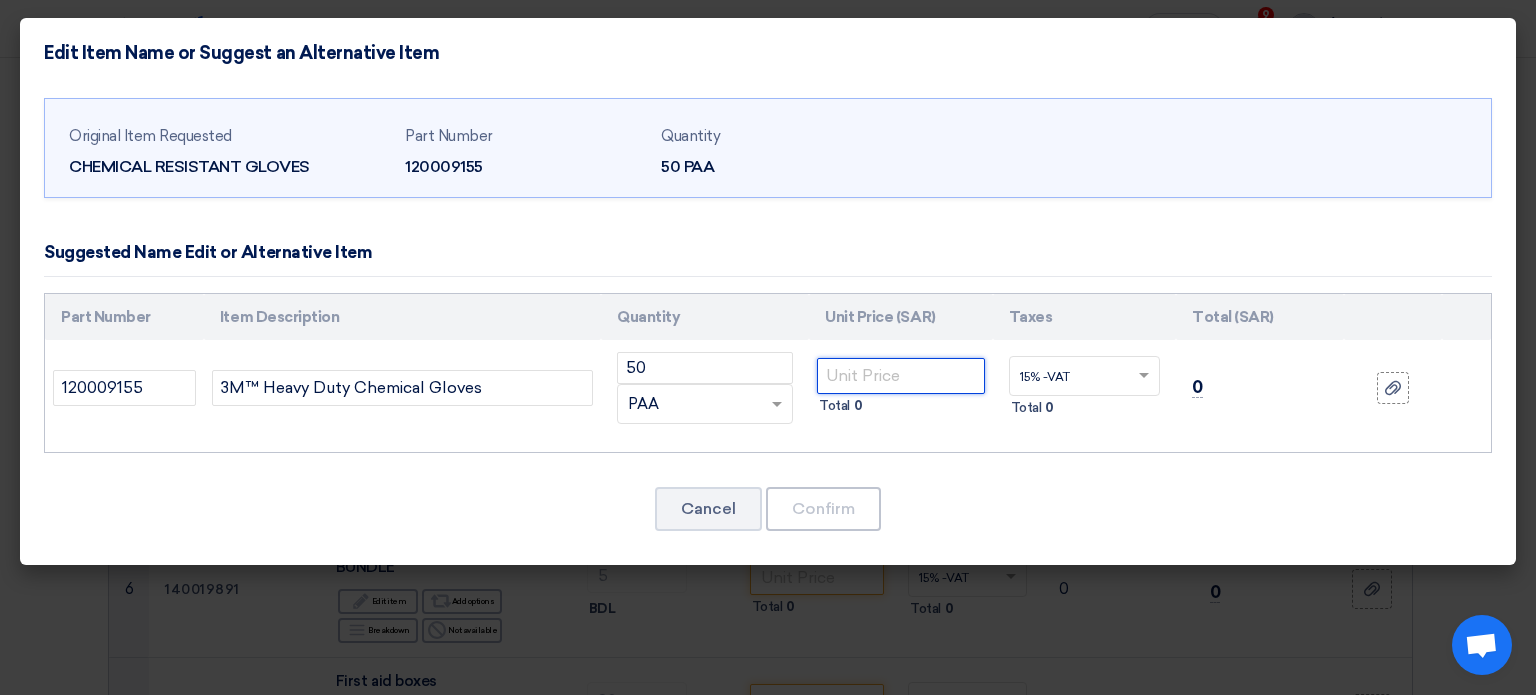 click 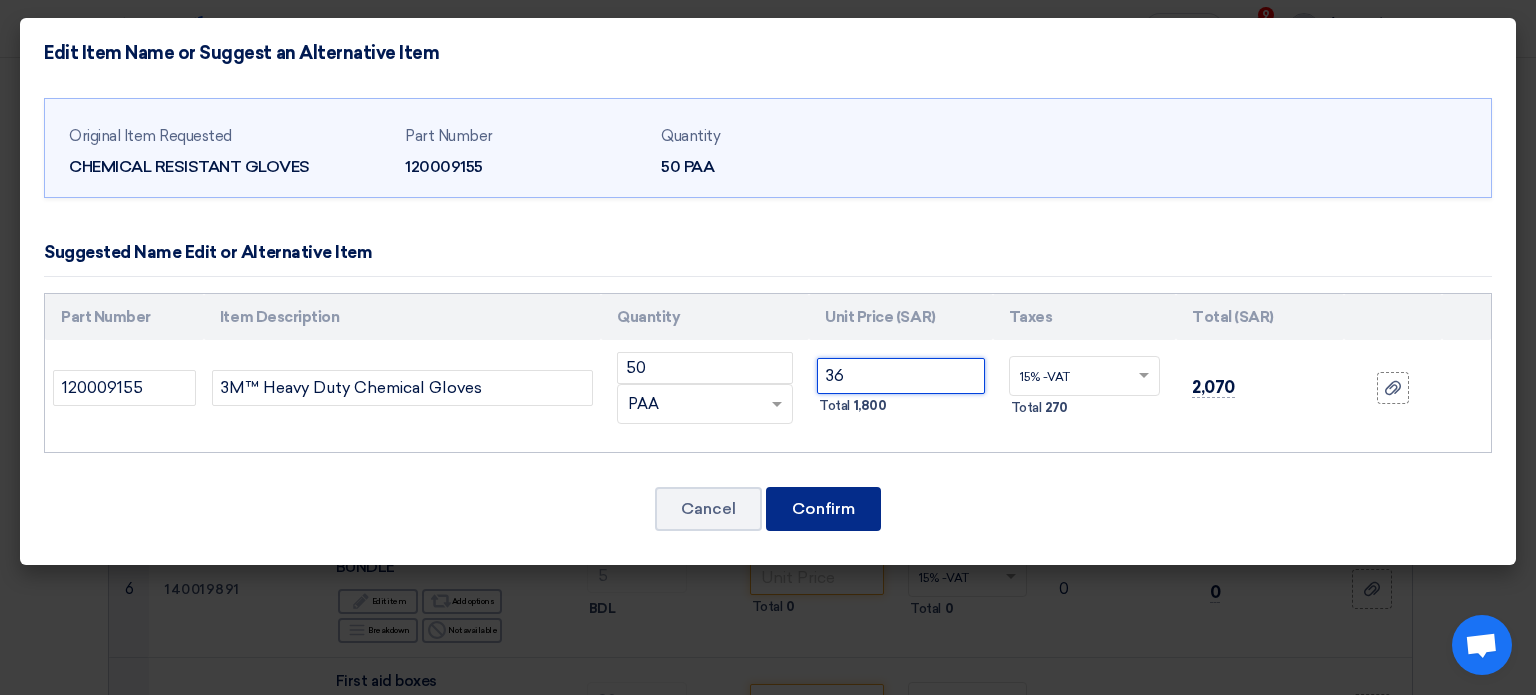 type on "36" 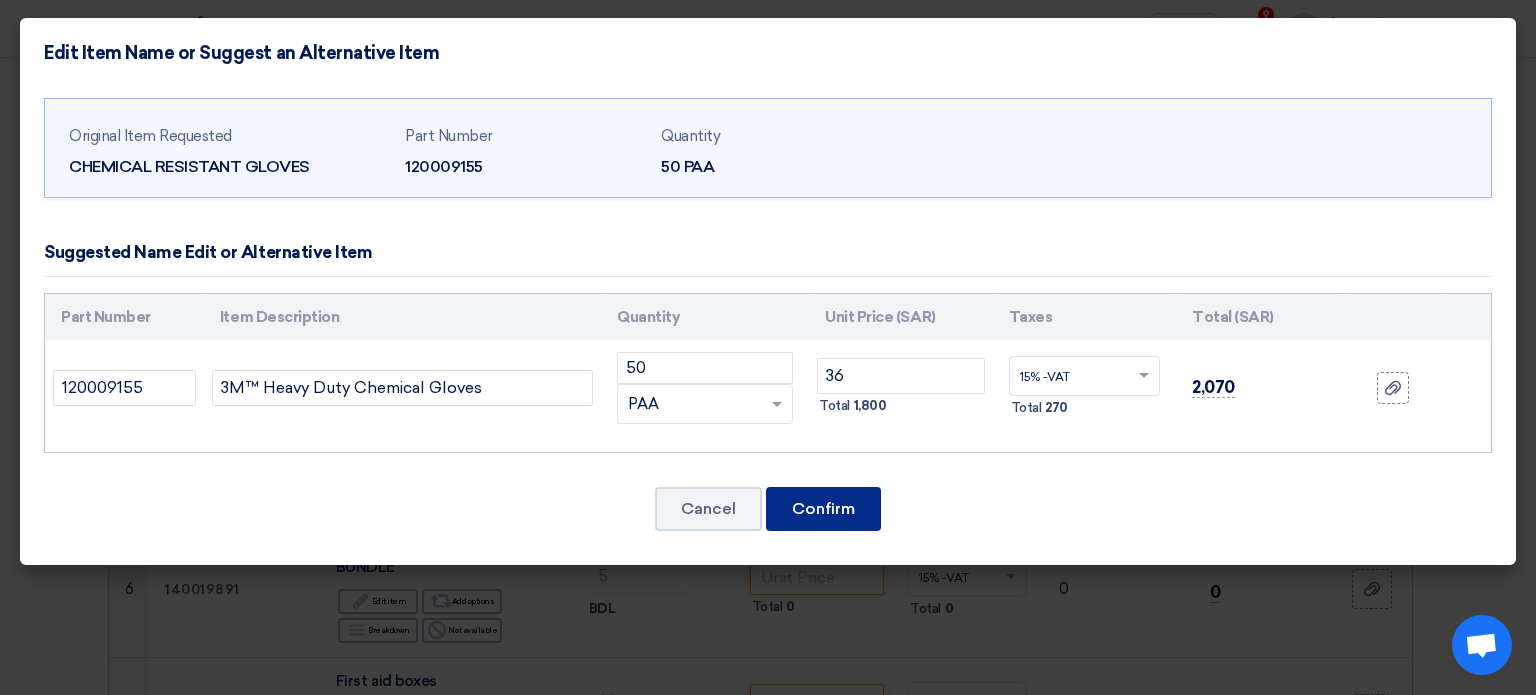 click on "Confirm" 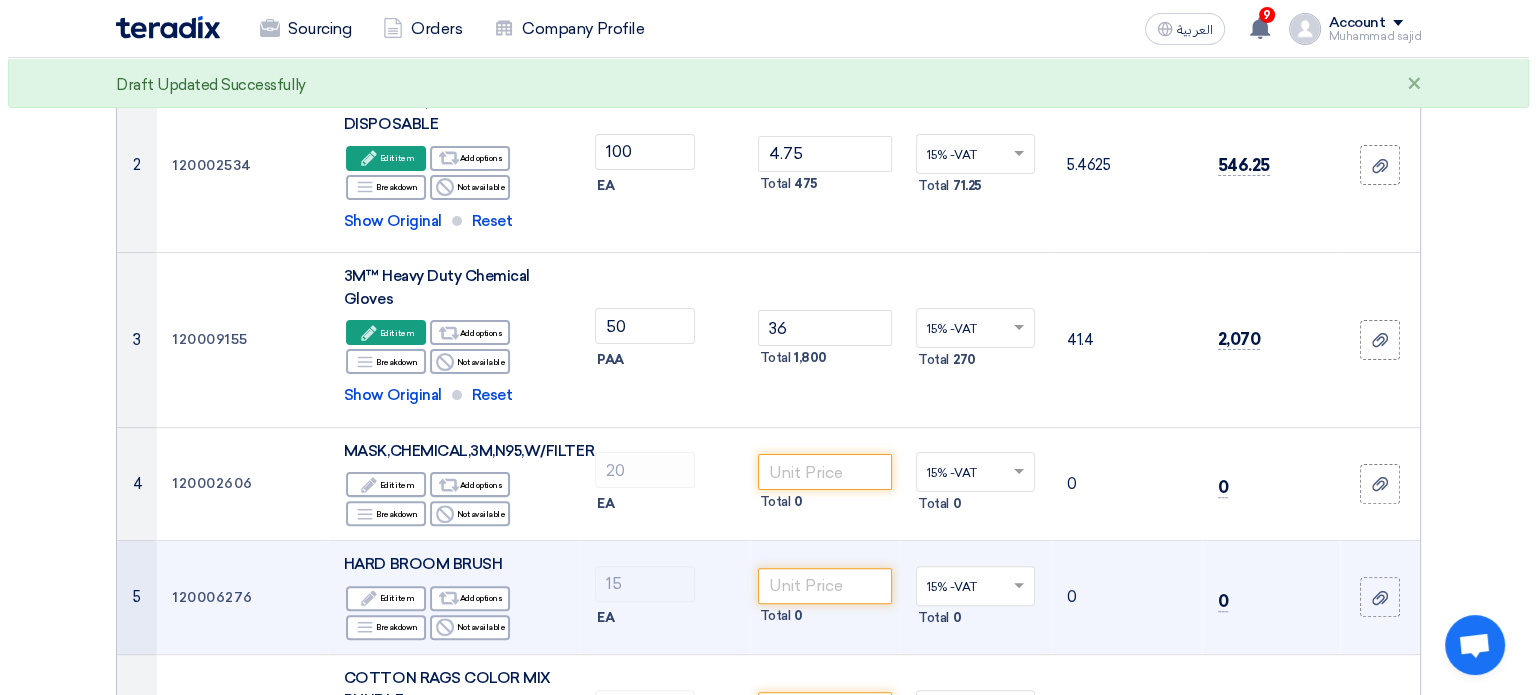 scroll, scrollTop: 500, scrollLeft: 0, axis: vertical 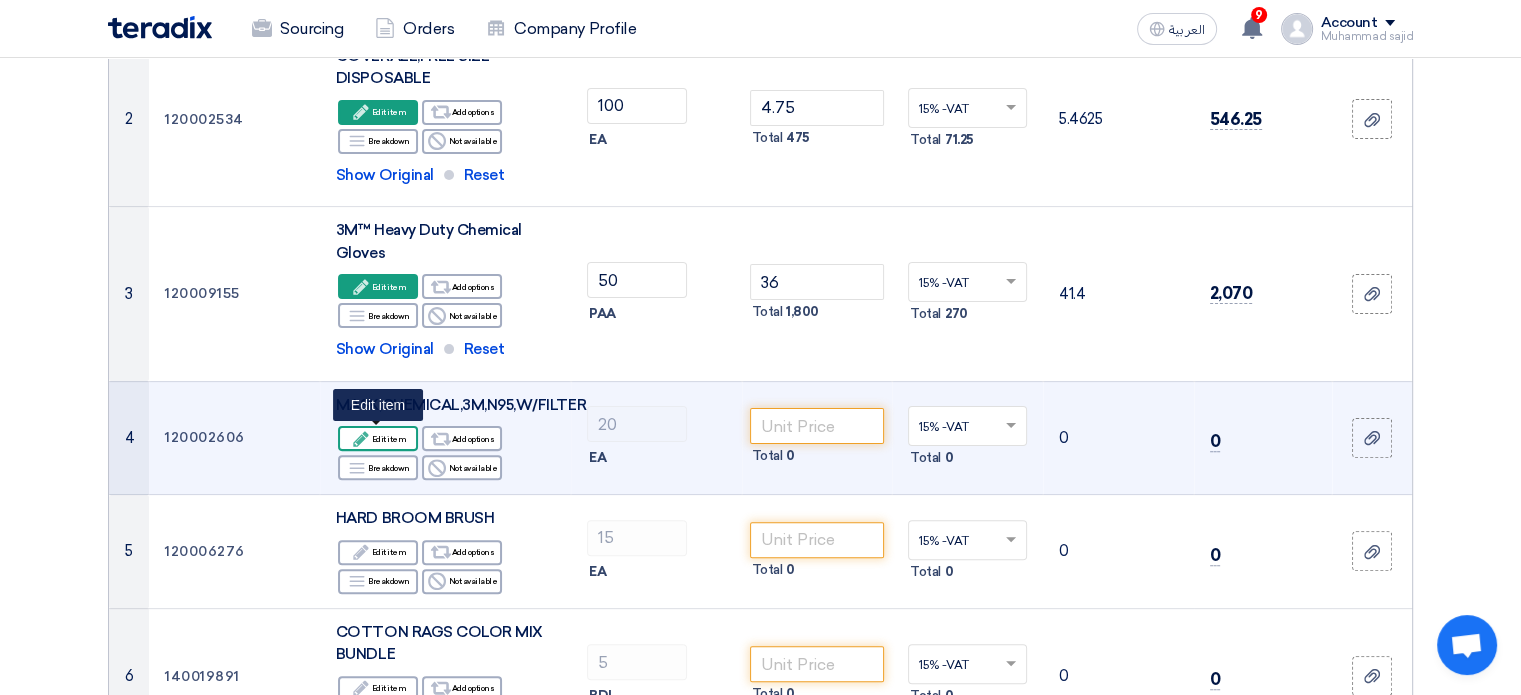 click on "Edit
Edit item" 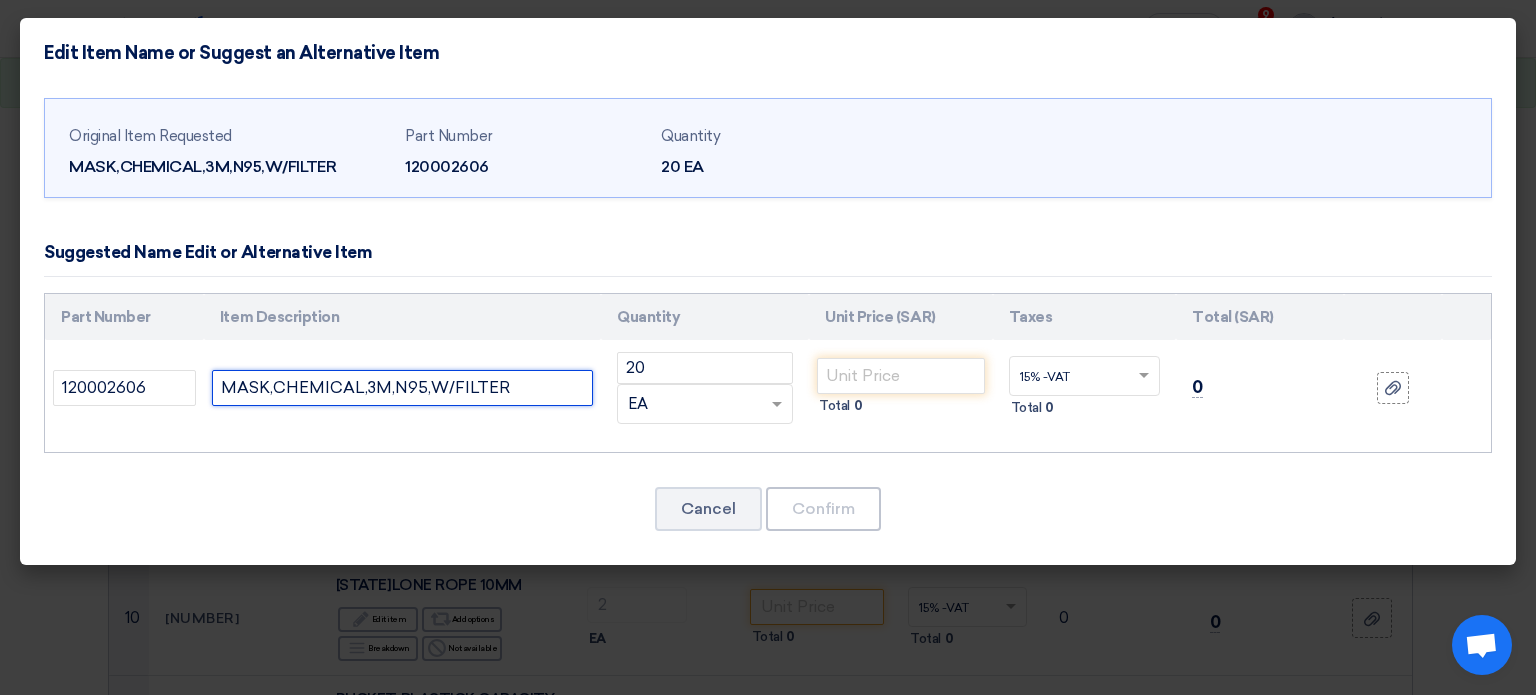 drag, startPoint x: 520, startPoint y: 389, endPoint x: 208, endPoint y: 371, distance: 312.5188 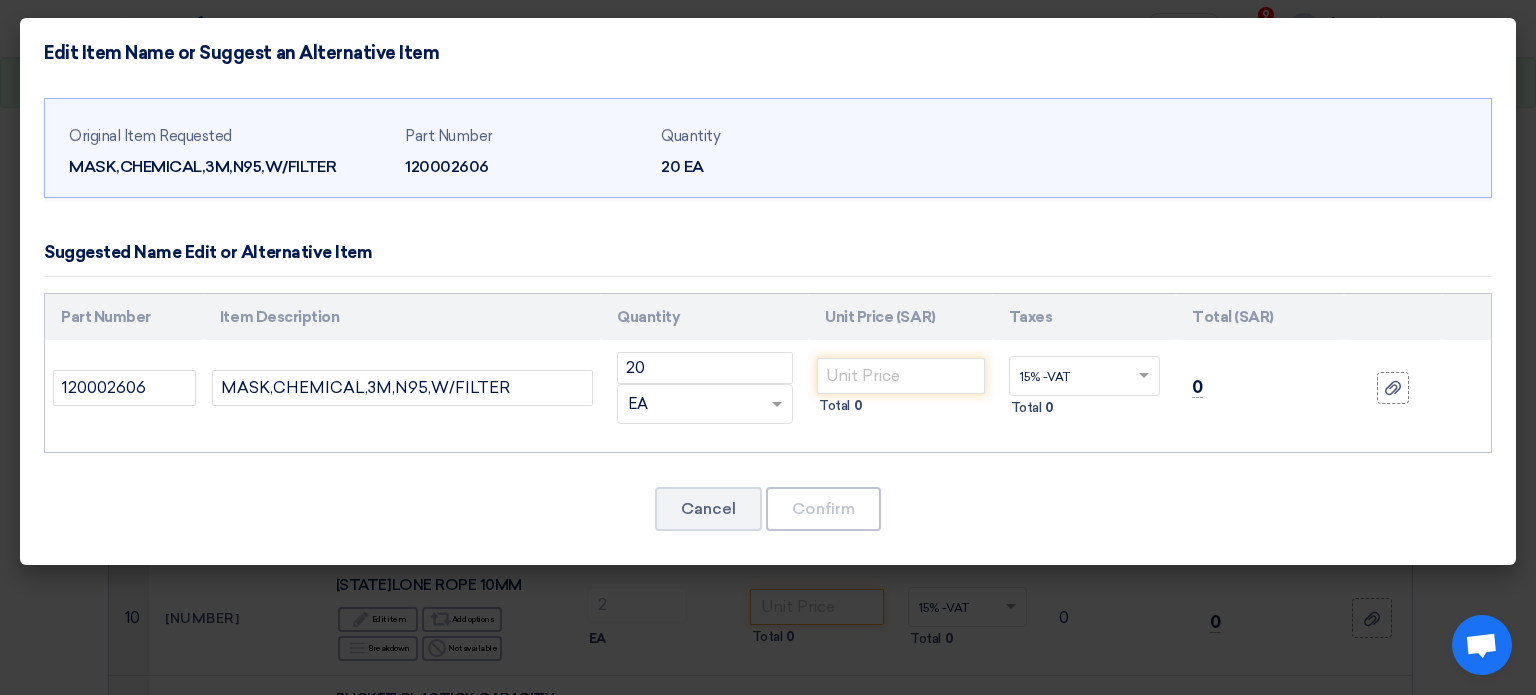 drag, startPoint x: 532, startPoint y: 385, endPoint x: 473, endPoint y: 426, distance: 71.84706 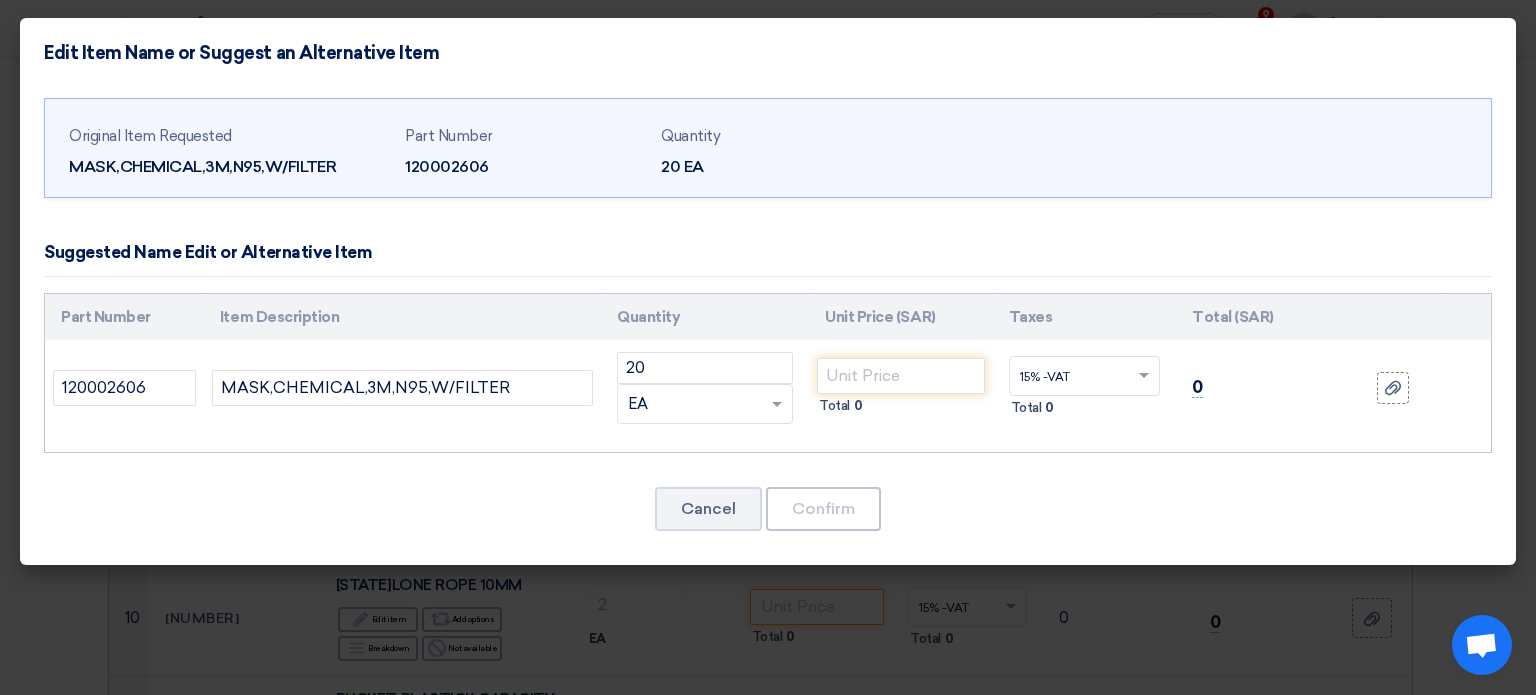click on "Unit Price (SAR)" 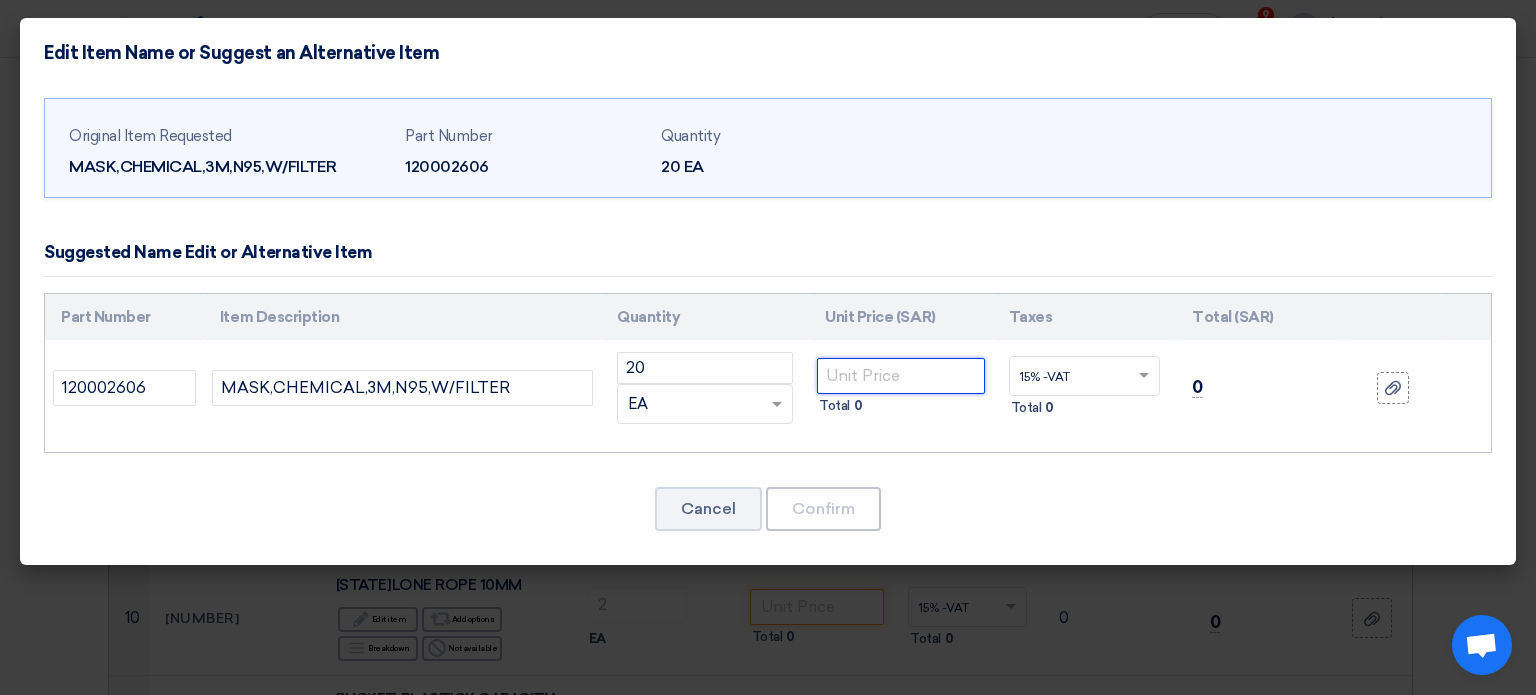 click 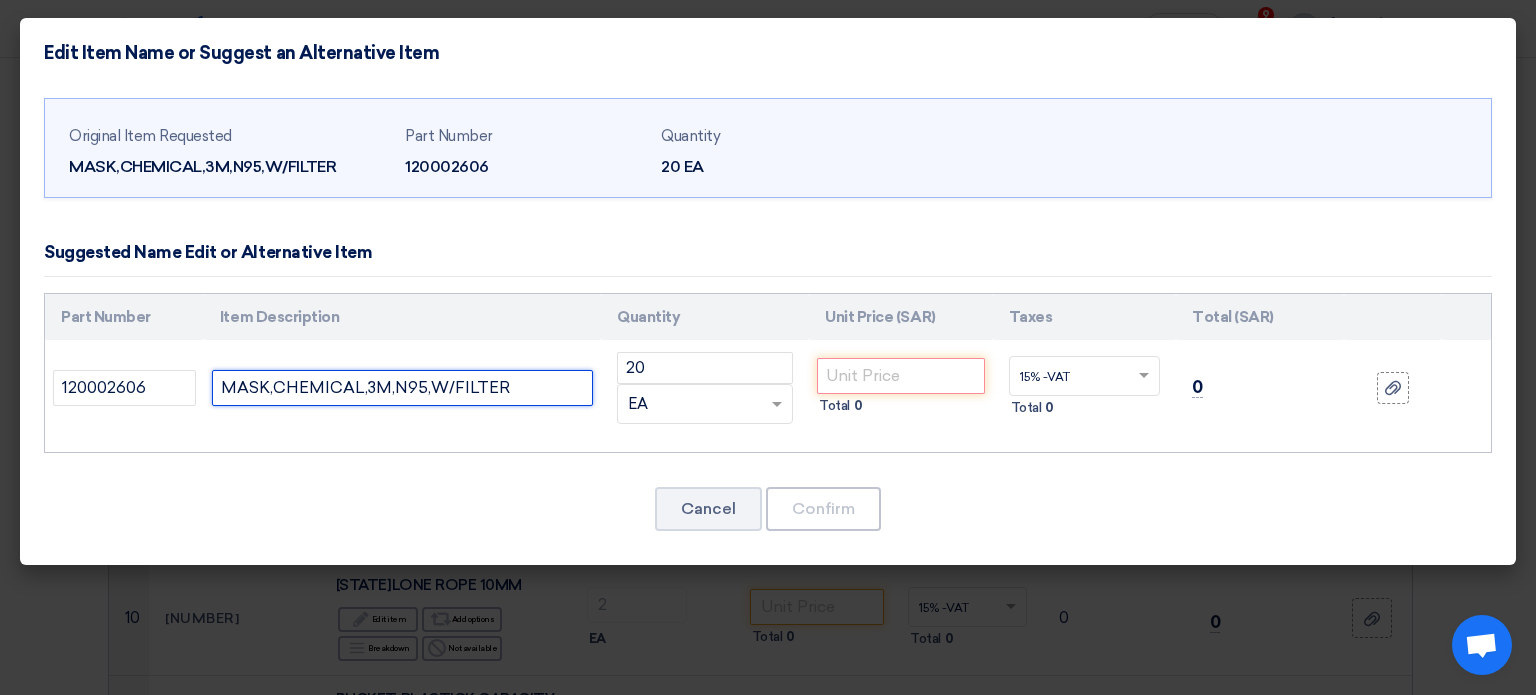 drag, startPoint x: 500, startPoint y: 383, endPoint x: 214, endPoint y: 413, distance: 287.56912 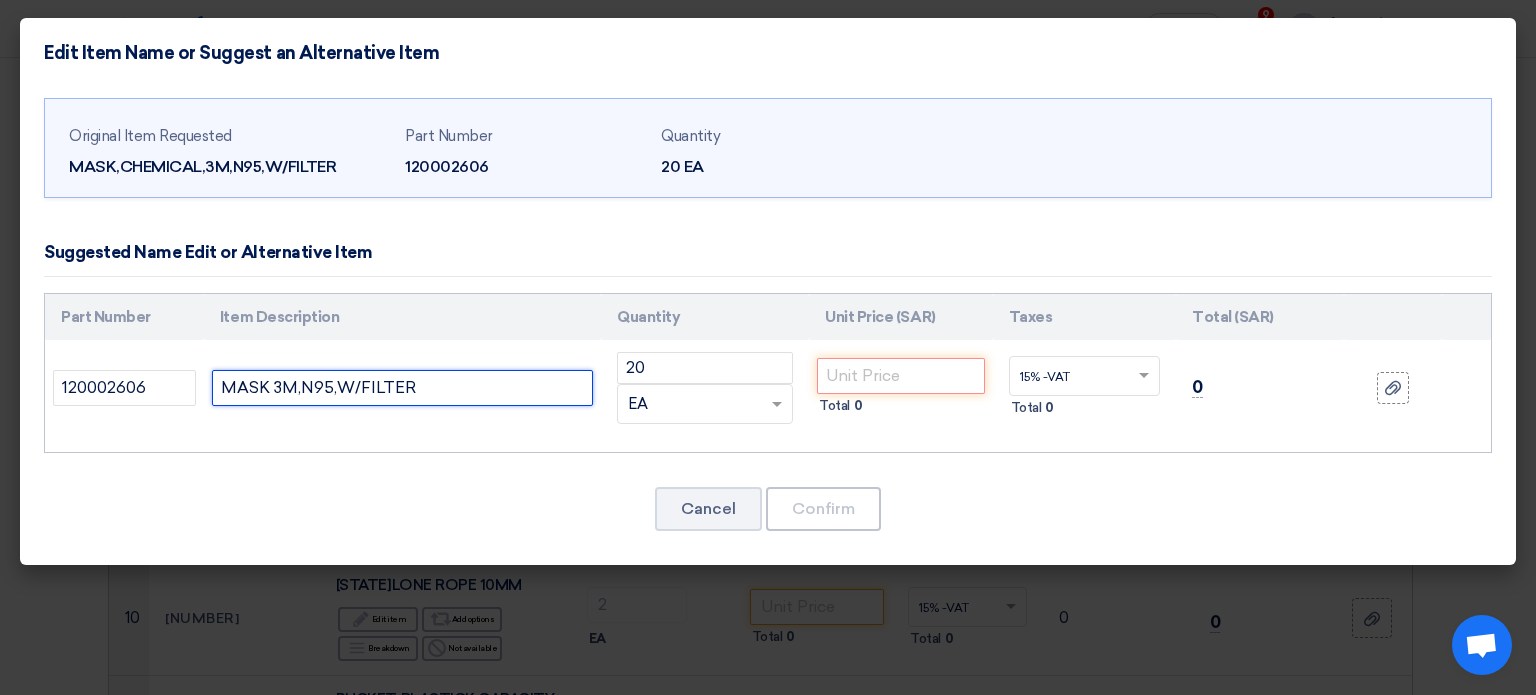 click on "MASK 3M,N95,W/FILTER" 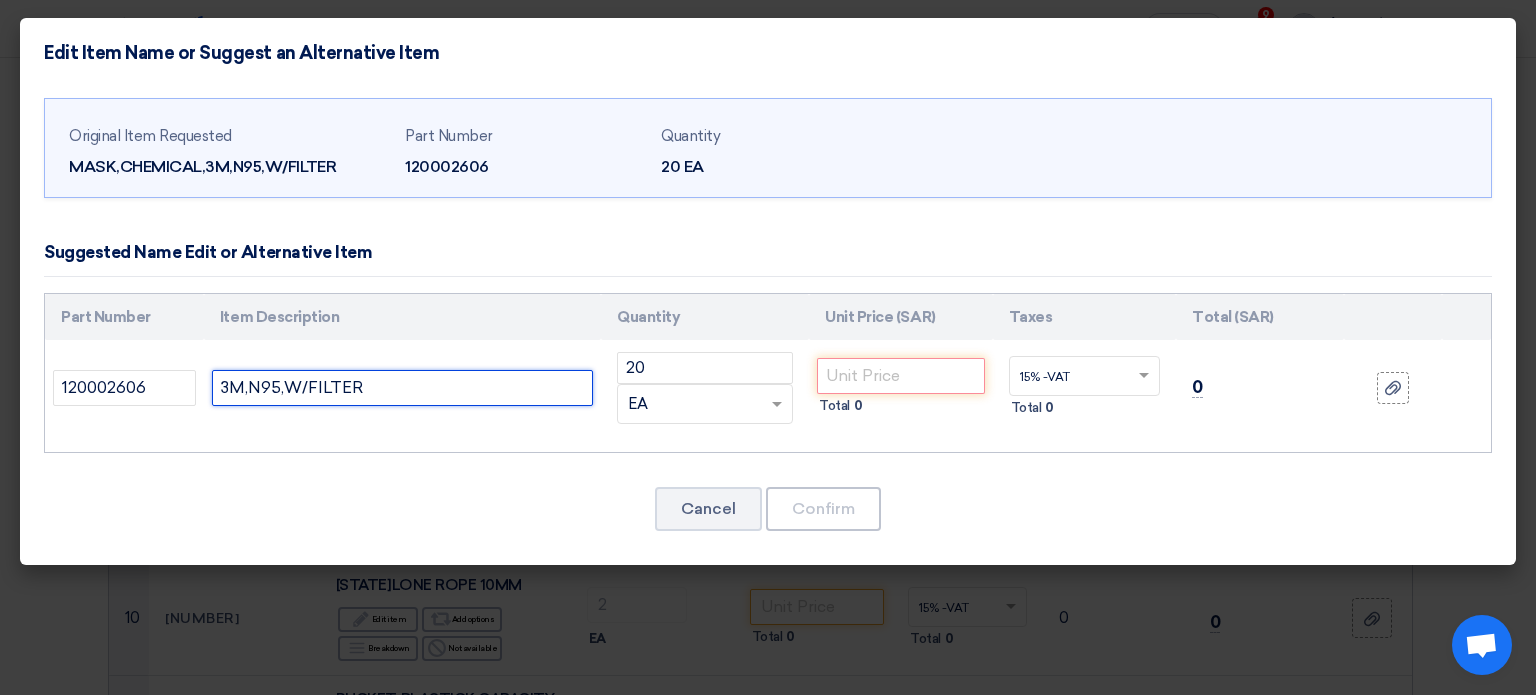 click on "3M,N95,W/FILTER" 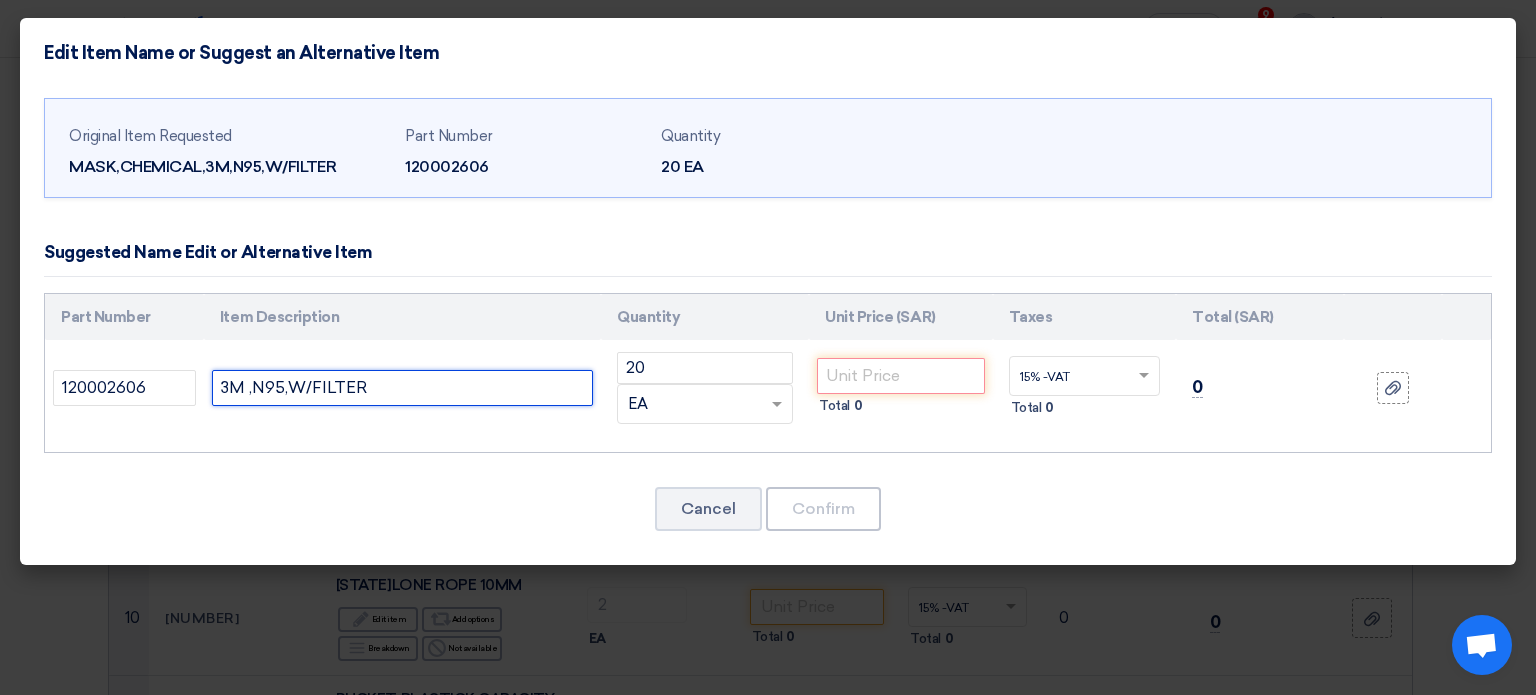 paste on "MASK" 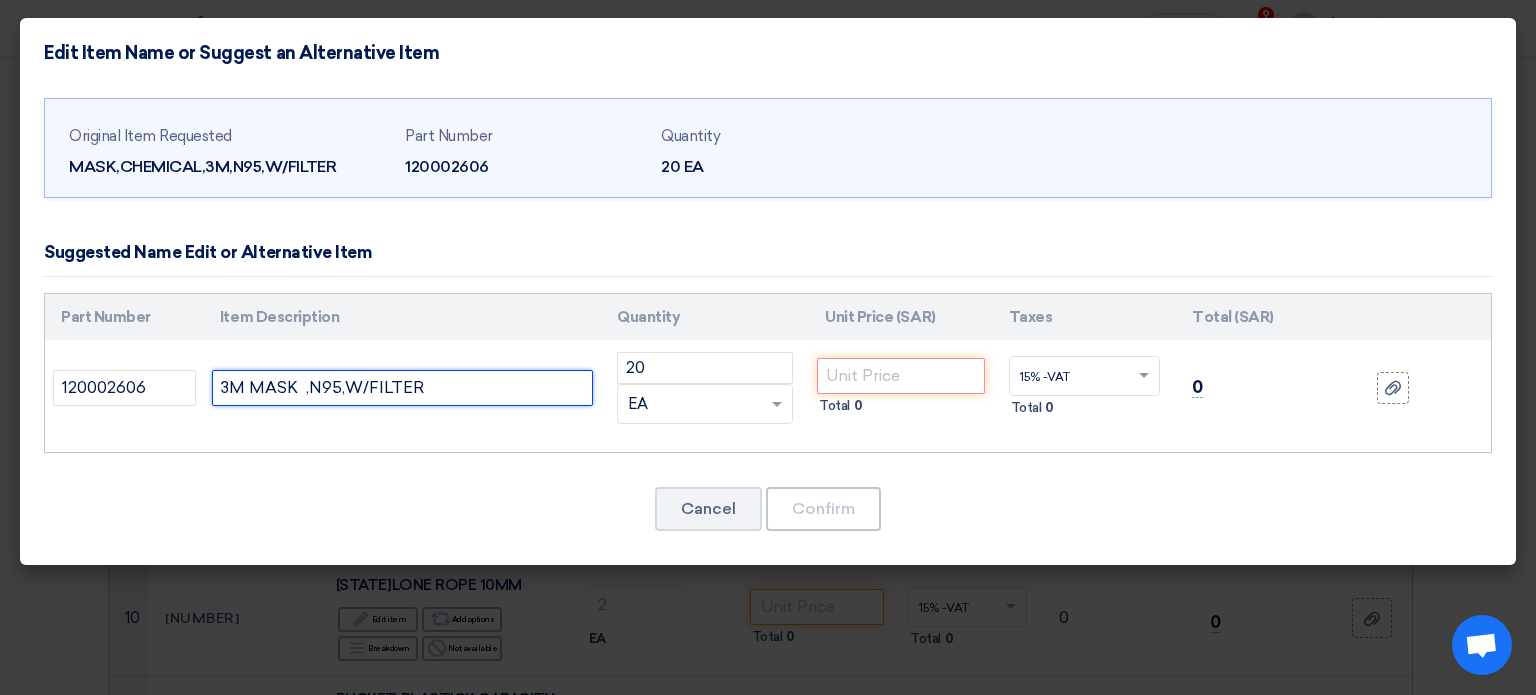 click on "3M MASK  ,N95,W/FILTER" 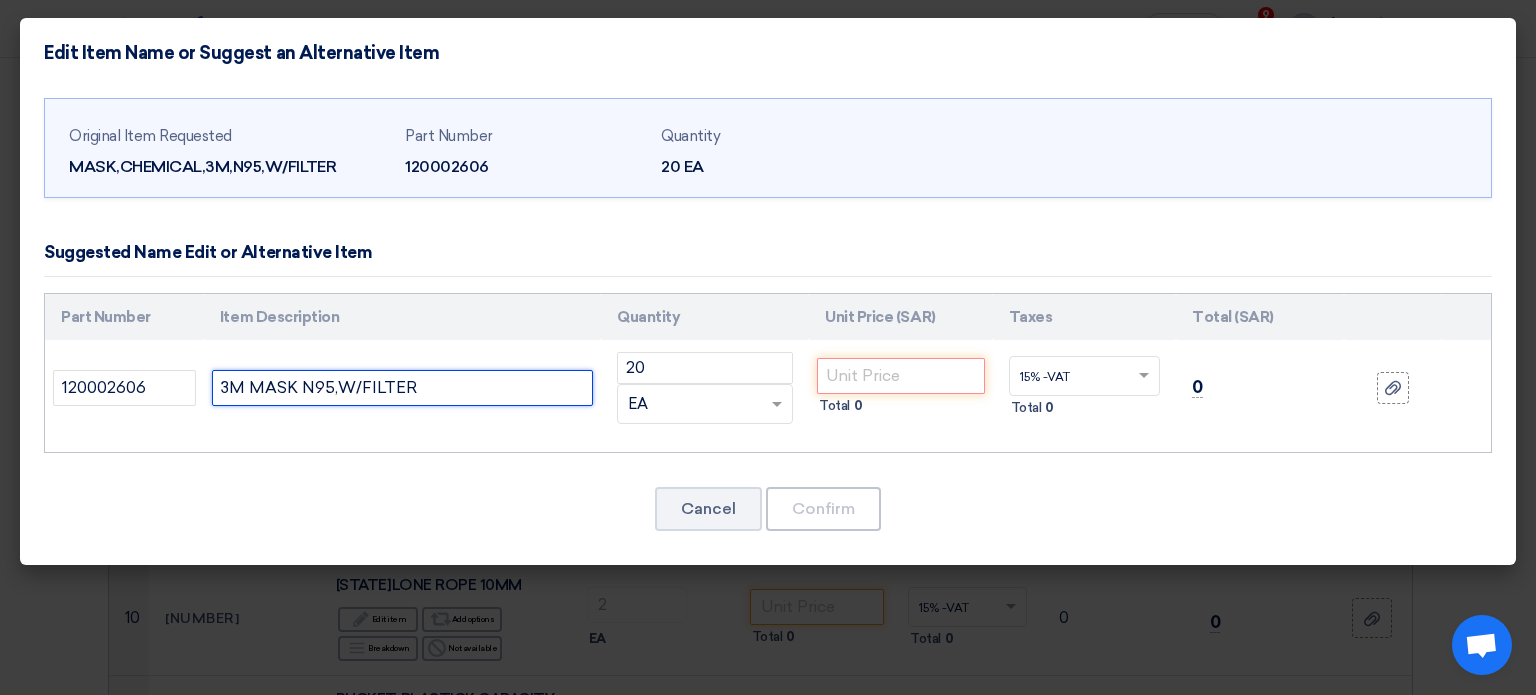 click on "3M MASK N95,W/FILTER" 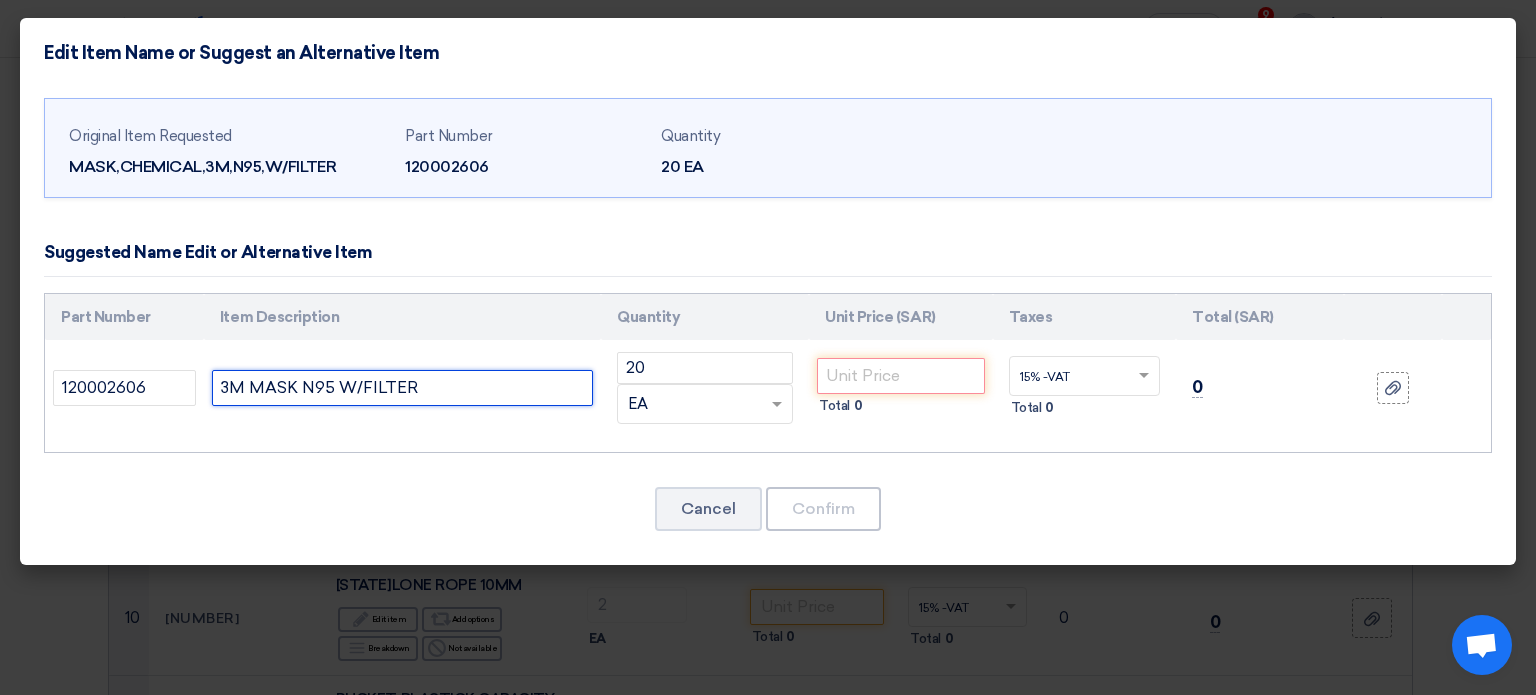 click on "3M MASK N95 W/FILTER" 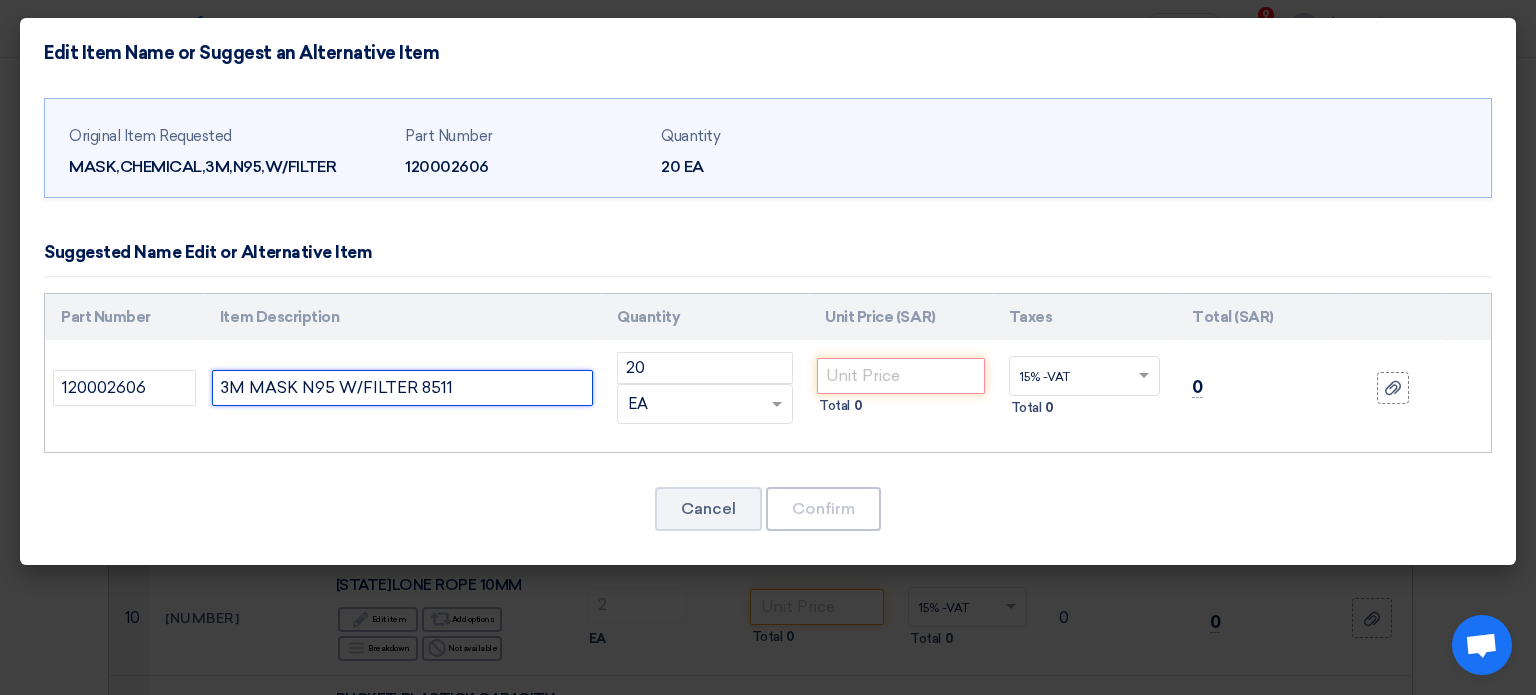 type on "3M MASK N95 W/FILTER 8511" 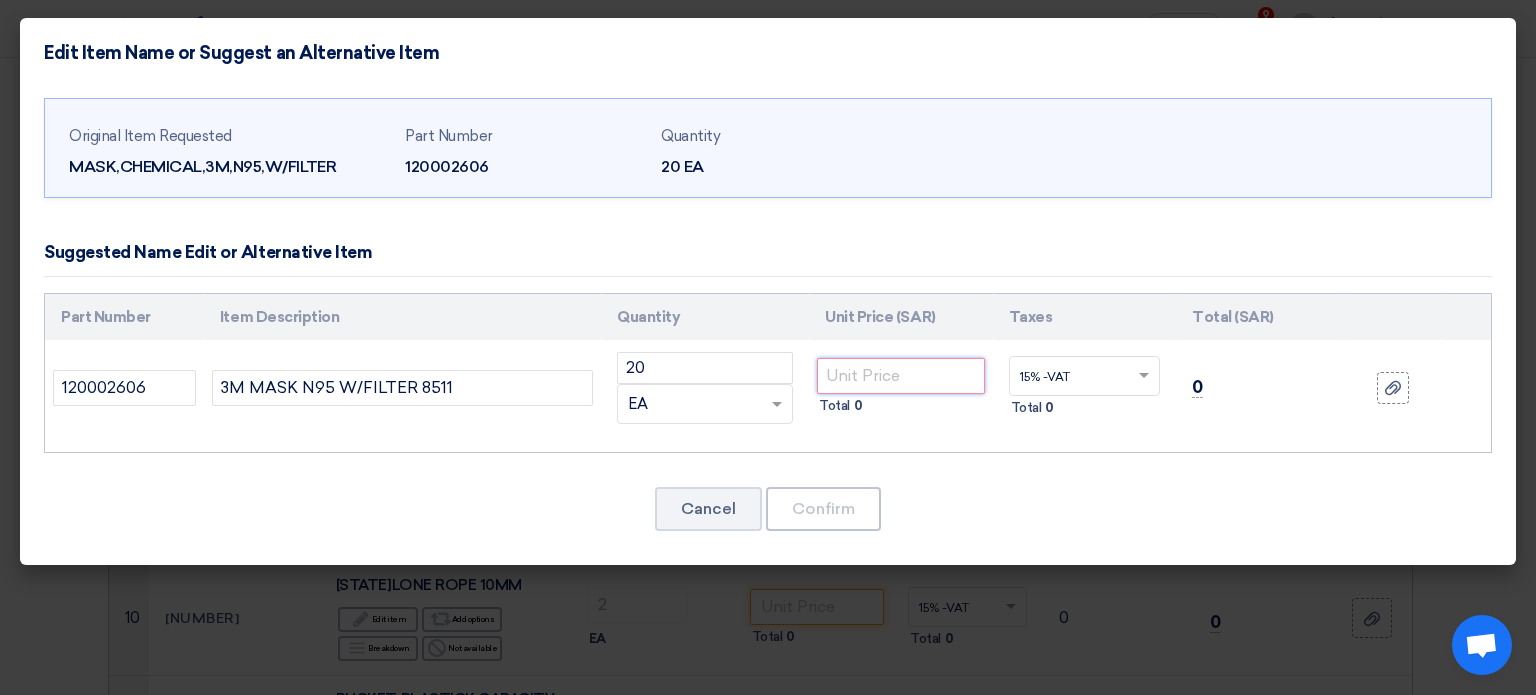 click 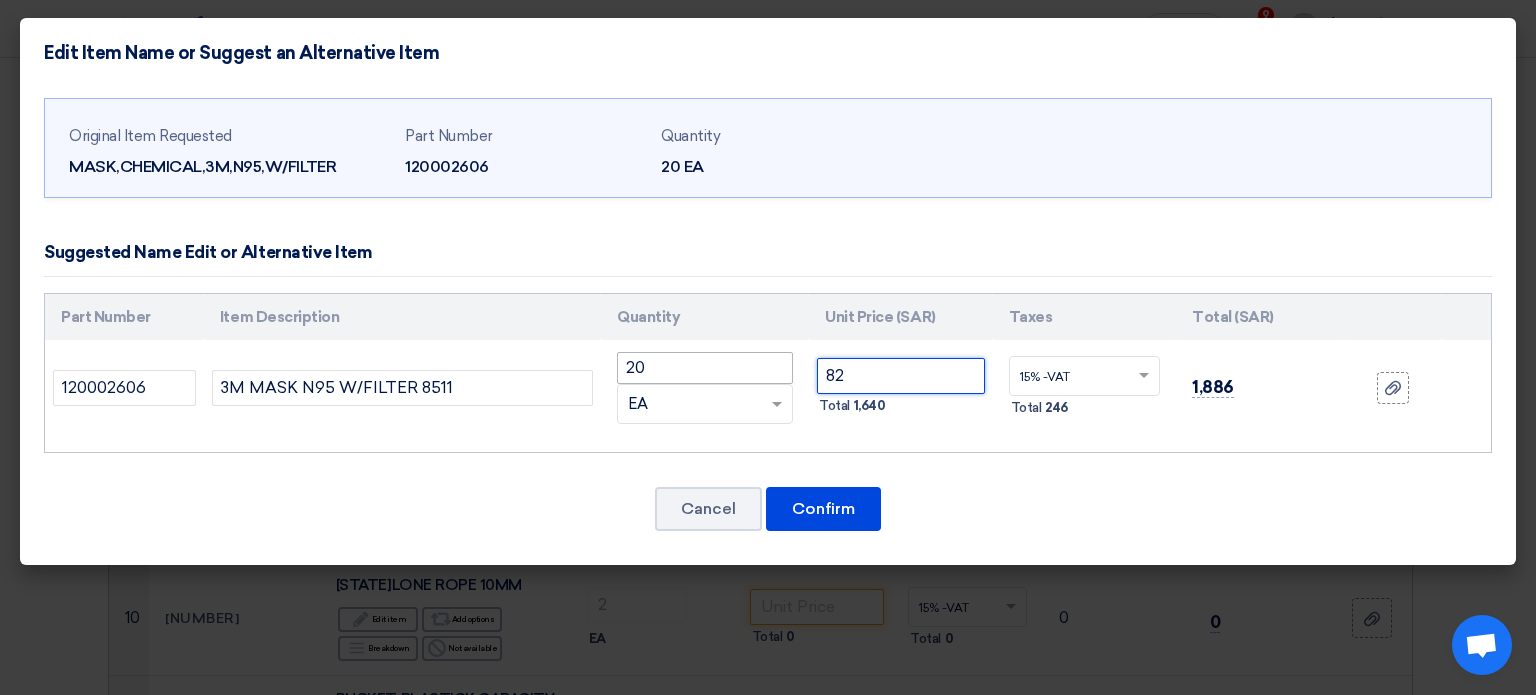 type on "82" 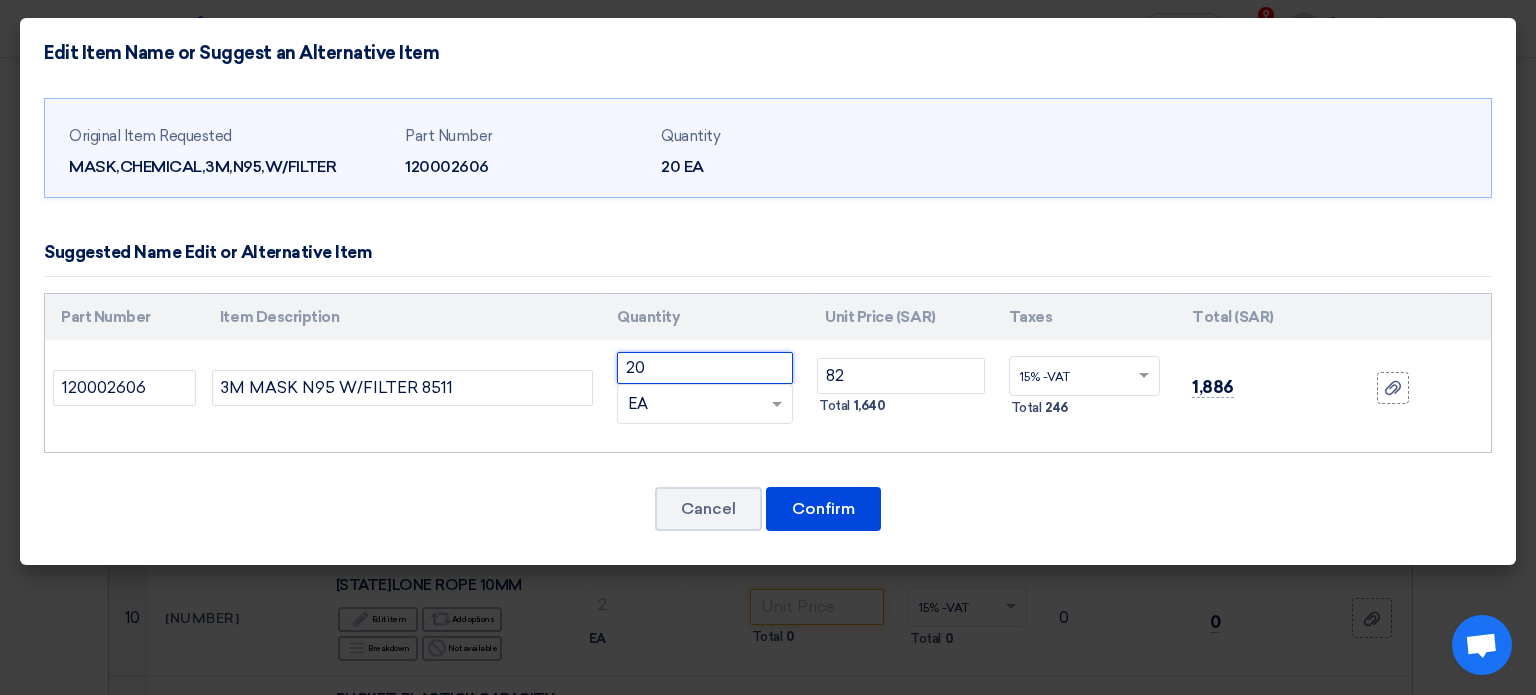 click on "20" 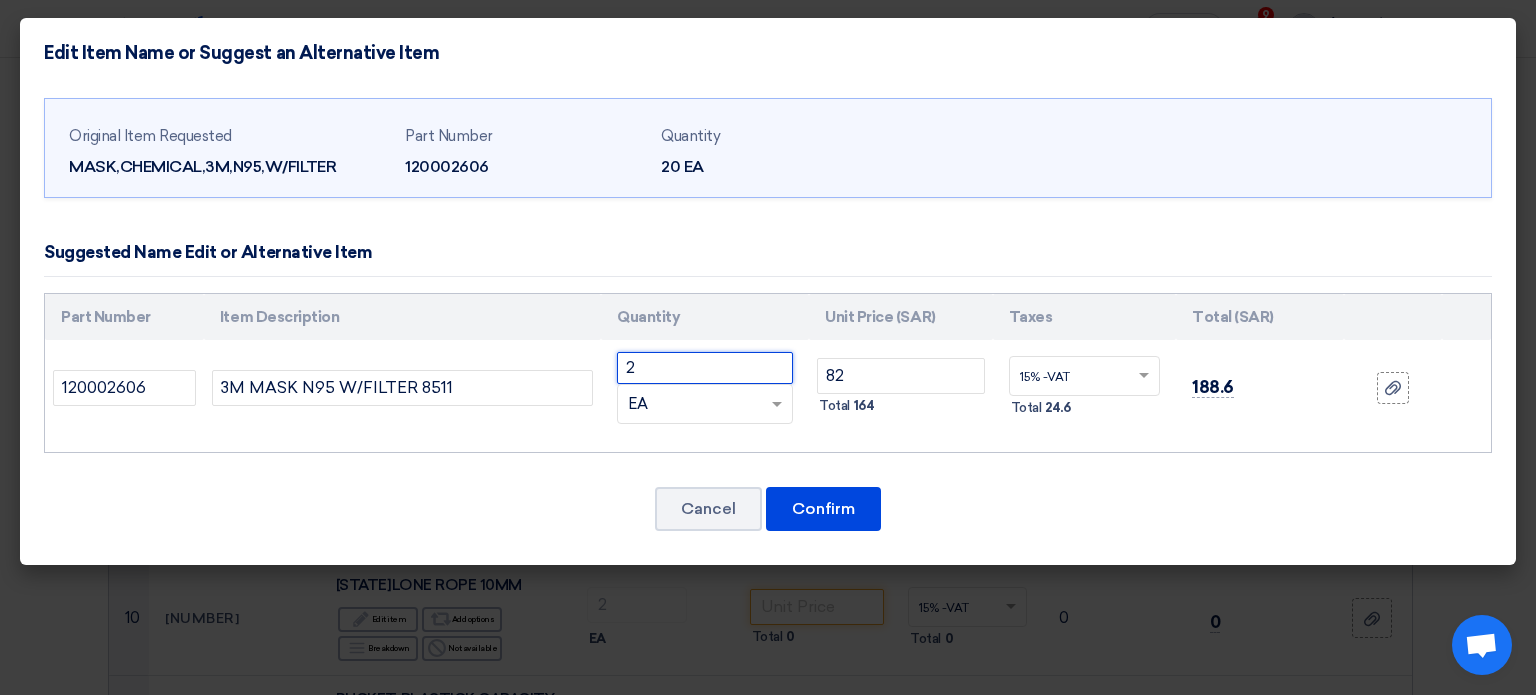 type on "2" 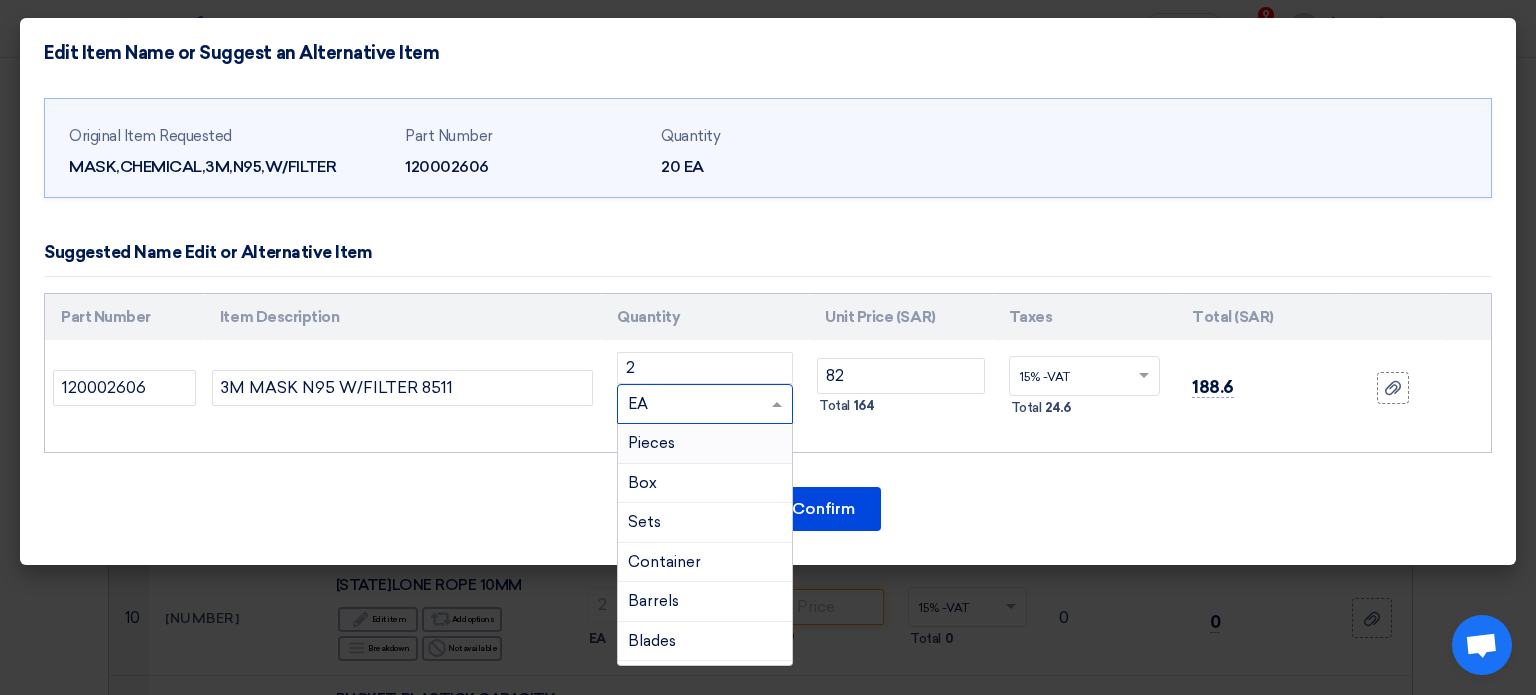 click on "RFQ_STEP1.ITEMS.2.TYPE_PLACEHOLDER
×
EA" 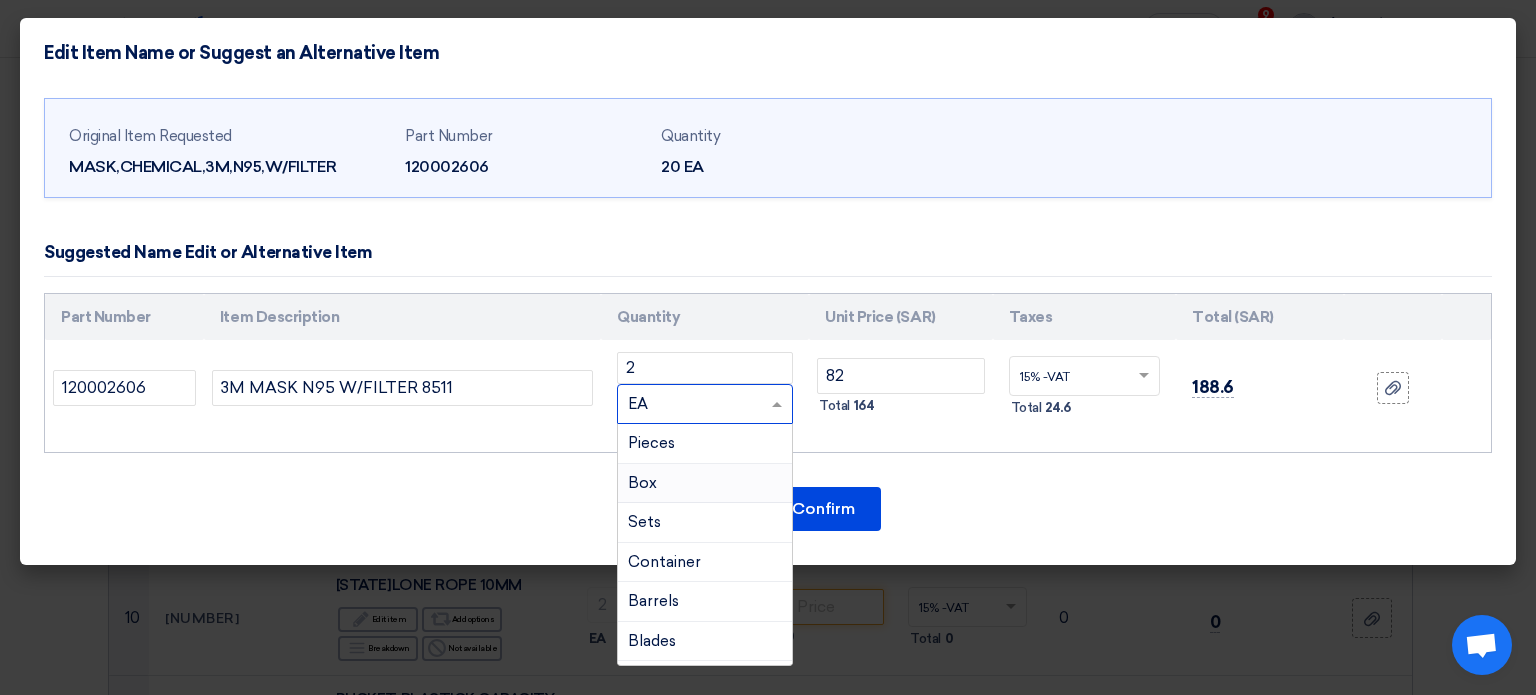 click on "Box" at bounding box center (705, 484) 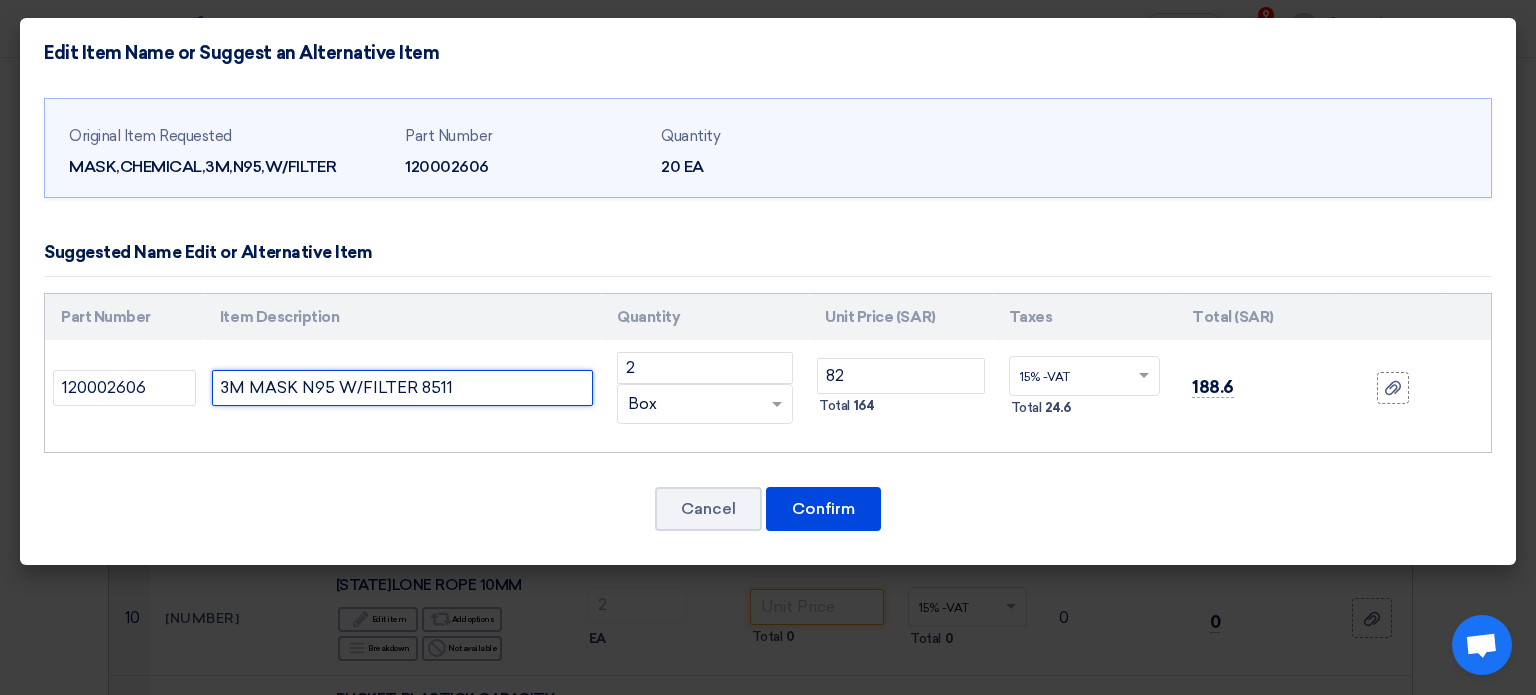 click on "3M MASK N95 W/FILTER 8511" 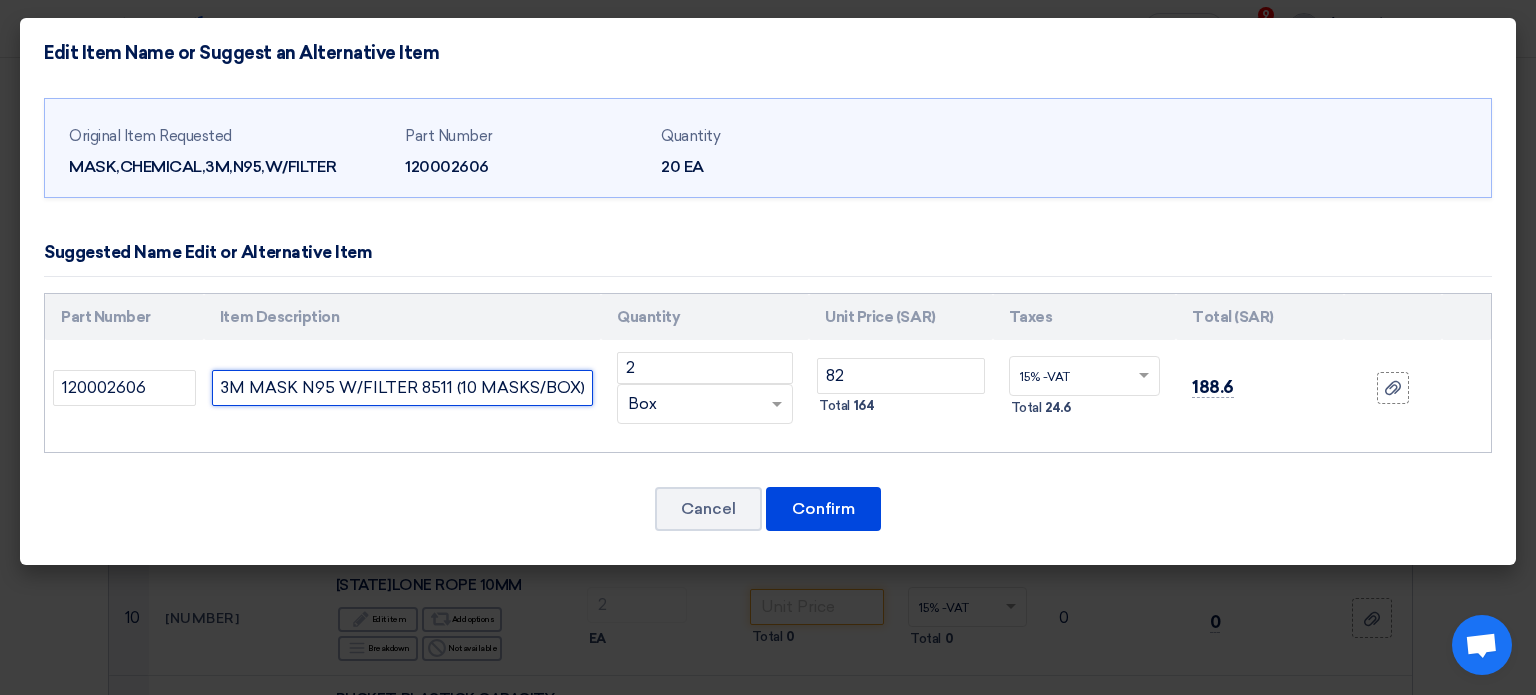 click on "3M MASK N95 W/FILTER 8511 (10 MASKS/BOX)" 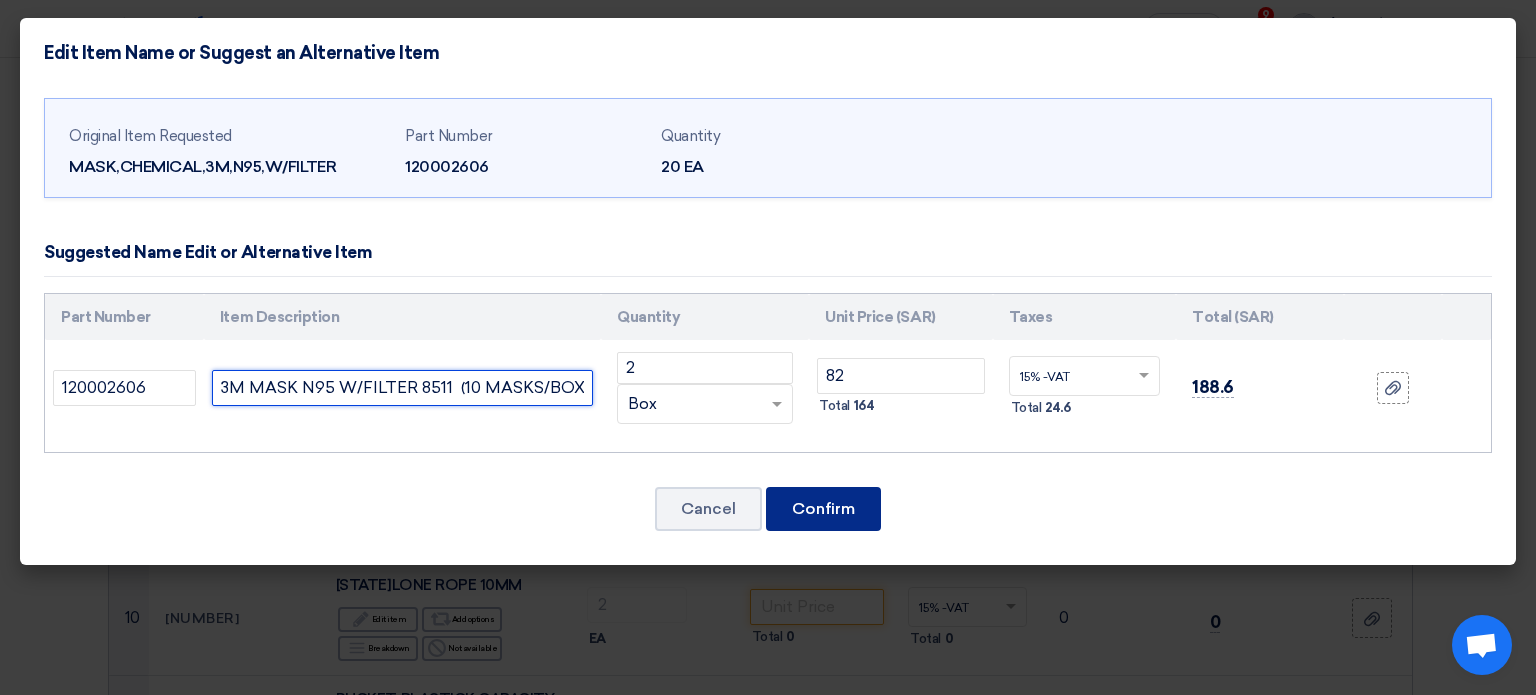 type on "3M MASK N95 W/FILTER 8511  (10 MASKS/BOX)" 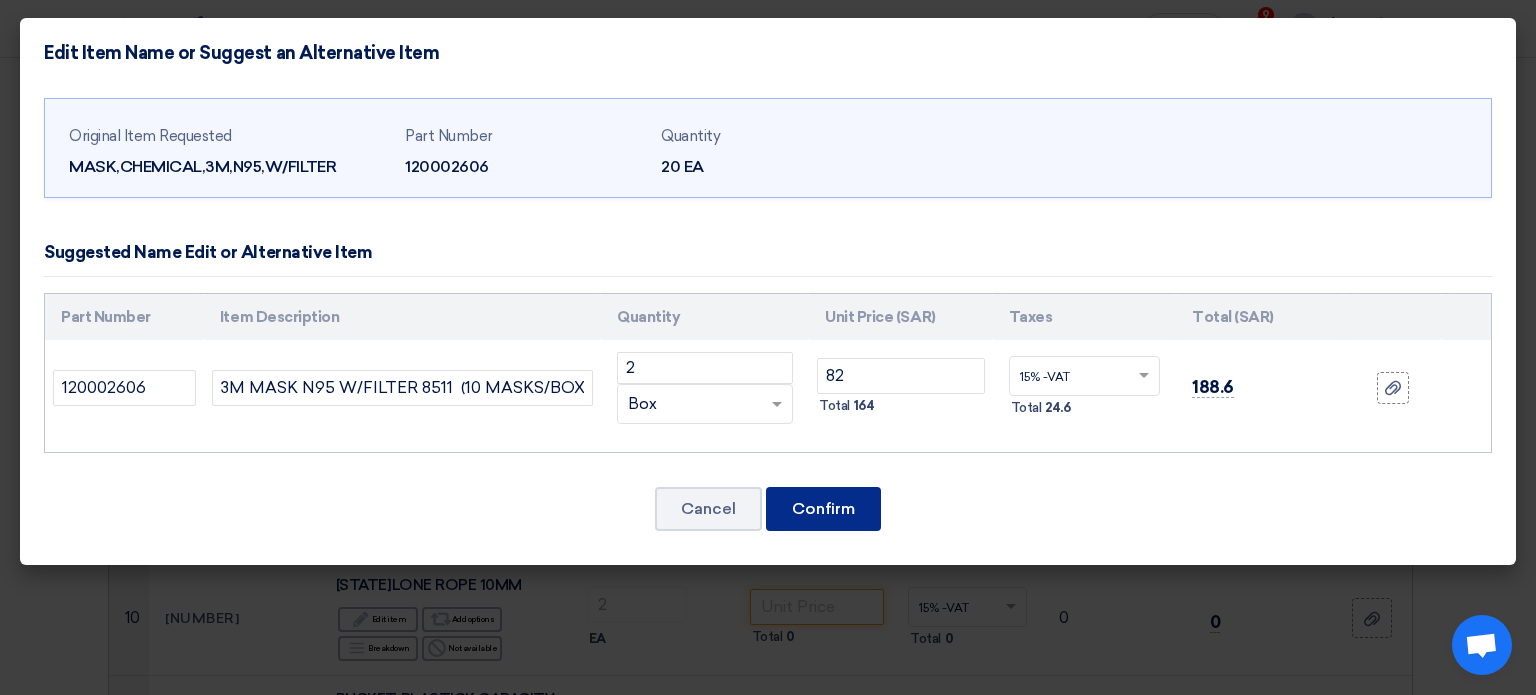 click on "Confirm" 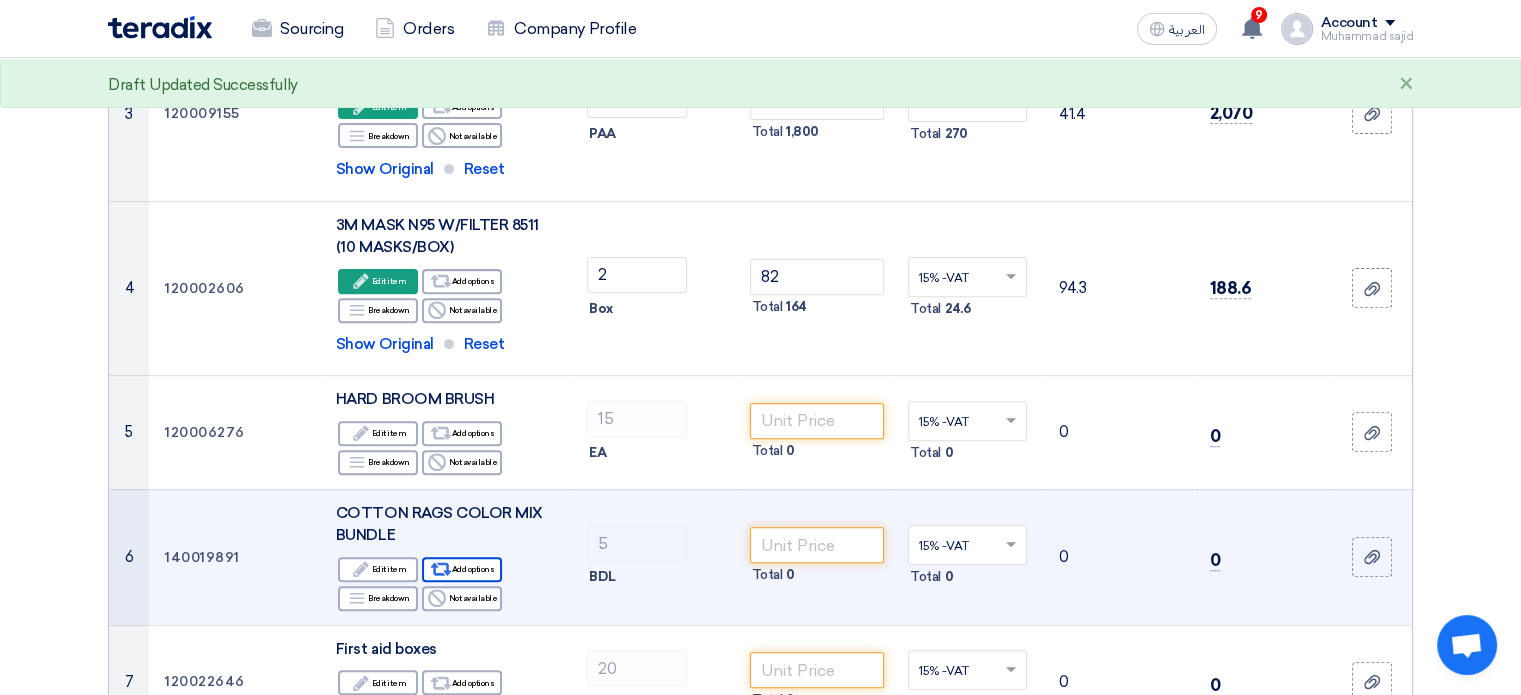 scroll, scrollTop: 683, scrollLeft: 0, axis: vertical 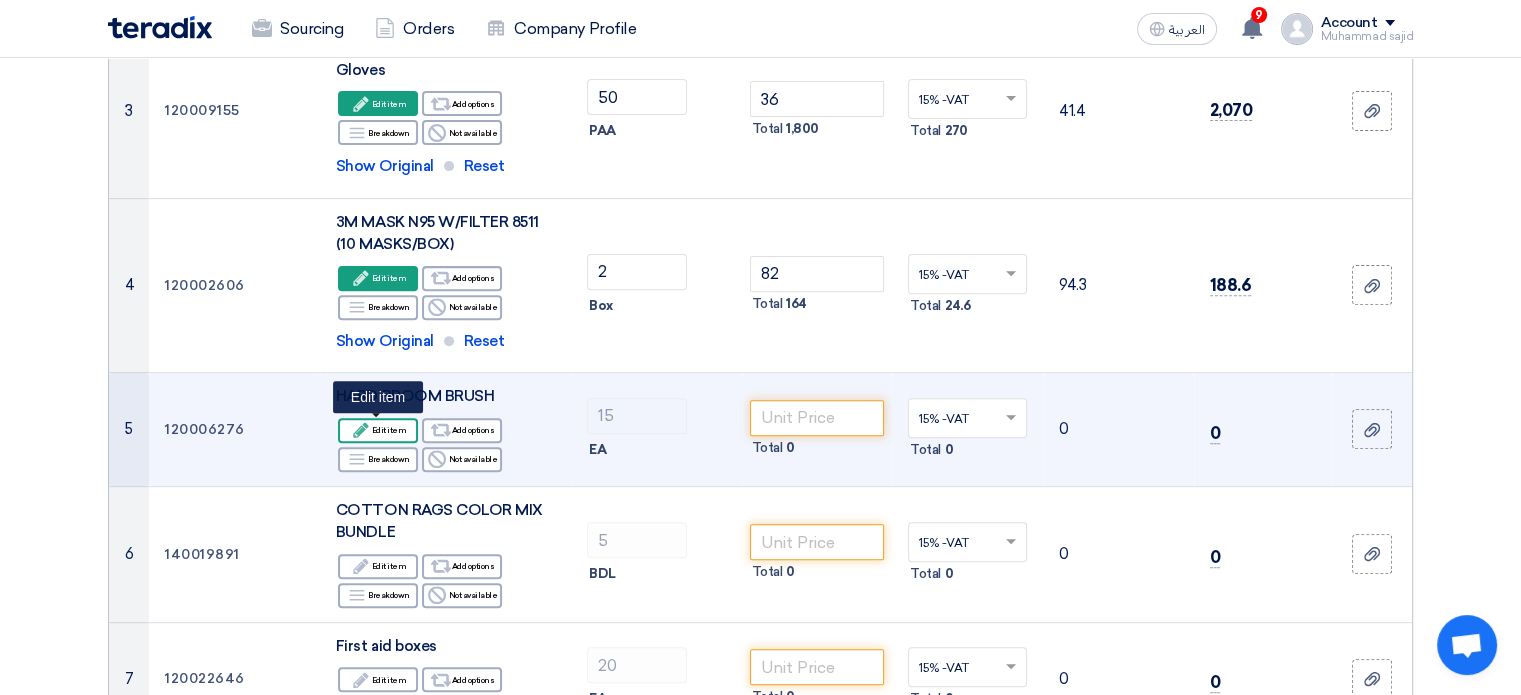 click 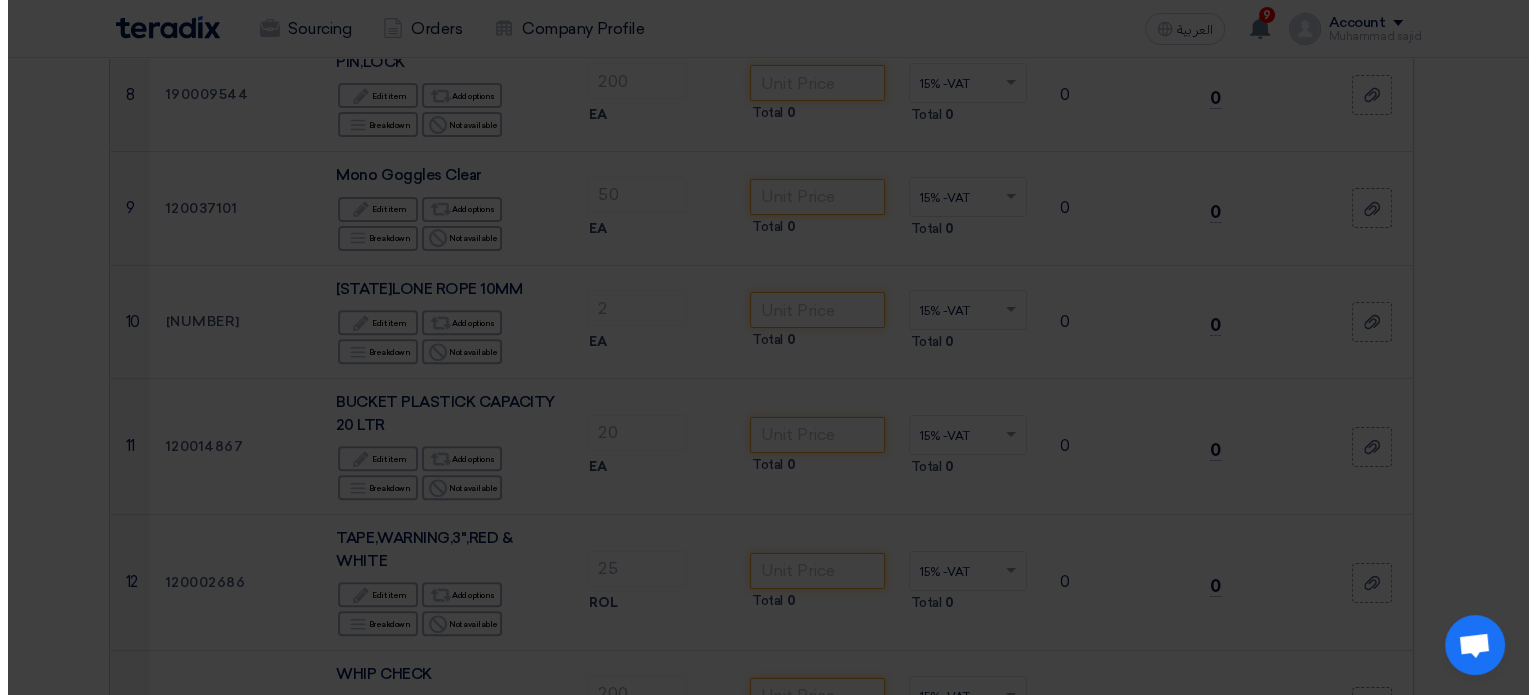scroll, scrollTop: 508, scrollLeft: 0, axis: vertical 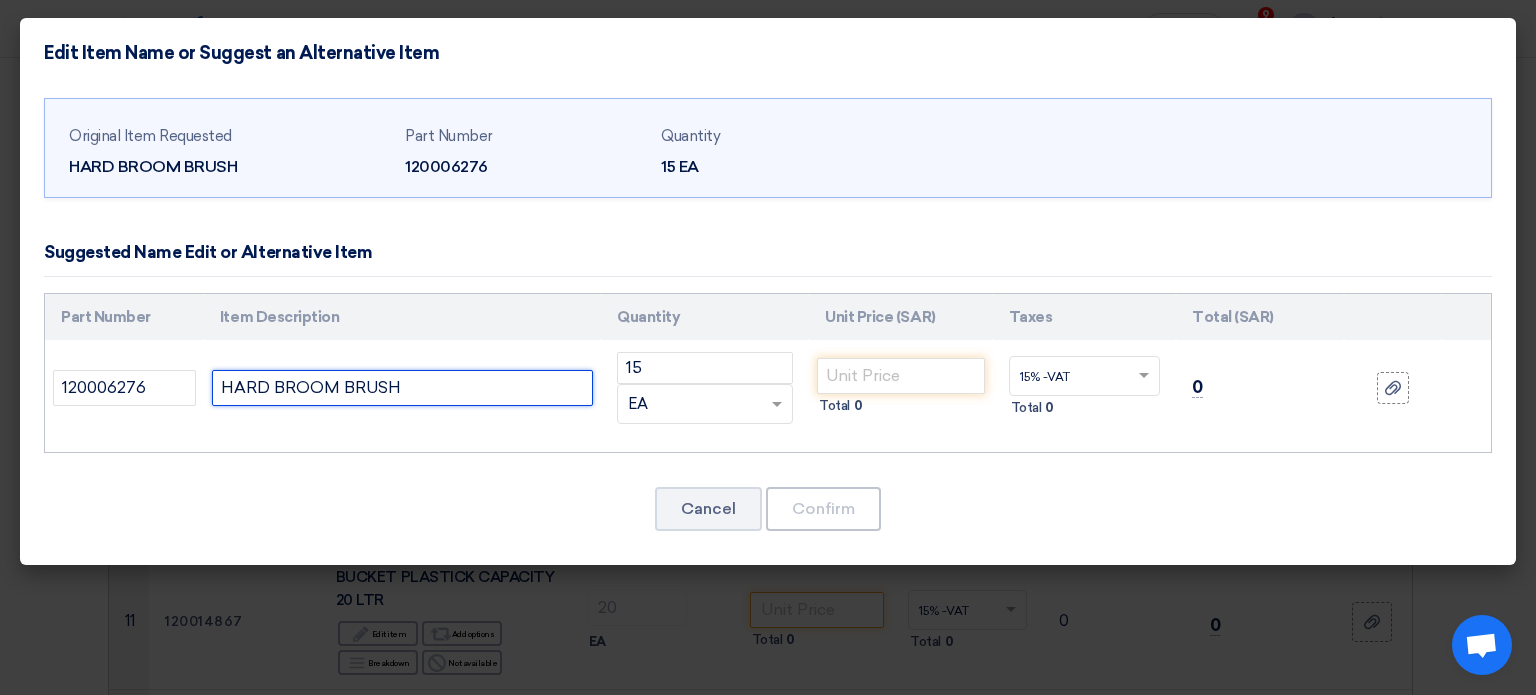 drag, startPoint x: 437, startPoint y: 383, endPoint x: 36, endPoint y: 403, distance: 401.49844 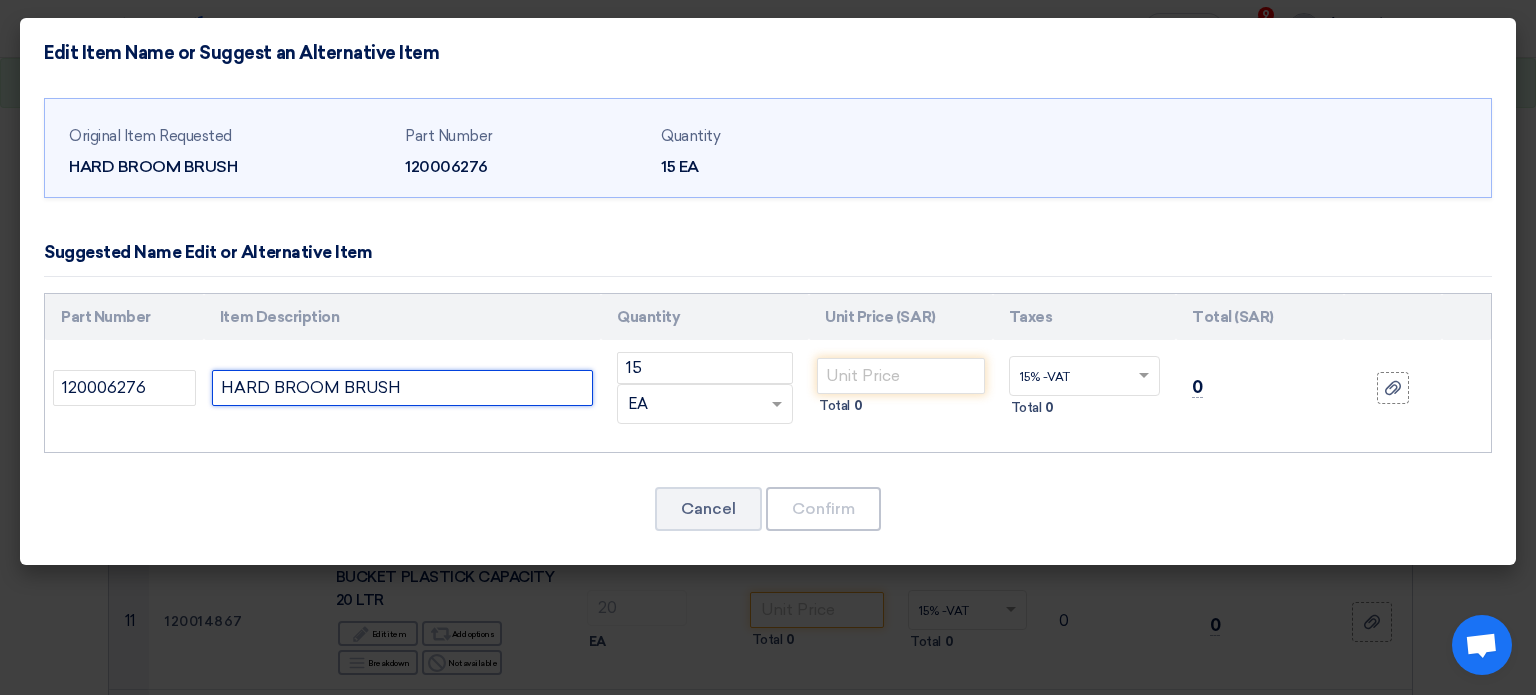 paste on "CLEANING BRUSH HARD 30CM" 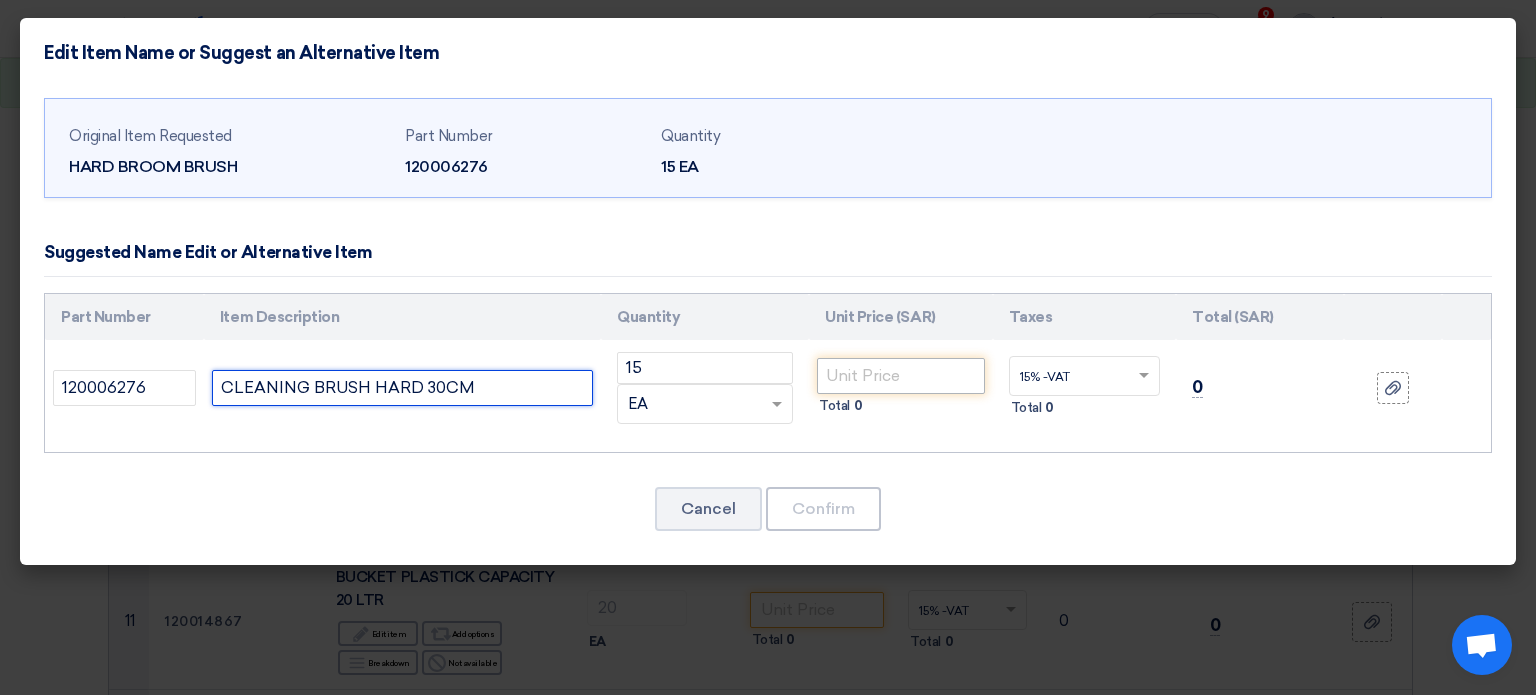type on "CLEANING BRUSH HARD 30CM" 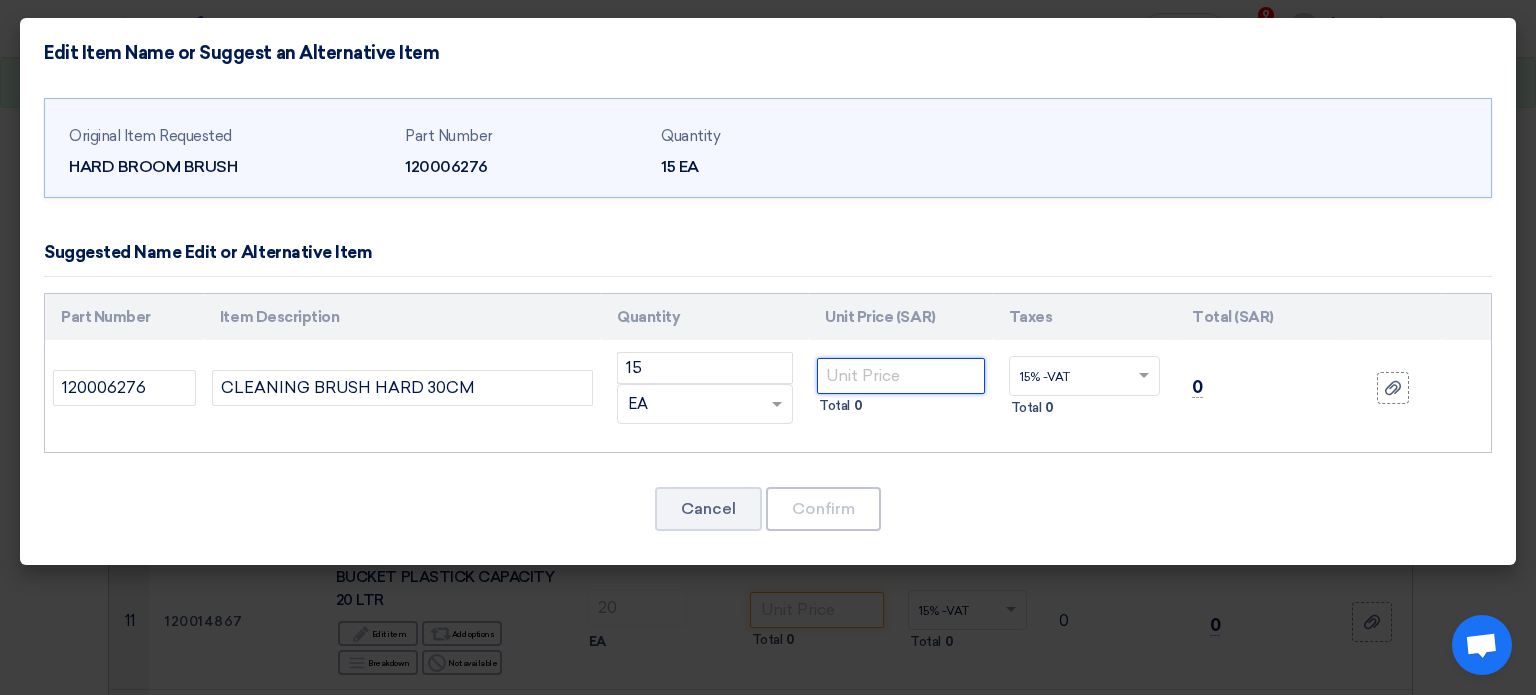 click 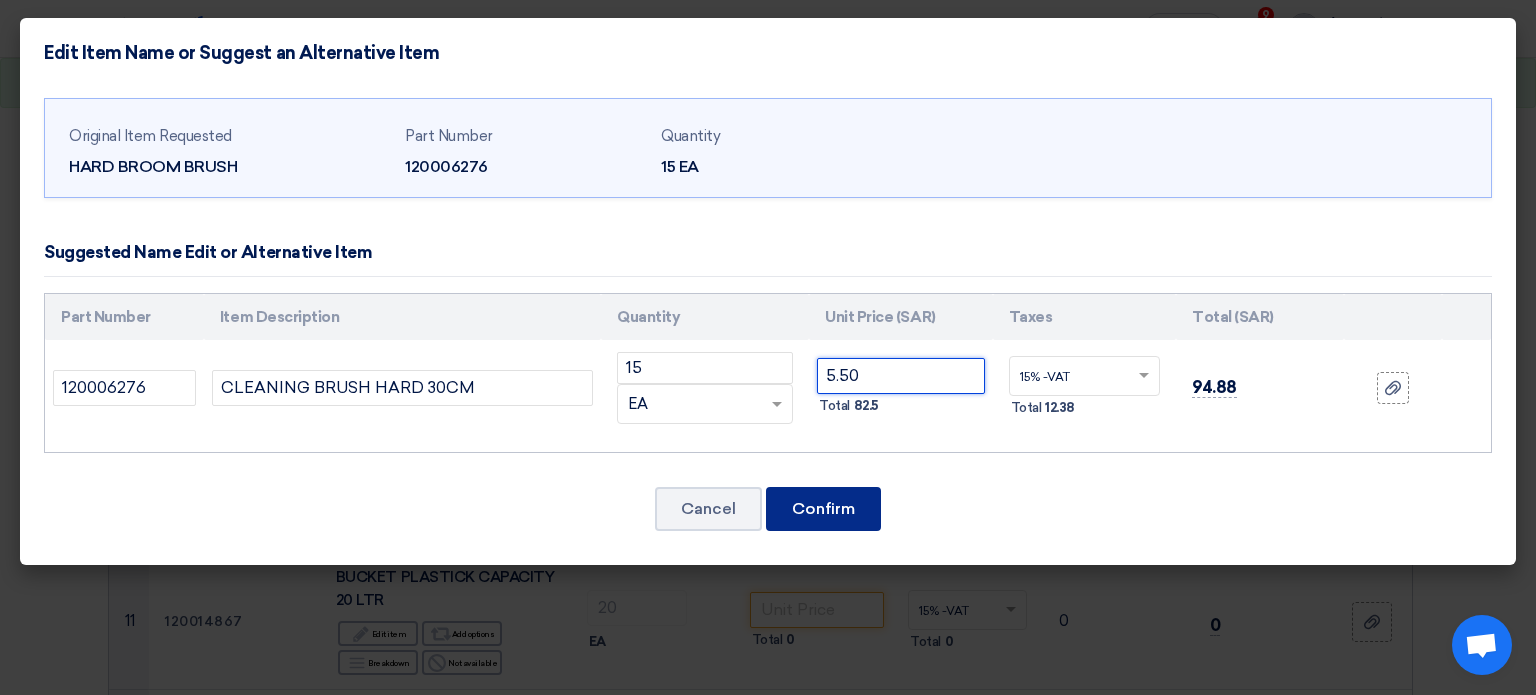 type on "5.50" 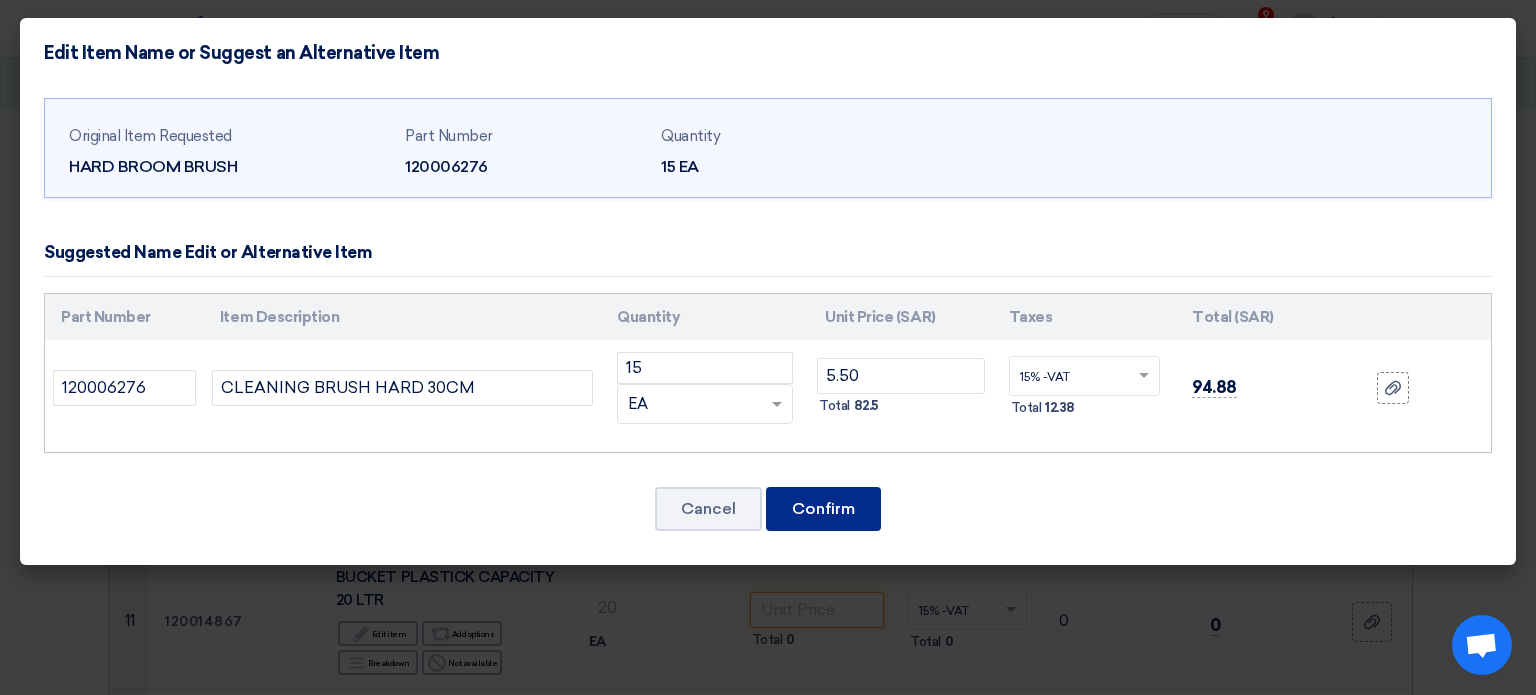 click on "Confirm" 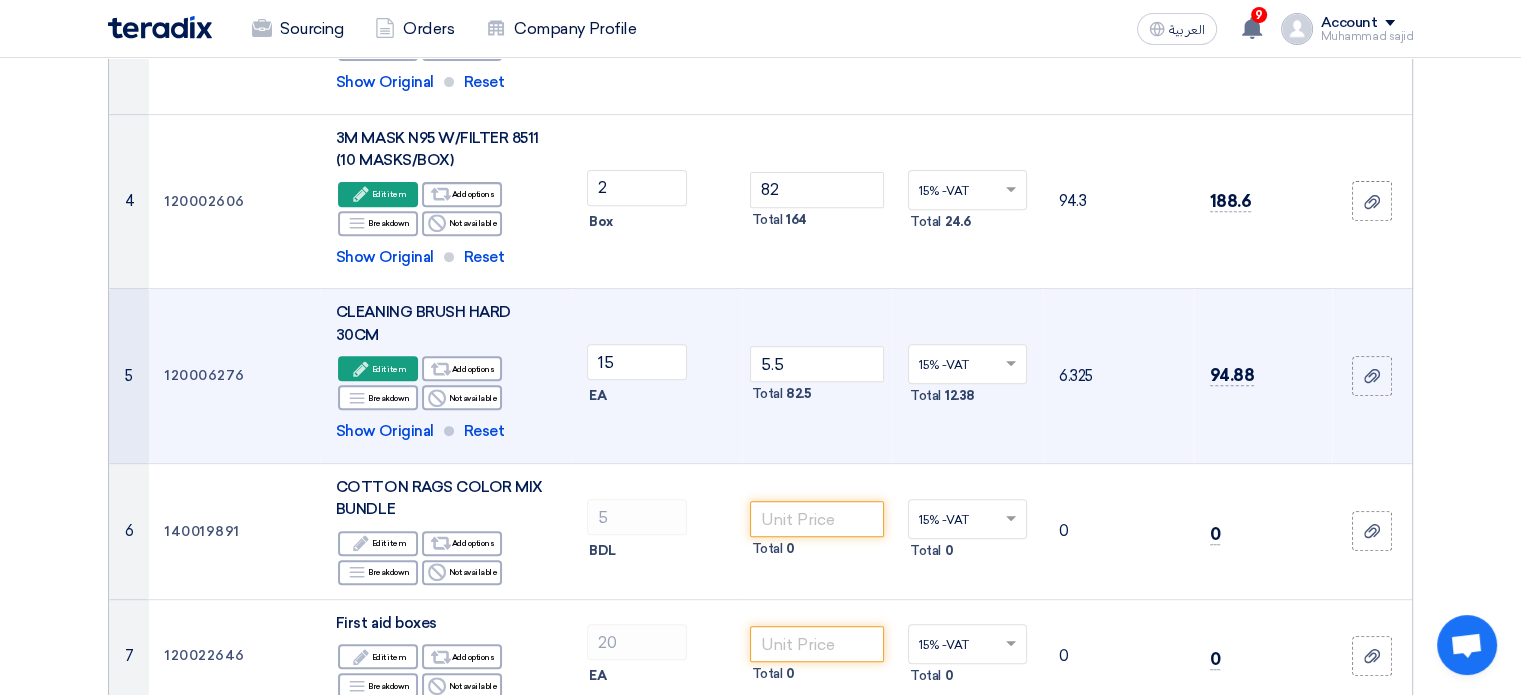 scroll, scrollTop: 766, scrollLeft: 0, axis: vertical 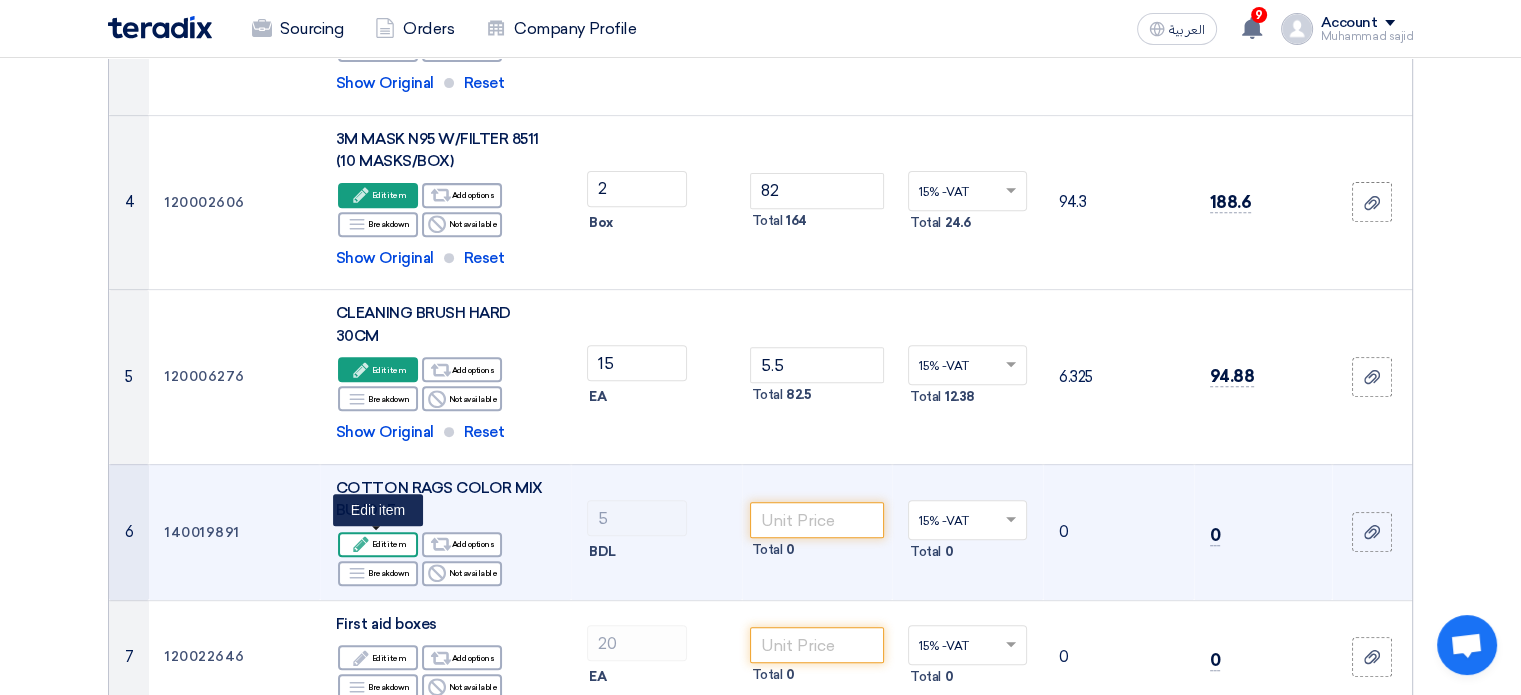 click on "Edit" 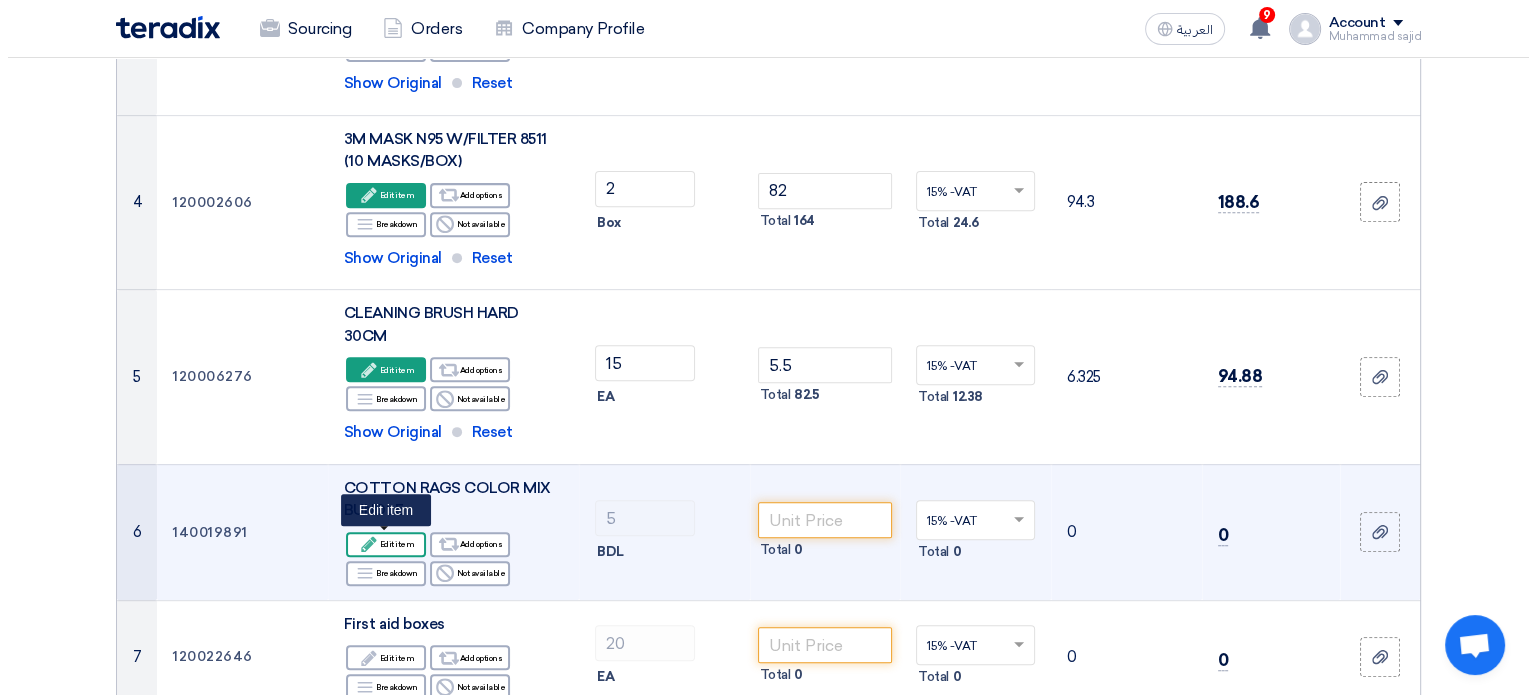 scroll, scrollTop: 417, scrollLeft: 0, axis: vertical 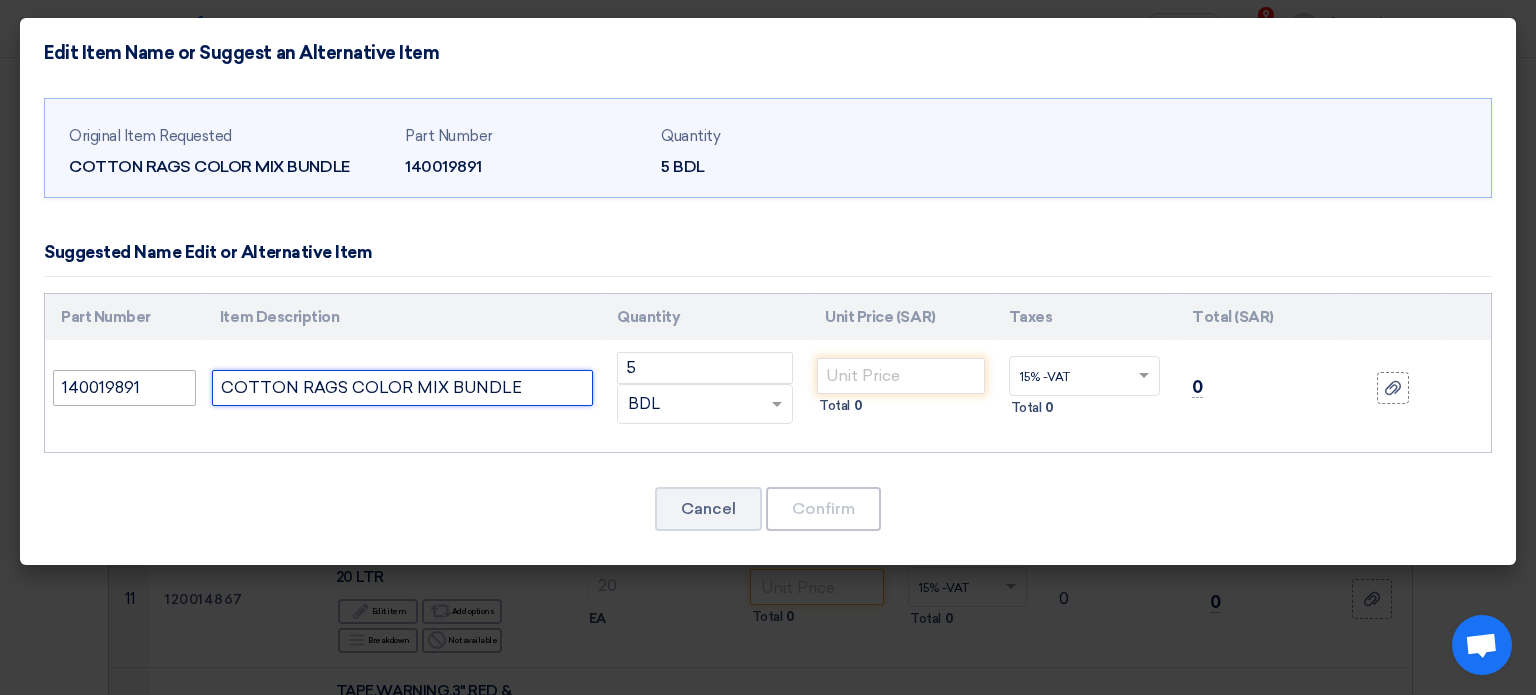 drag, startPoint x: 158, startPoint y: 383, endPoint x: 116, endPoint y: 391, distance: 42.755116 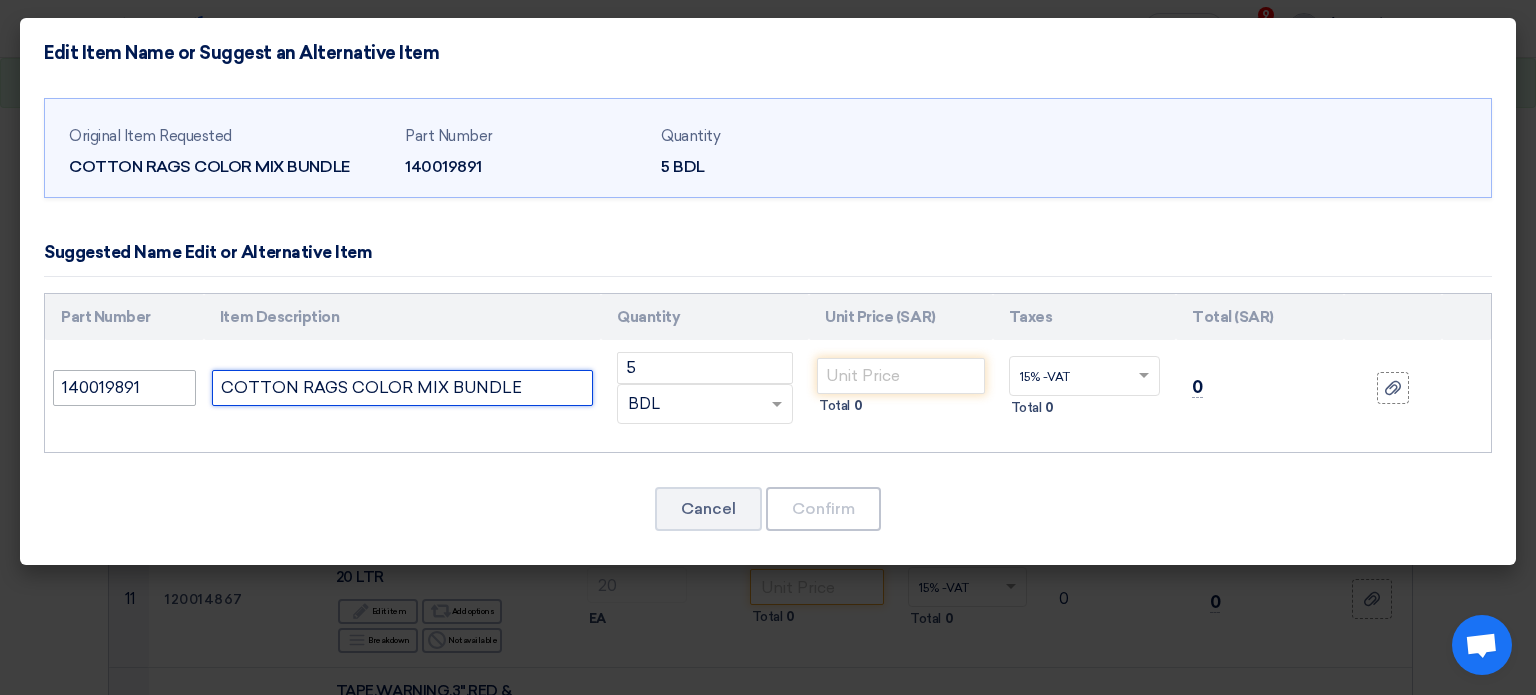 paste on "MULTICOLOUR 100%COTTON RAGS" 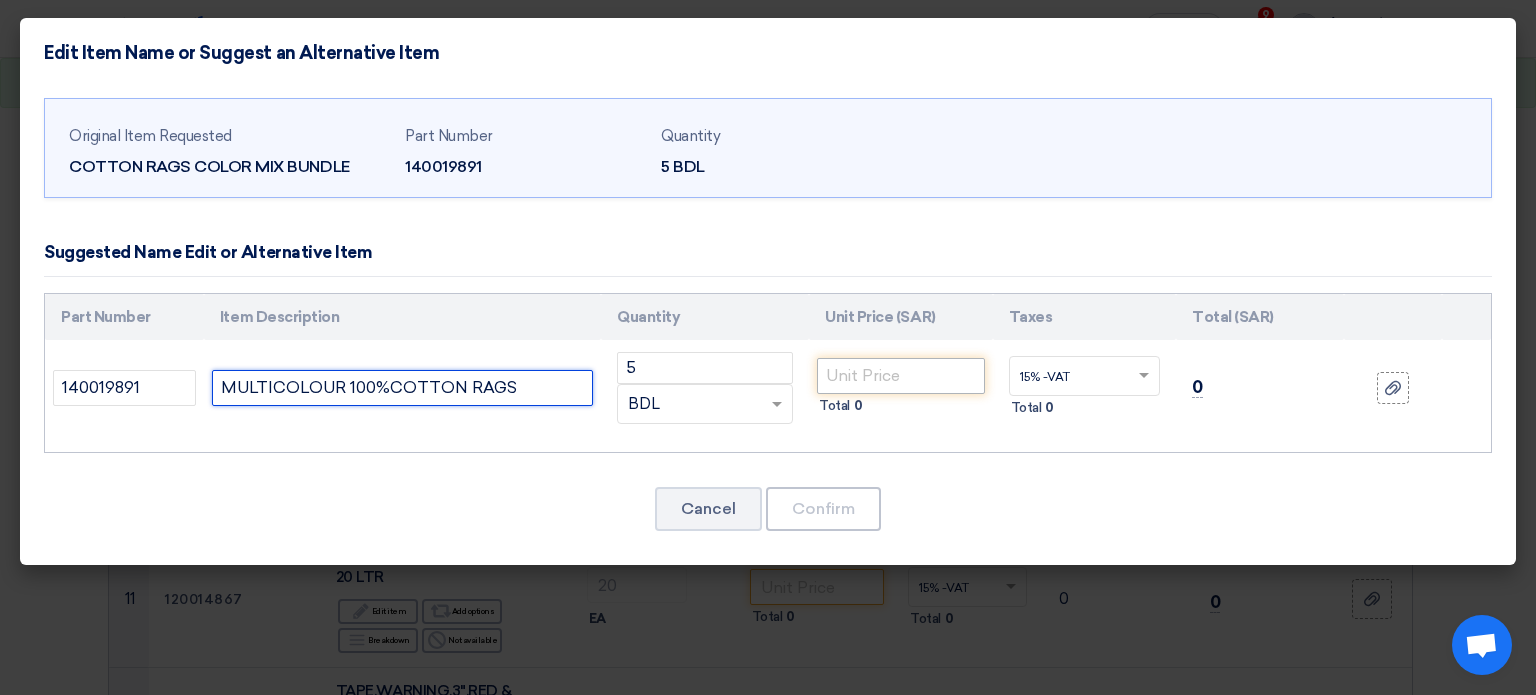 type on "MULTICOLOUR 100%COTTON RAGS" 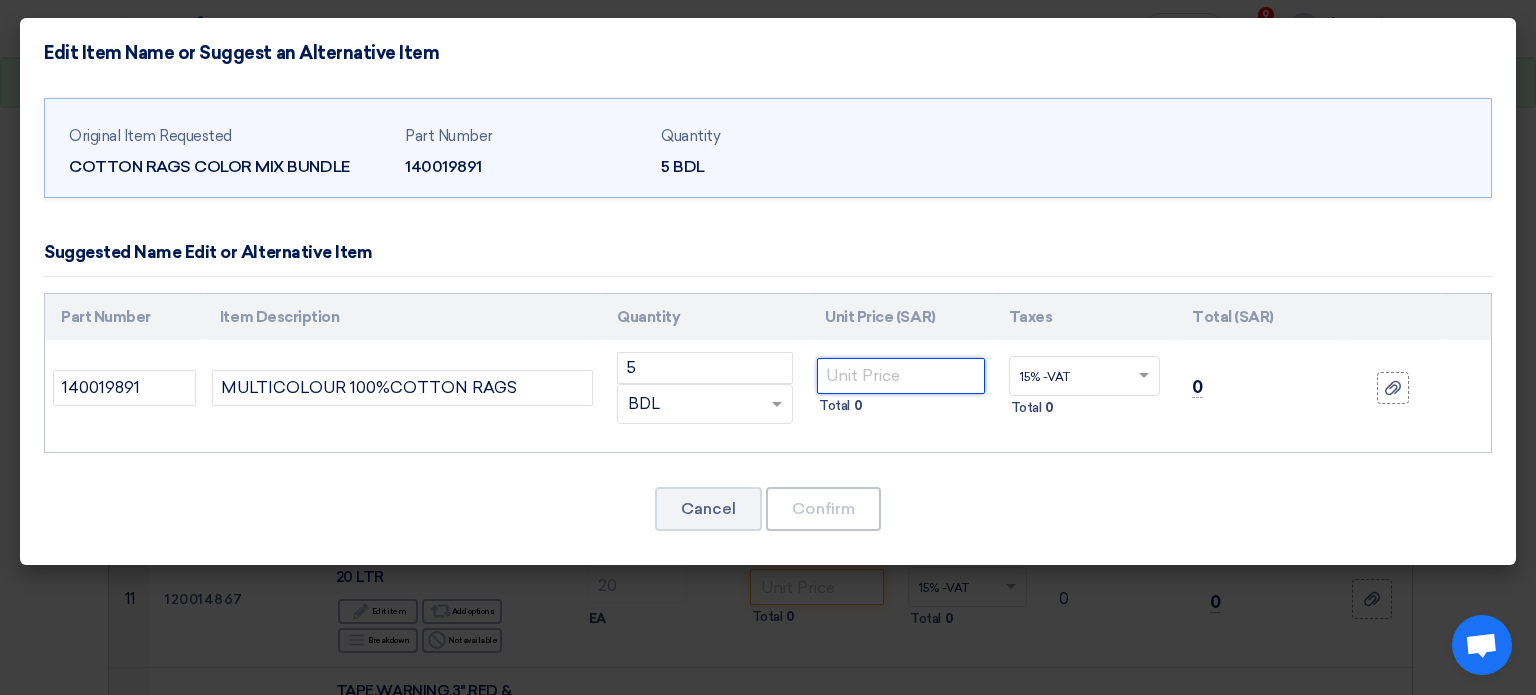 click 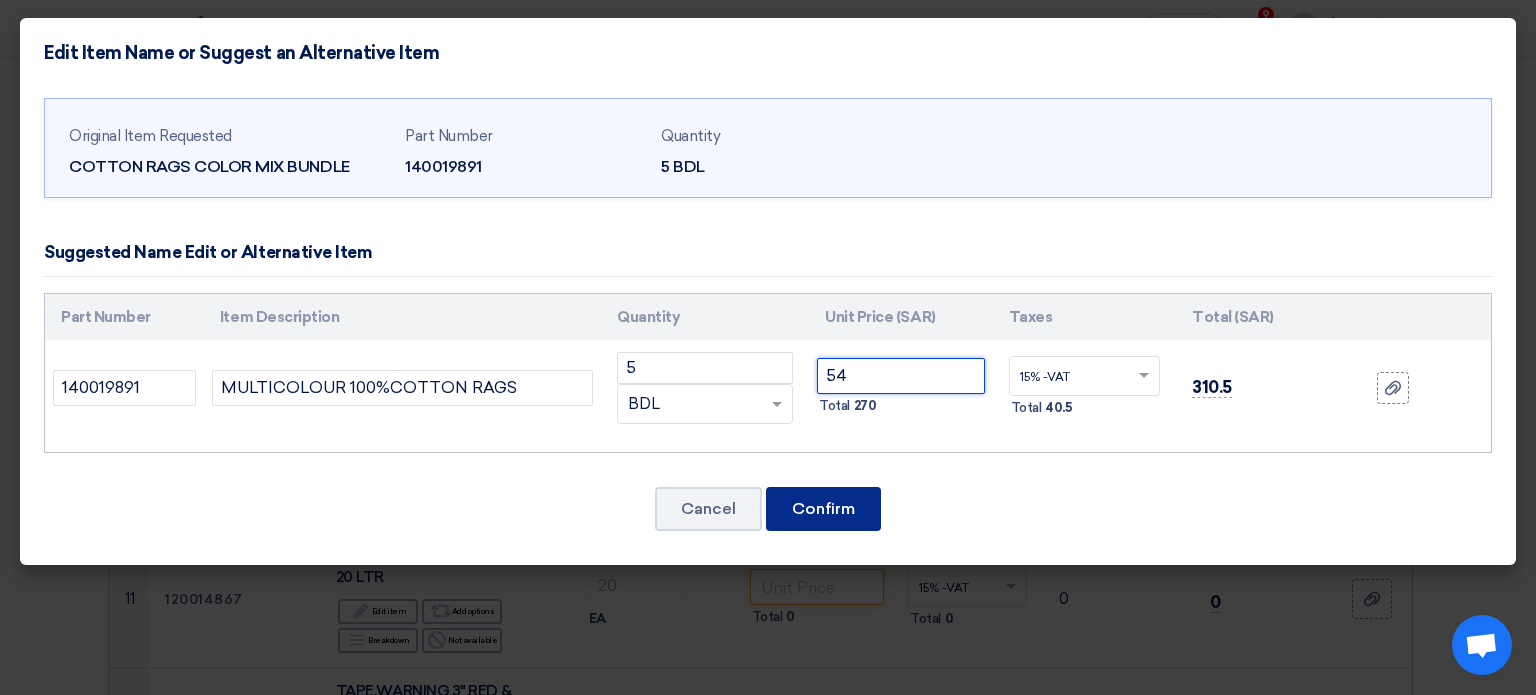 type on "54" 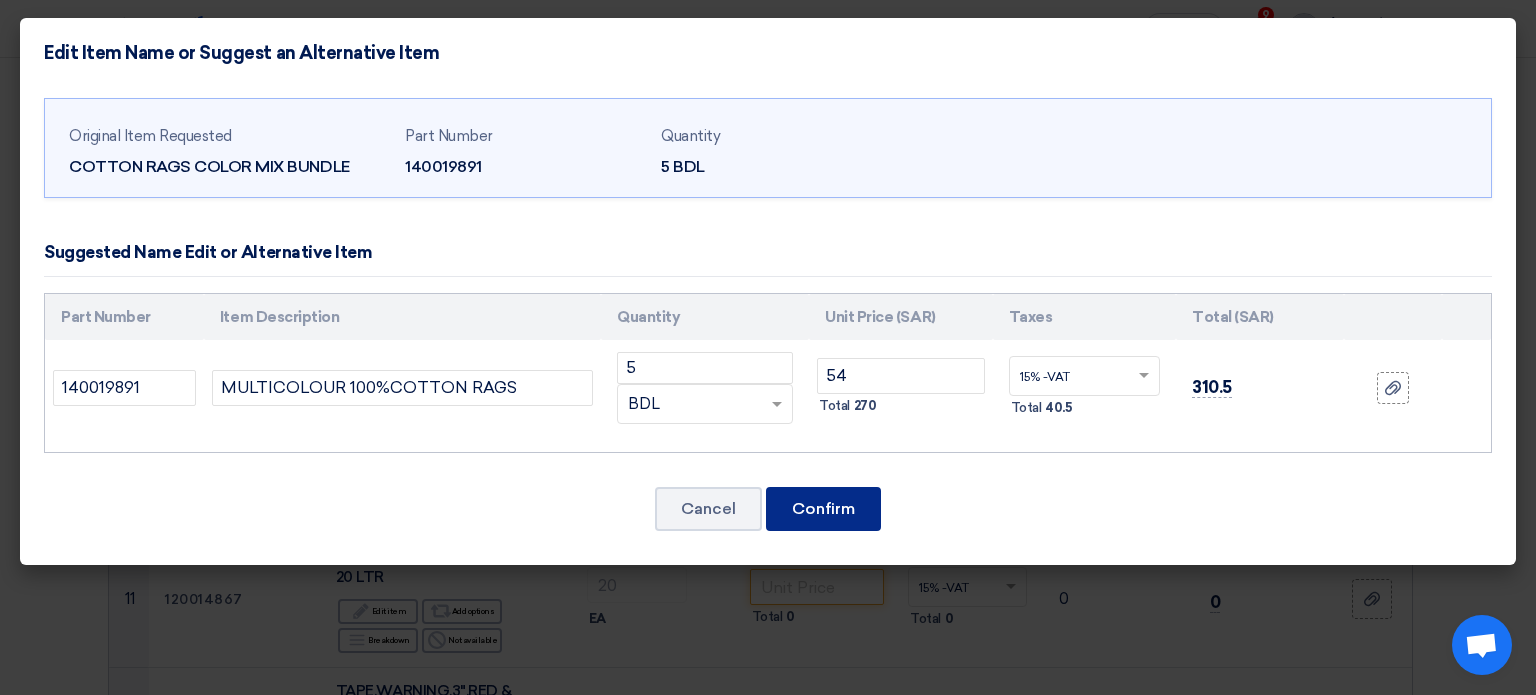 click on "Confirm" 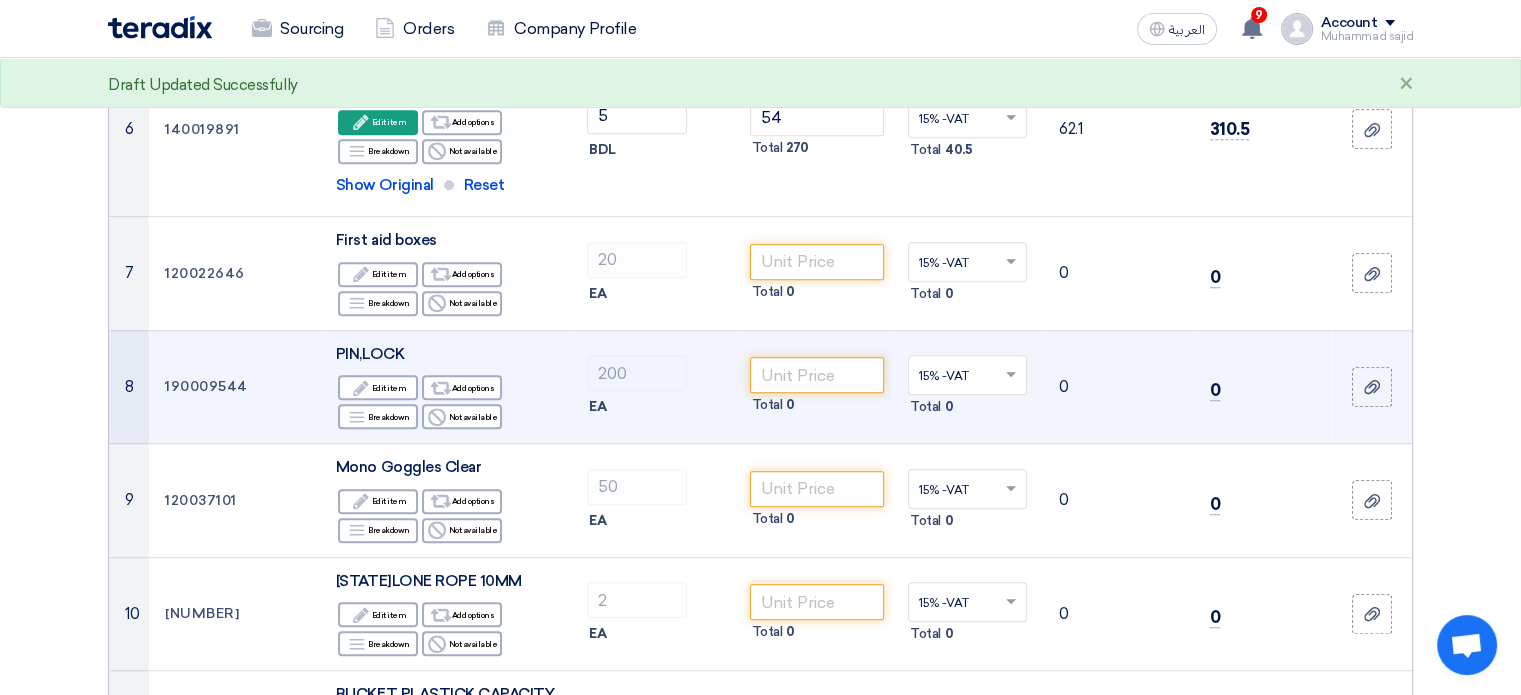 scroll, scrollTop: 1088, scrollLeft: 0, axis: vertical 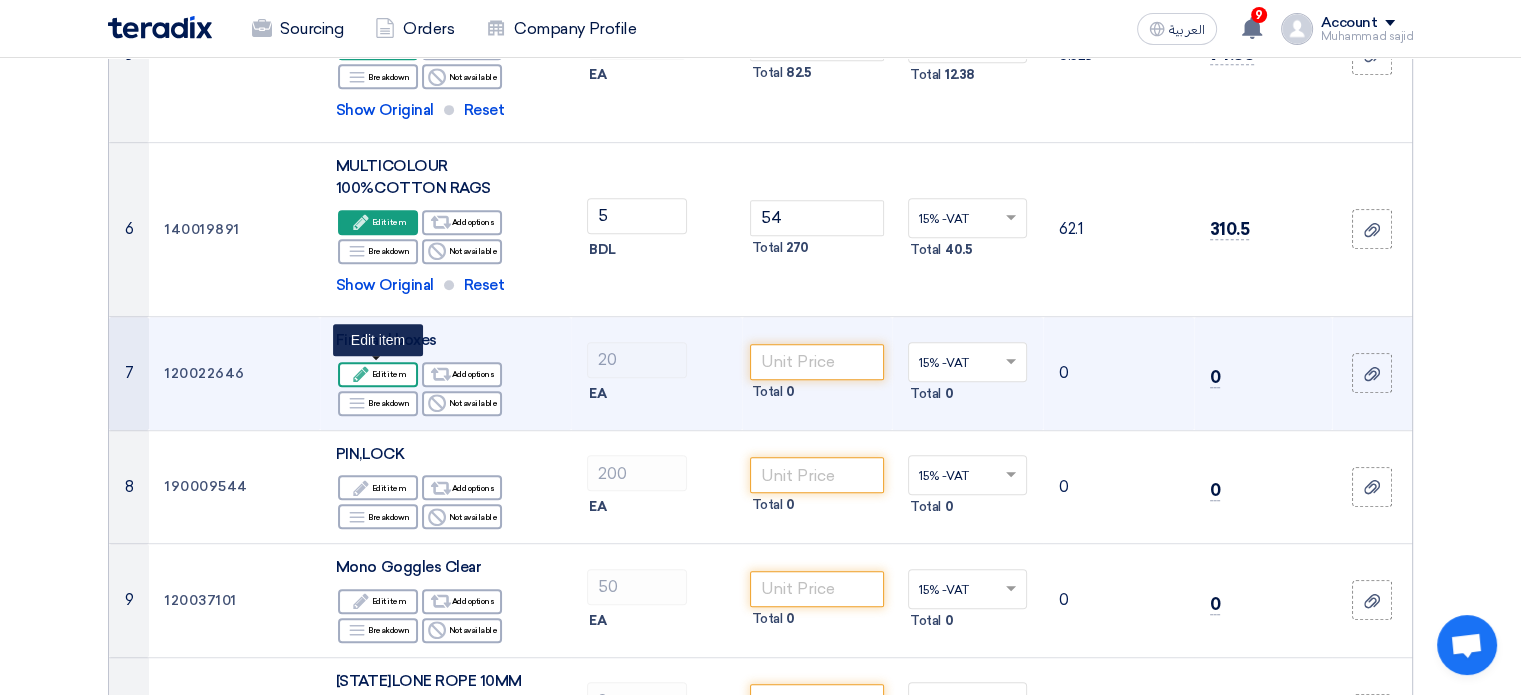 click on "Edit
Edit item" 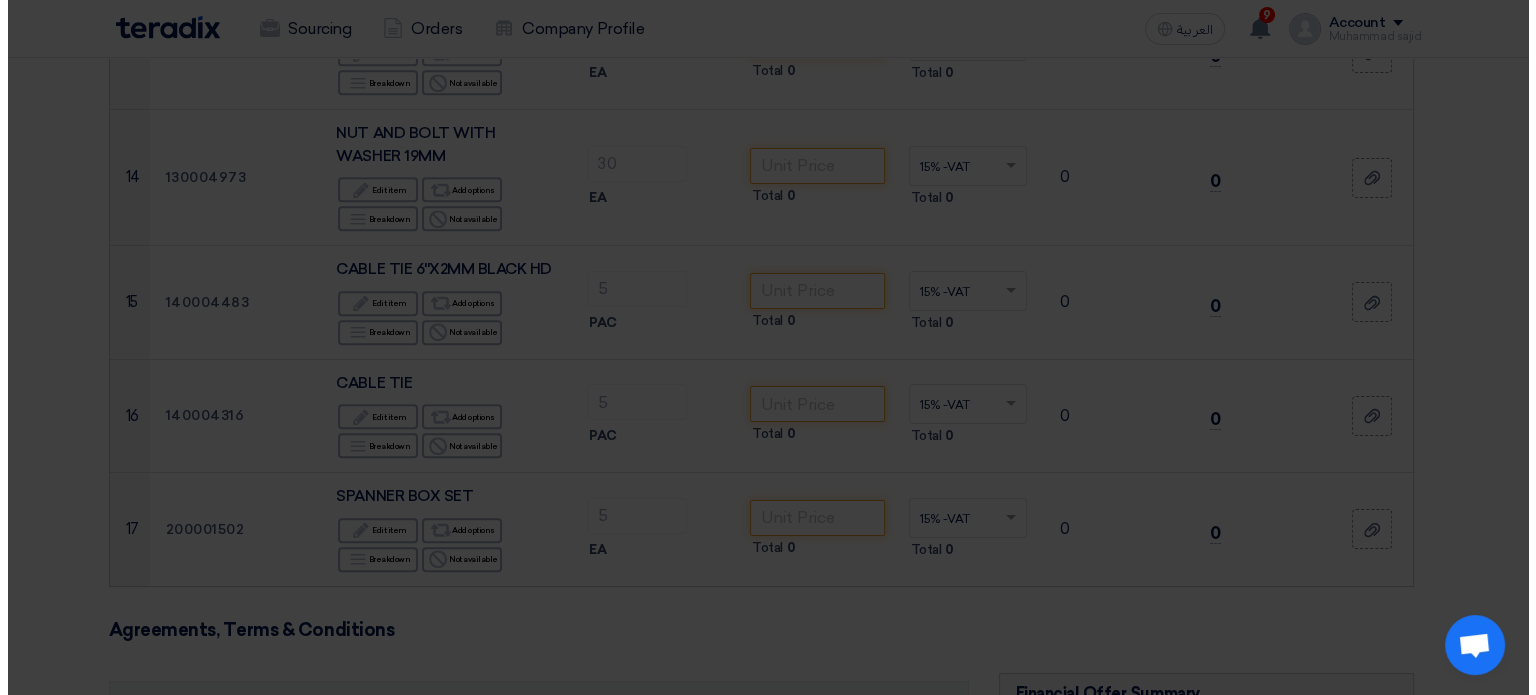 scroll, scrollTop: 392, scrollLeft: 0, axis: vertical 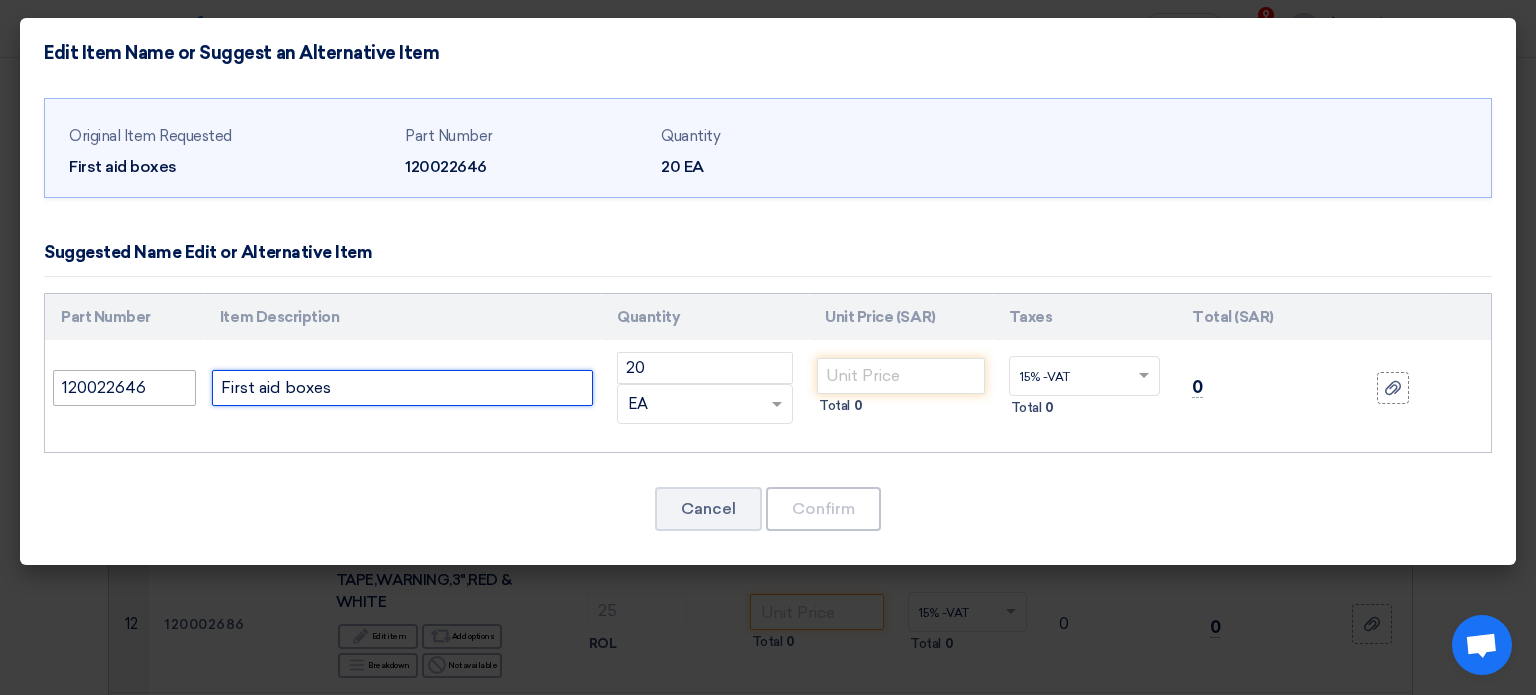 drag, startPoint x: 404, startPoint y: 386, endPoint x: 67, endPoint y: 386, distance: 337 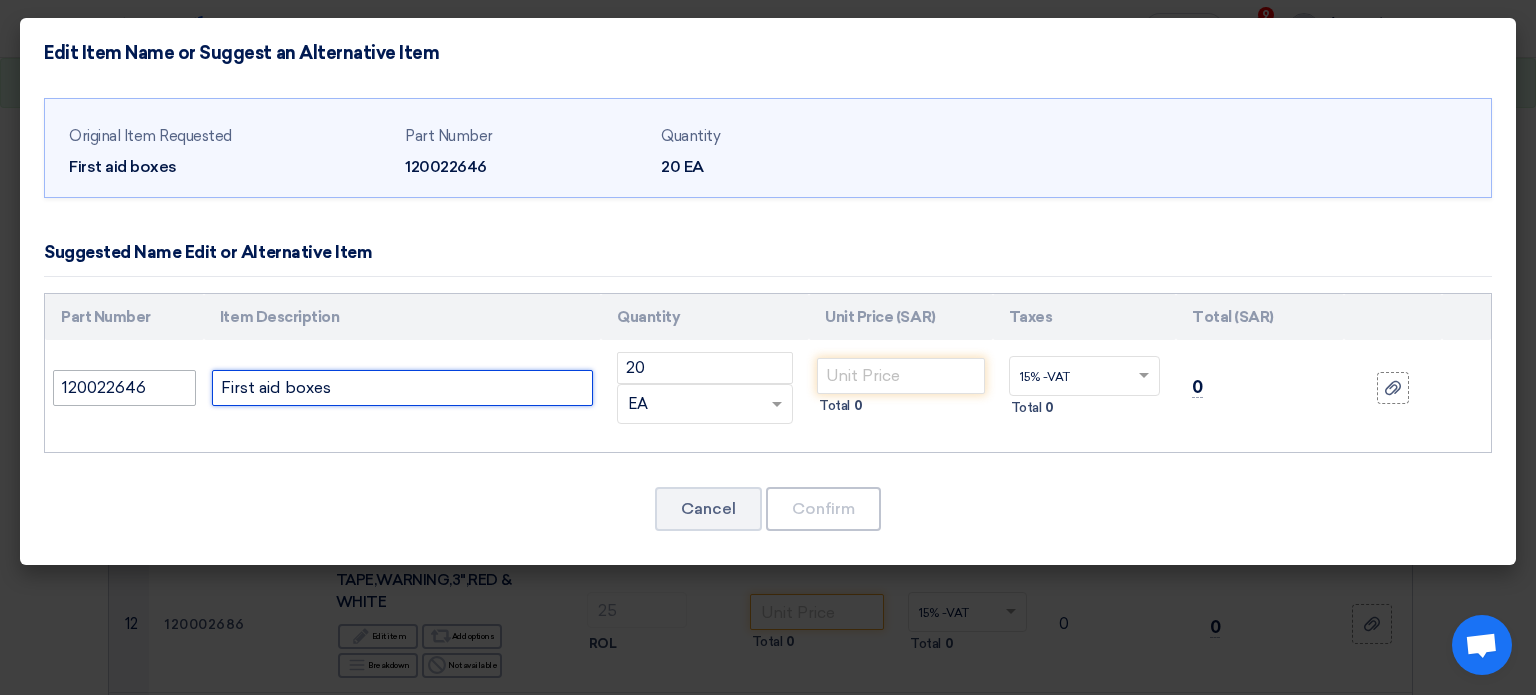 paste on "IRST AID KIT 25% STEEL BOX" 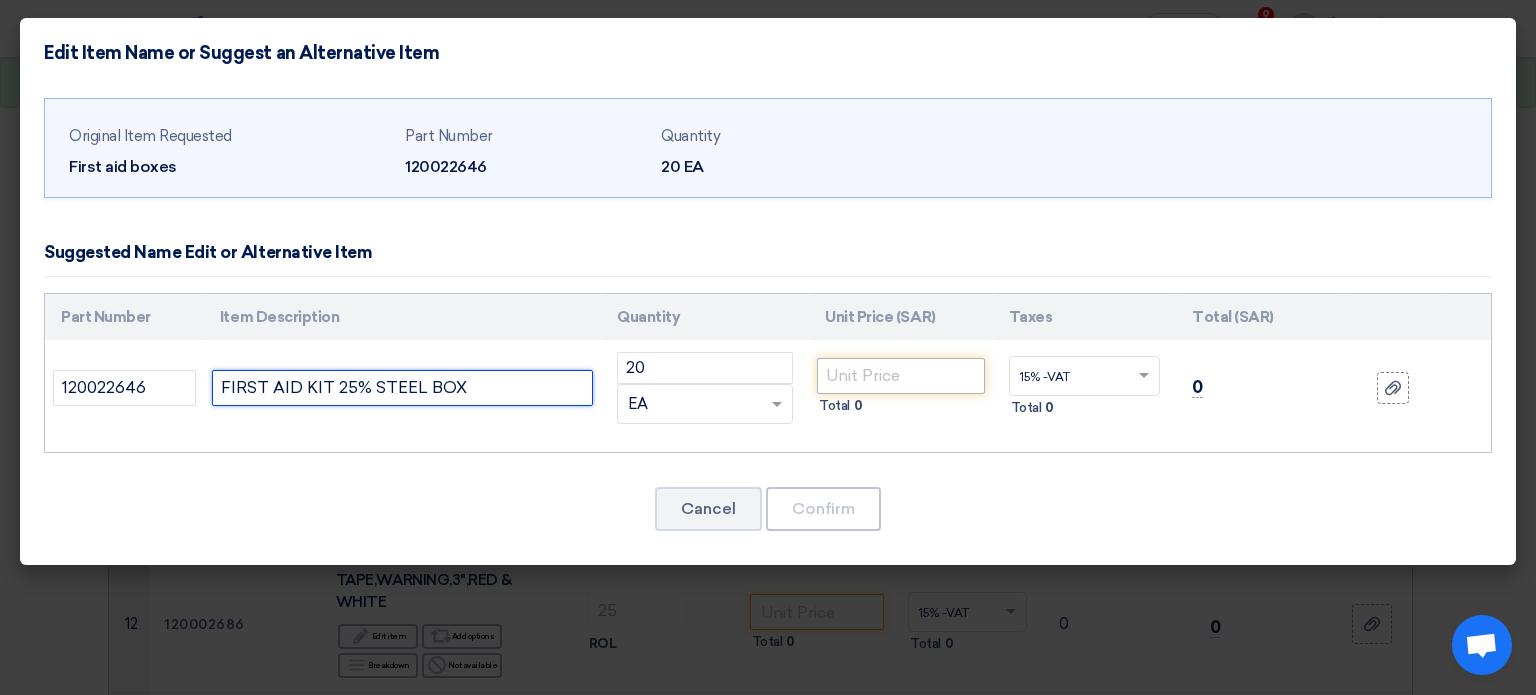 type on "FIRST AID KIT 25% STEEL BOX" 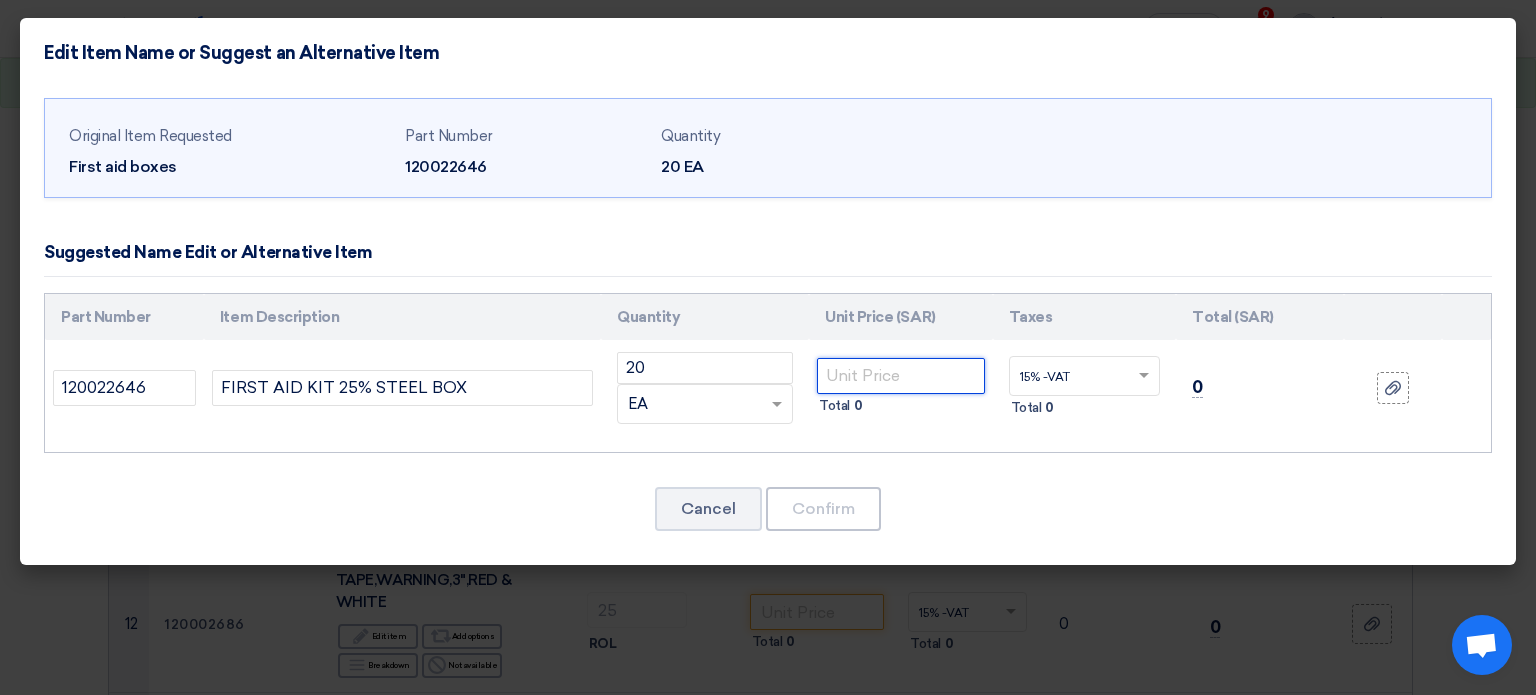 click 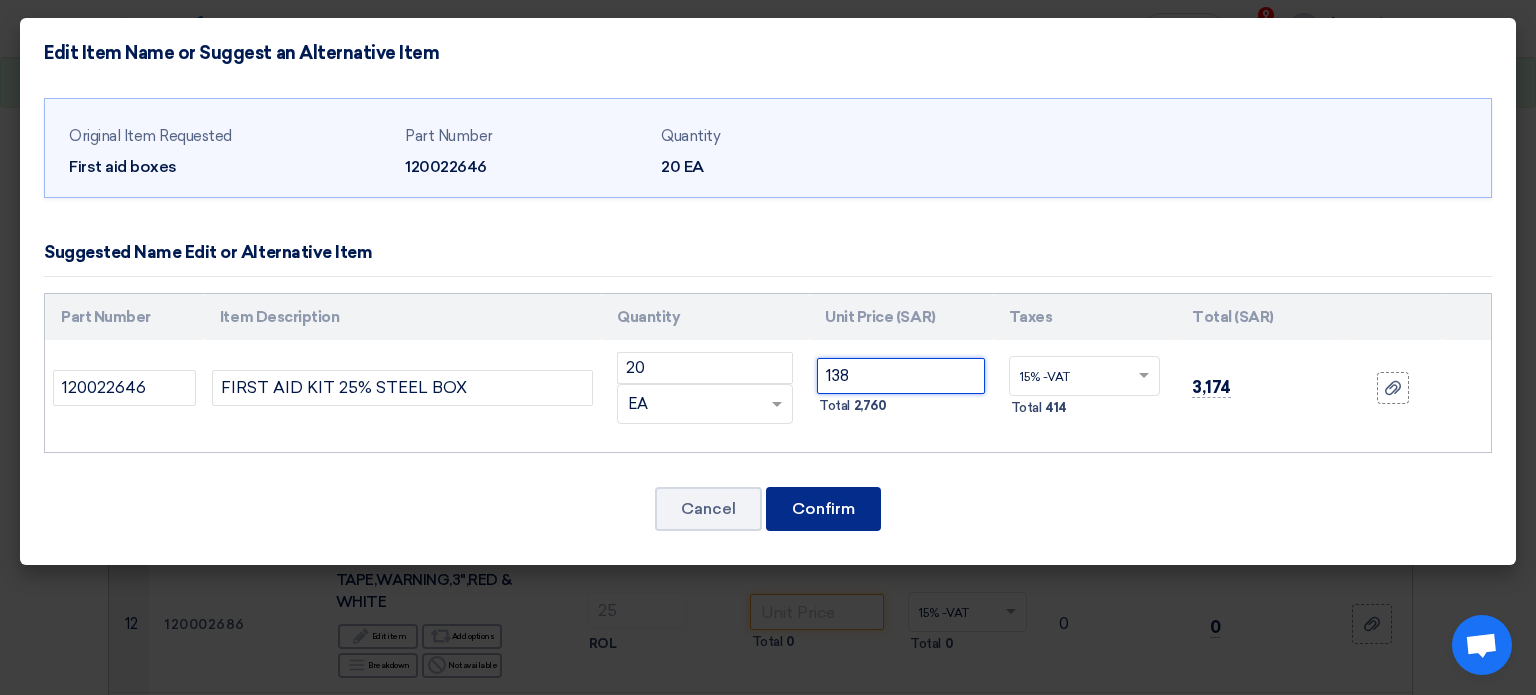 type on "138" 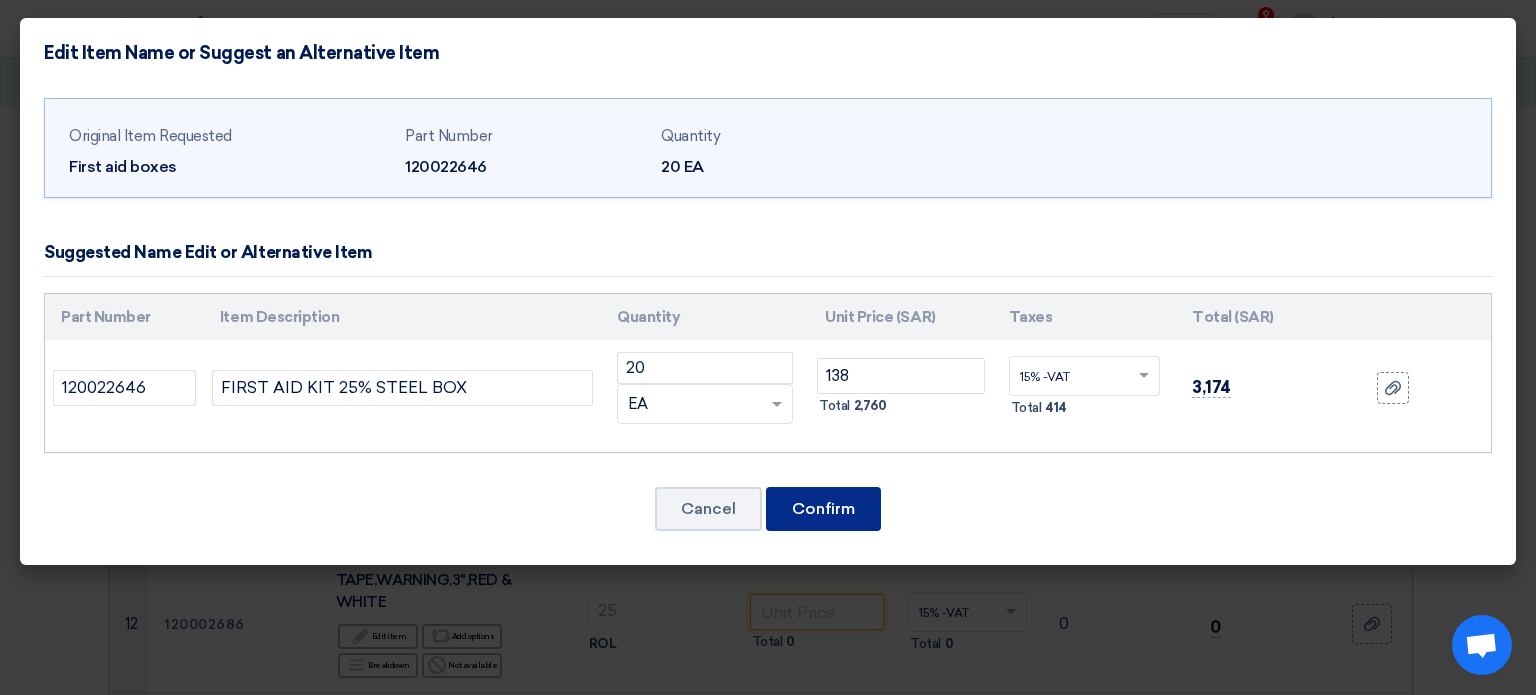 click on "Confirm" 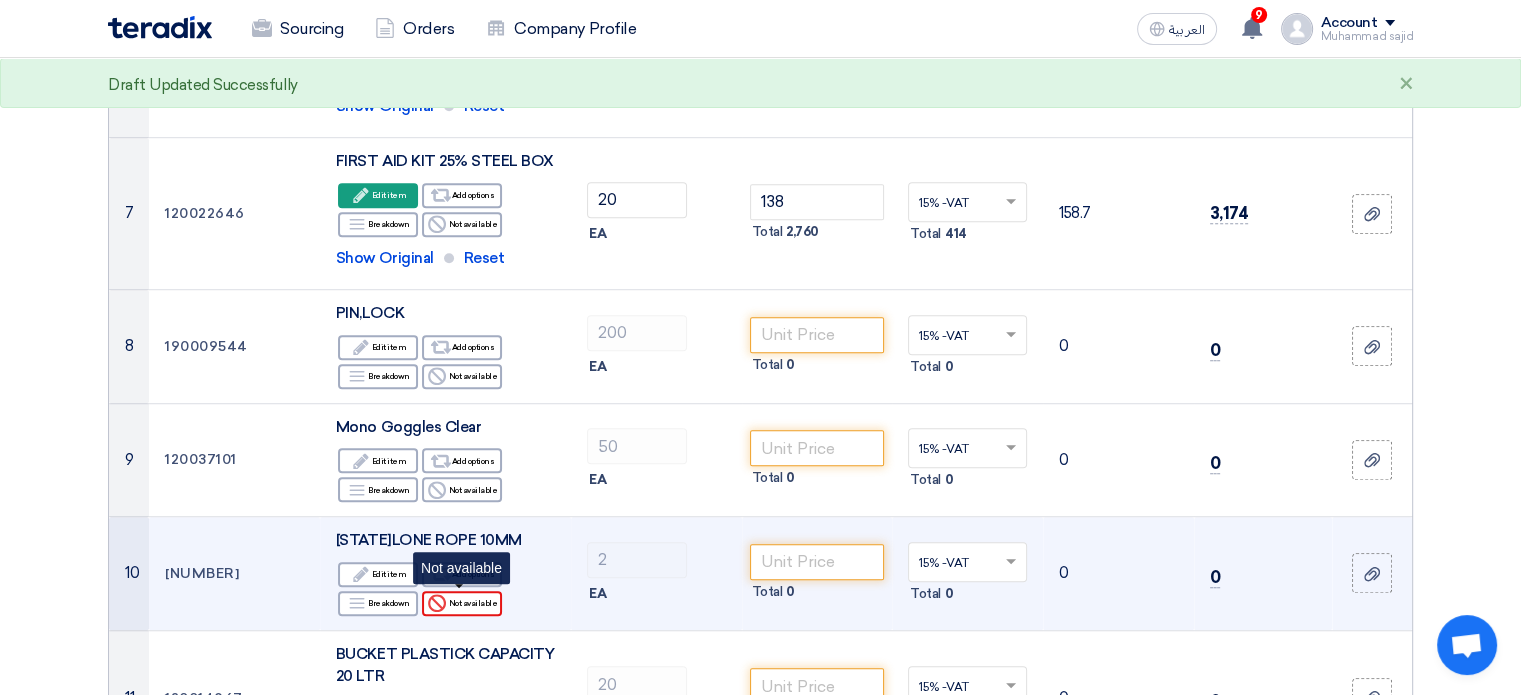 scroll, scrollTop: 1237, scrollLeft: 0, axis: vertical 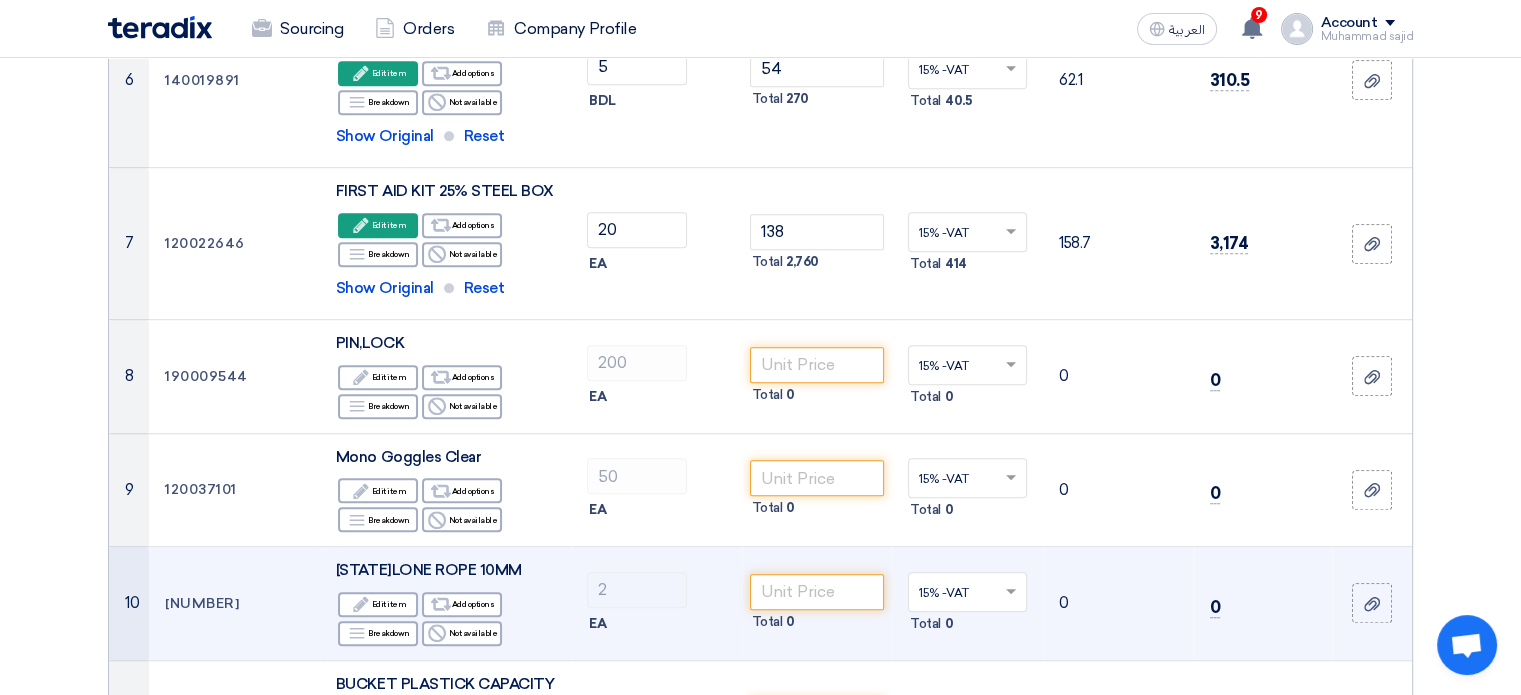 click on "0" 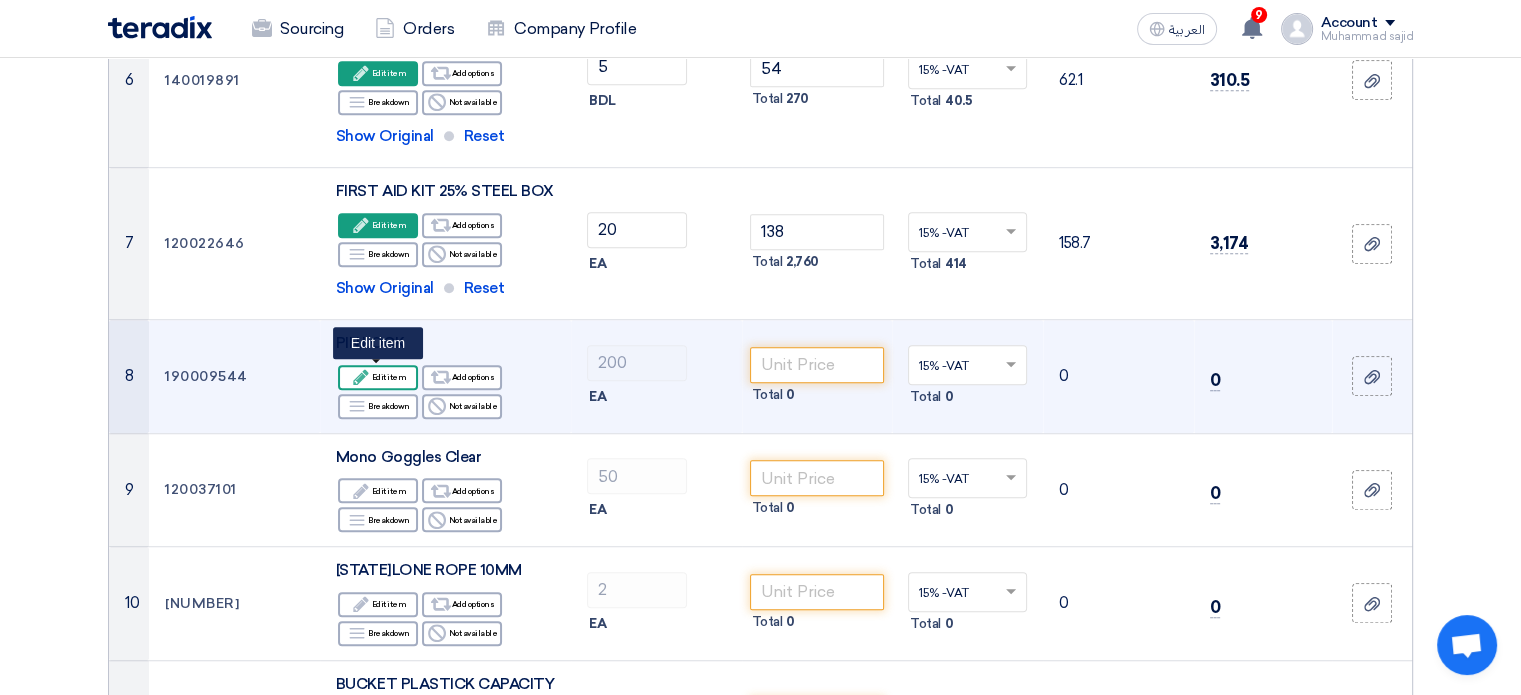 click 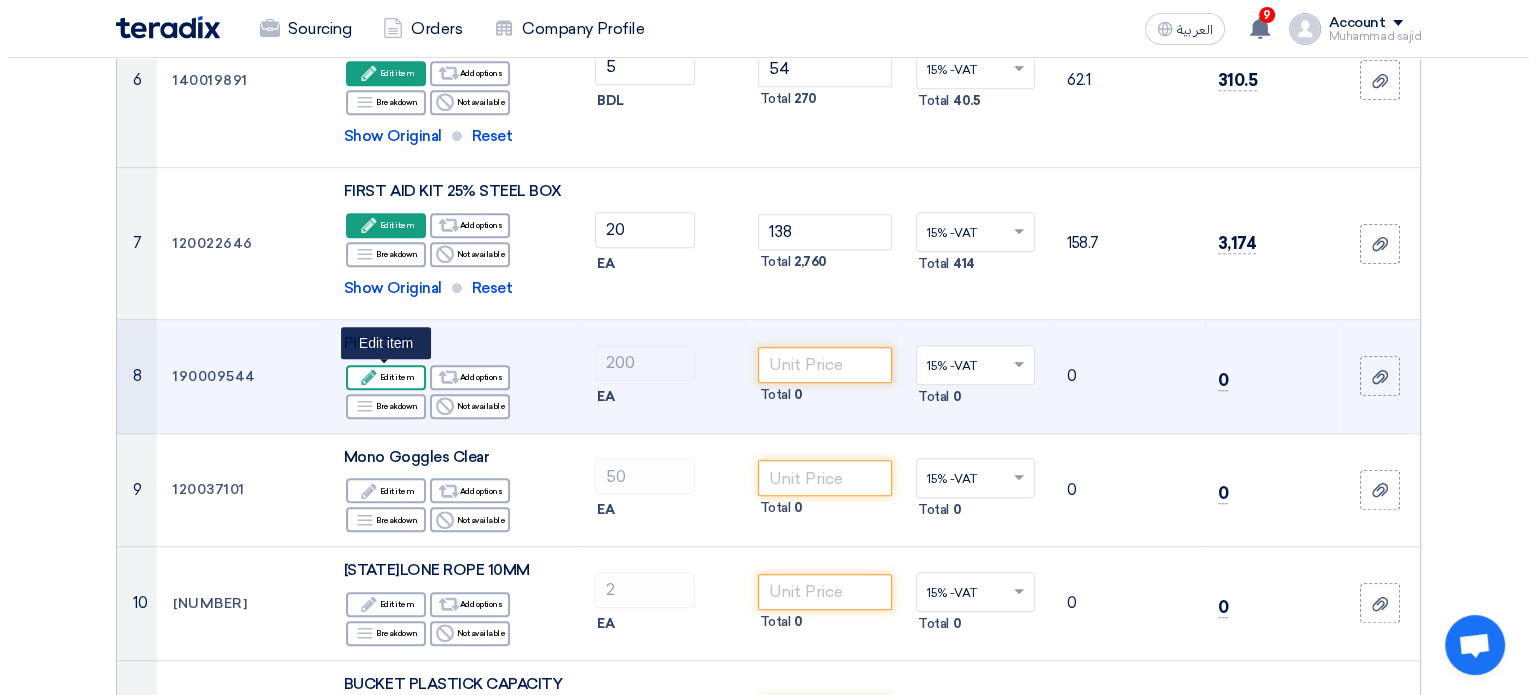 scroll, scrollTop: 366, scrollLeft: 0, axis: vertical 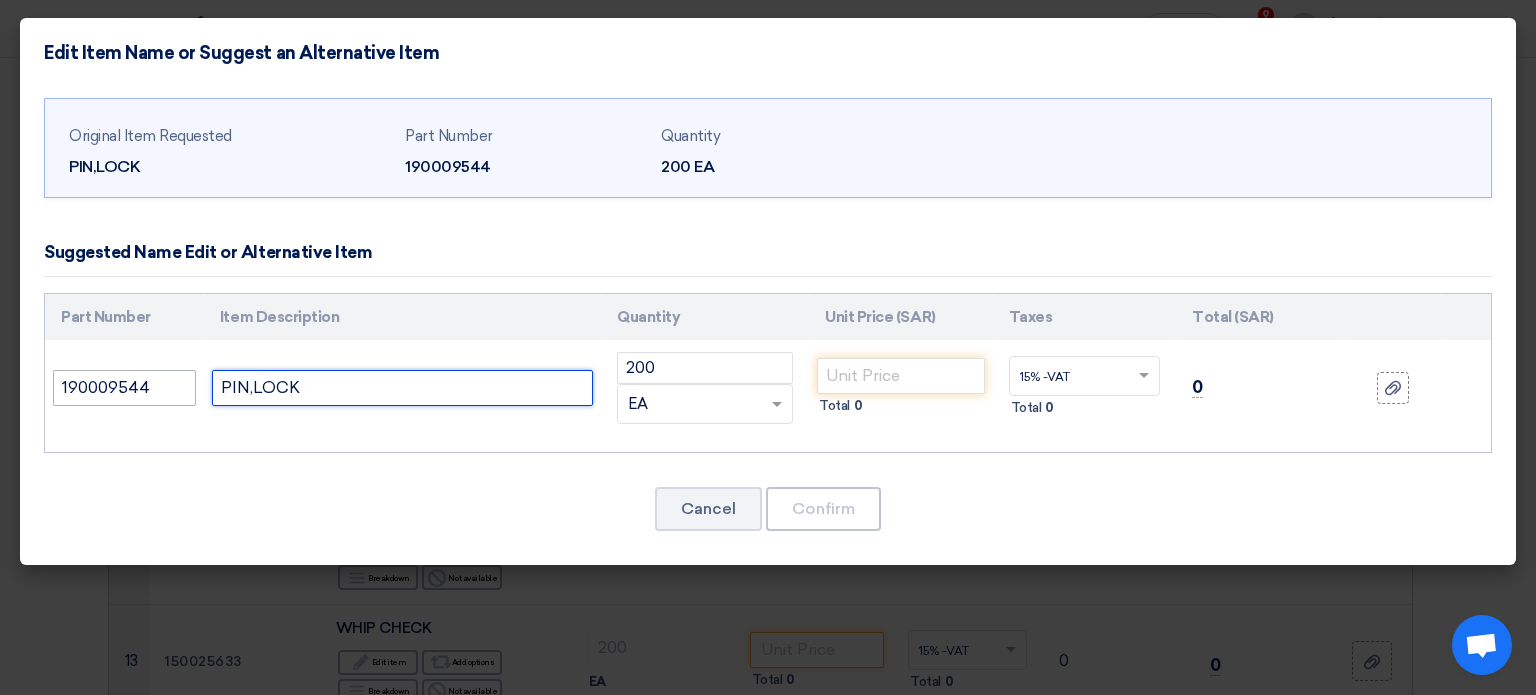 drag, startPoint x: 194, startPoint y: 391, endPoint x: 157, endPoint y: 393, distance: 37.054016 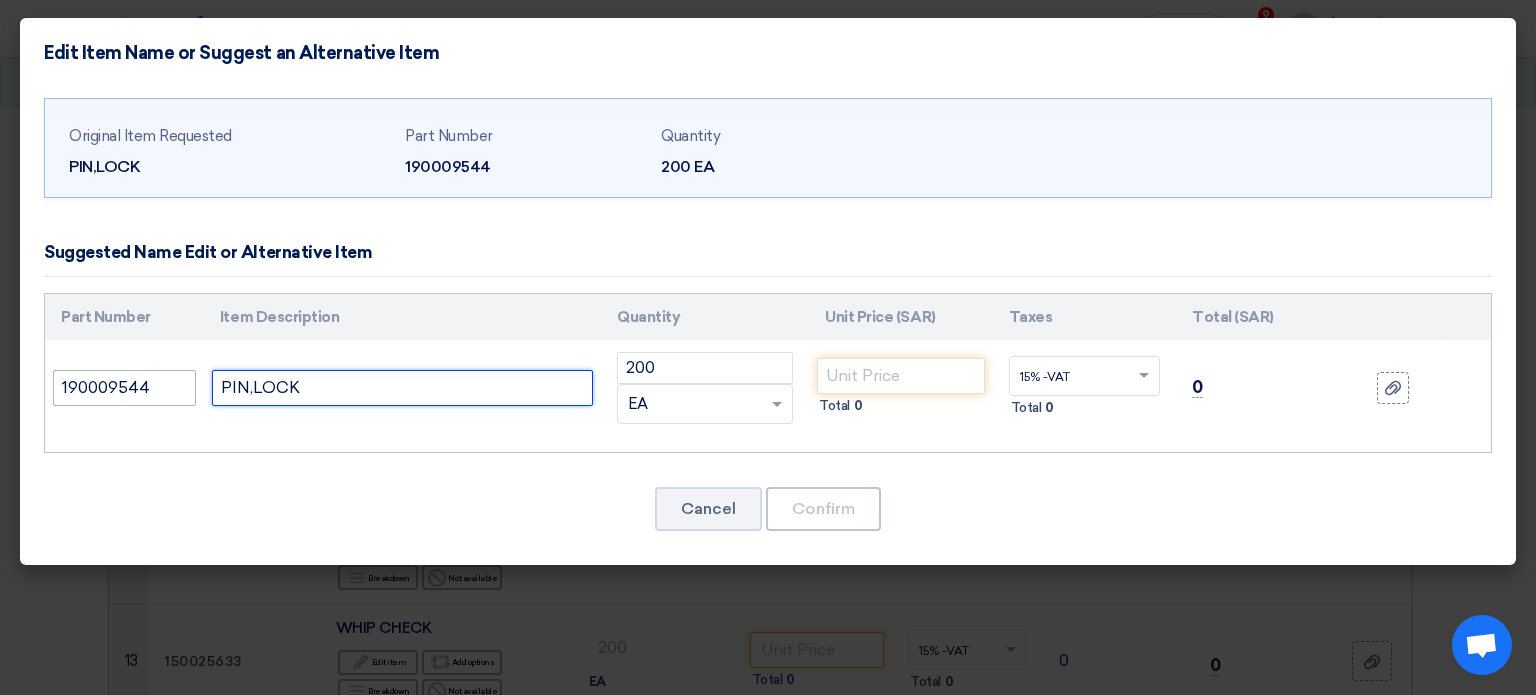 paste on "HOSE LOCK PIN 4"" 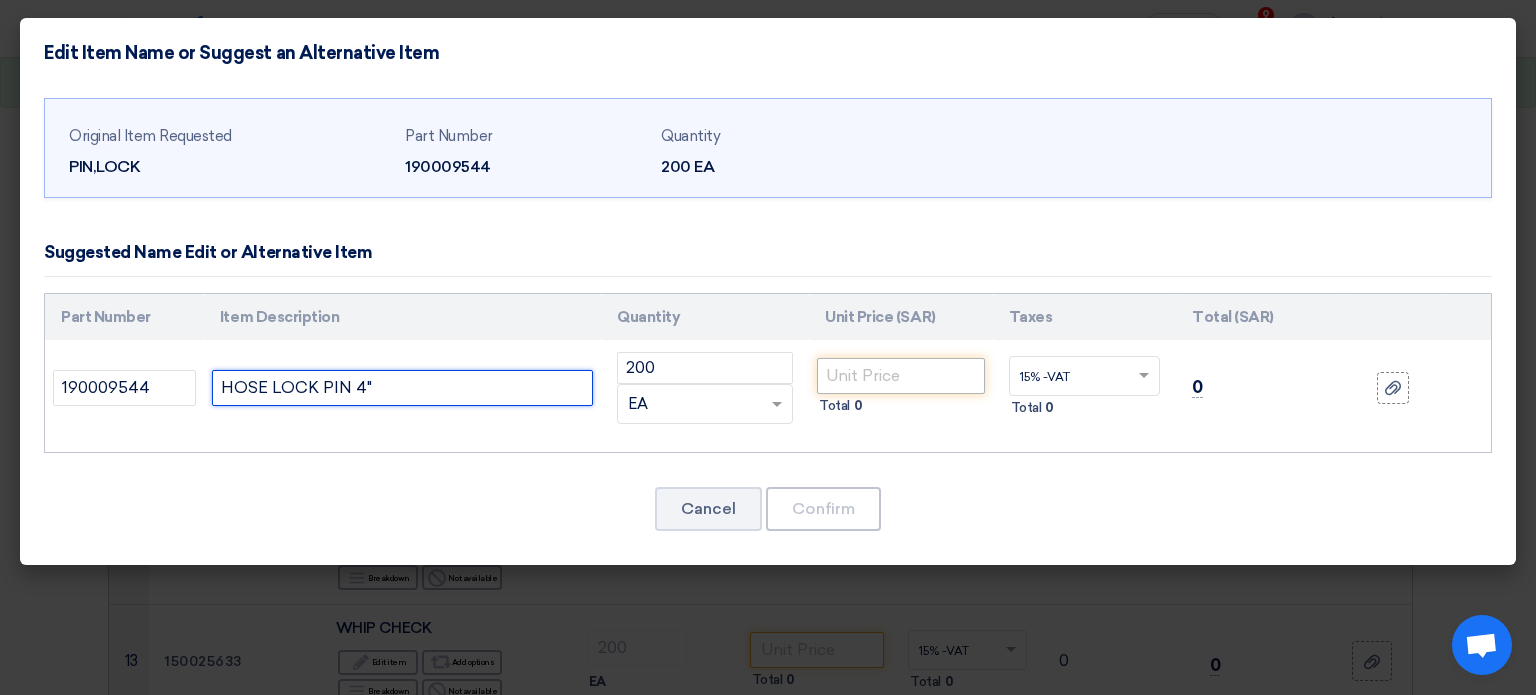 type on "HOSE LOCK PIN 4"" 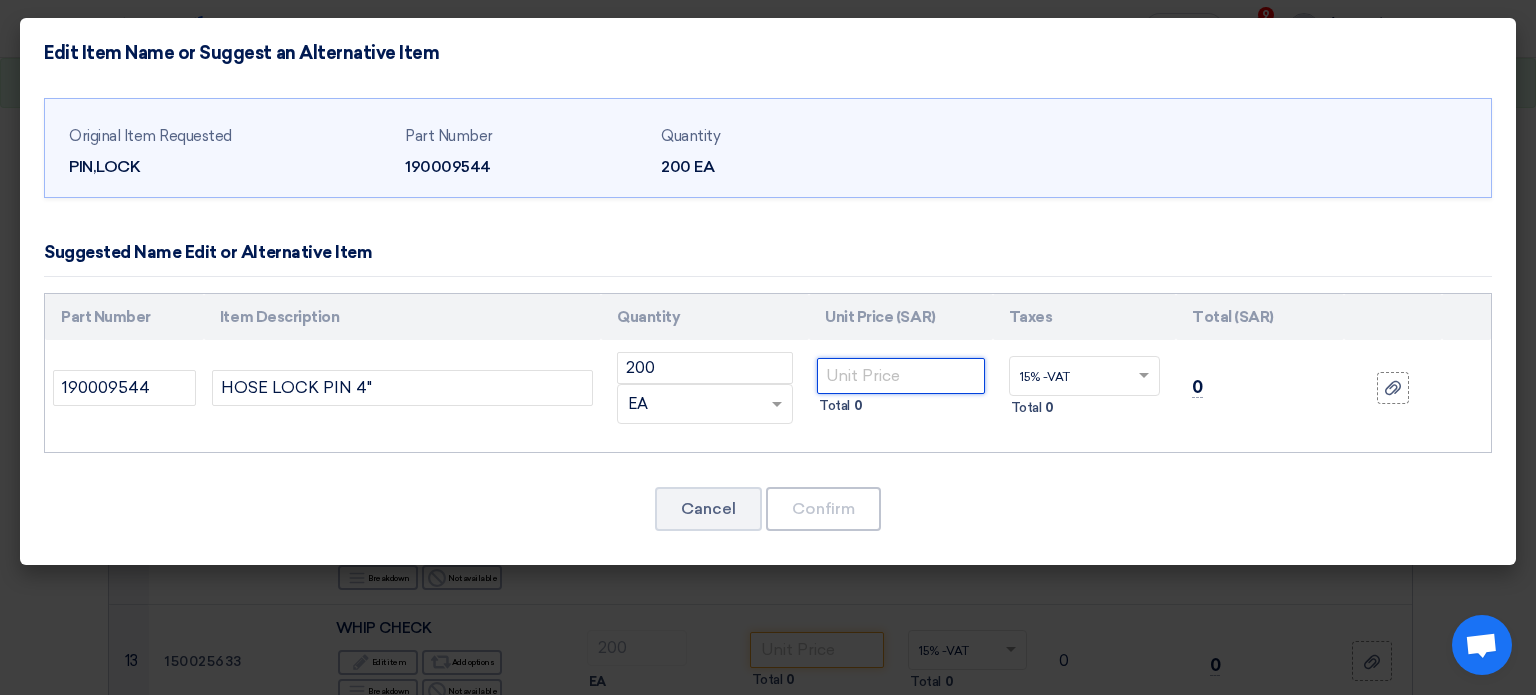 click 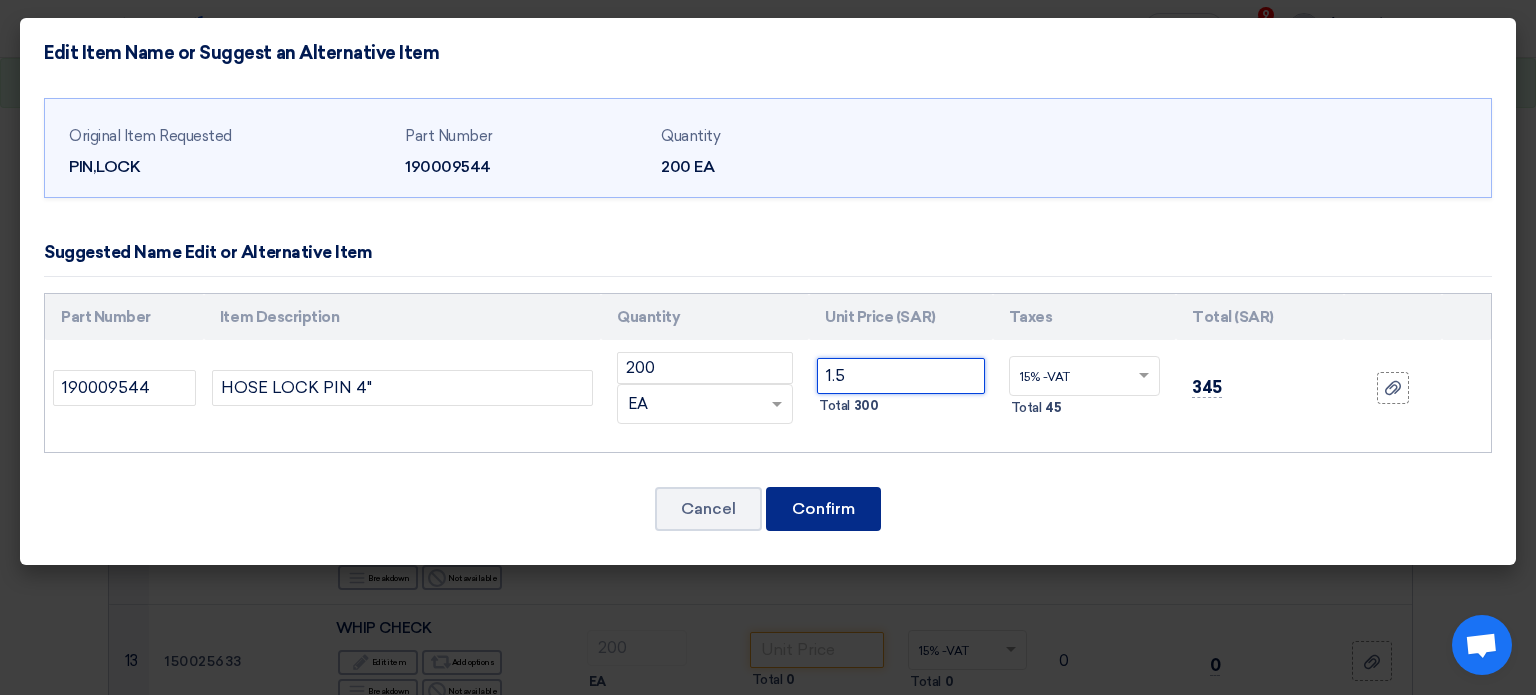 type on "1.5" 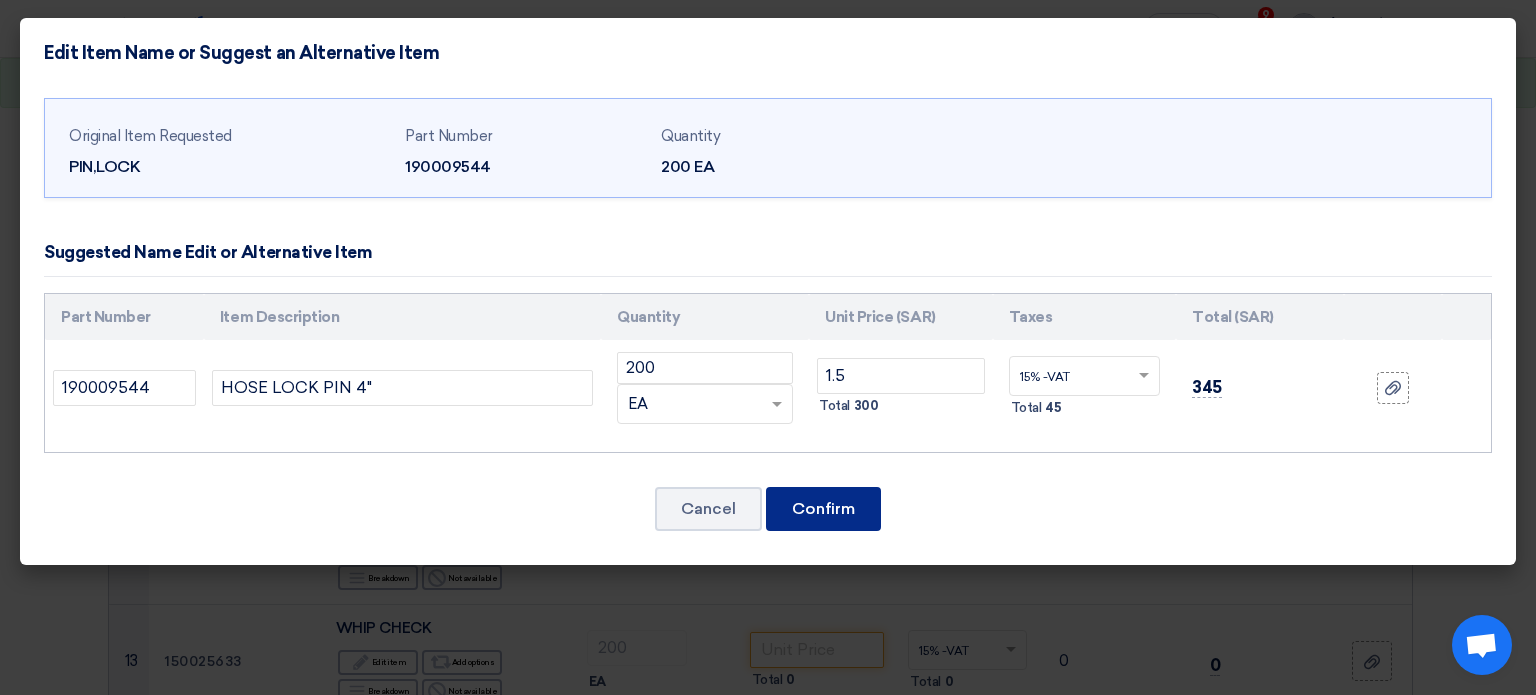 click on "Confirm" 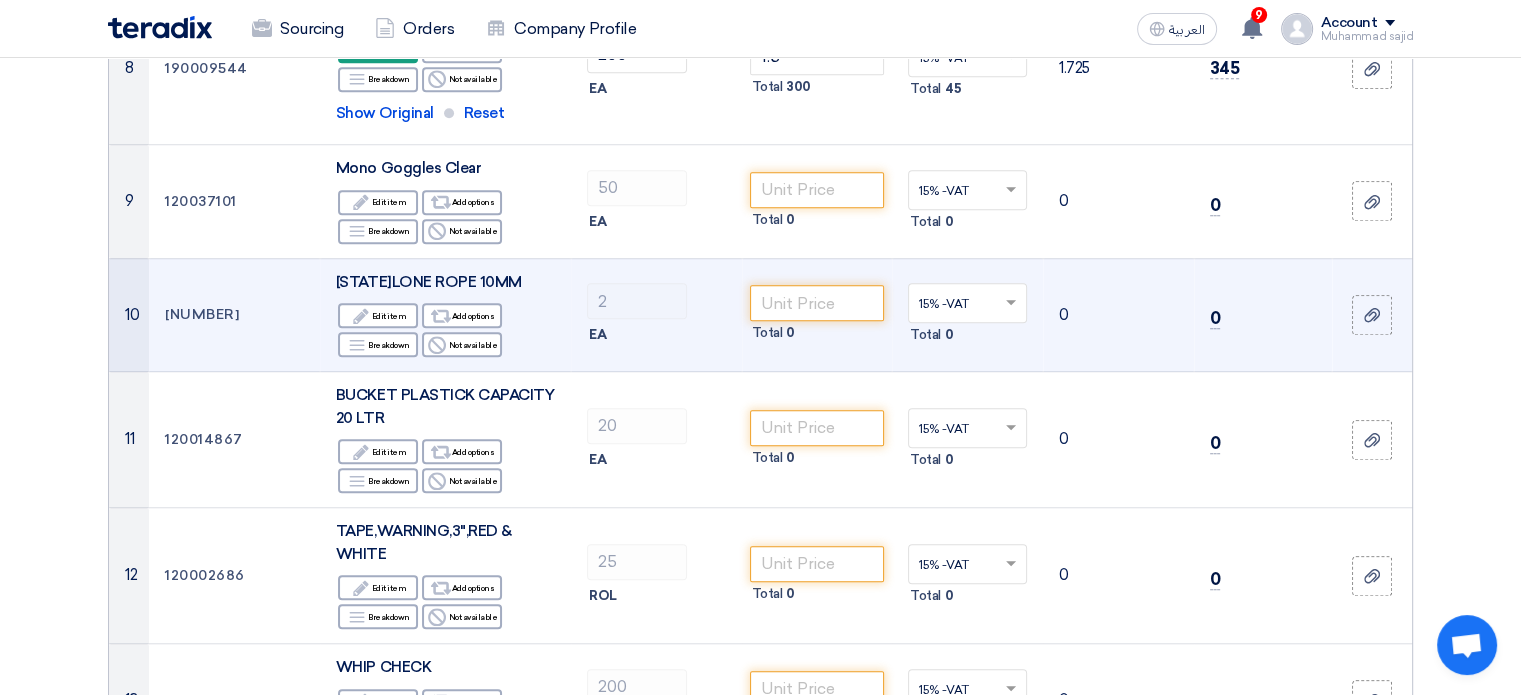 scroll, scrollTop: 1464, scrollLeft: 0, axis: vertical 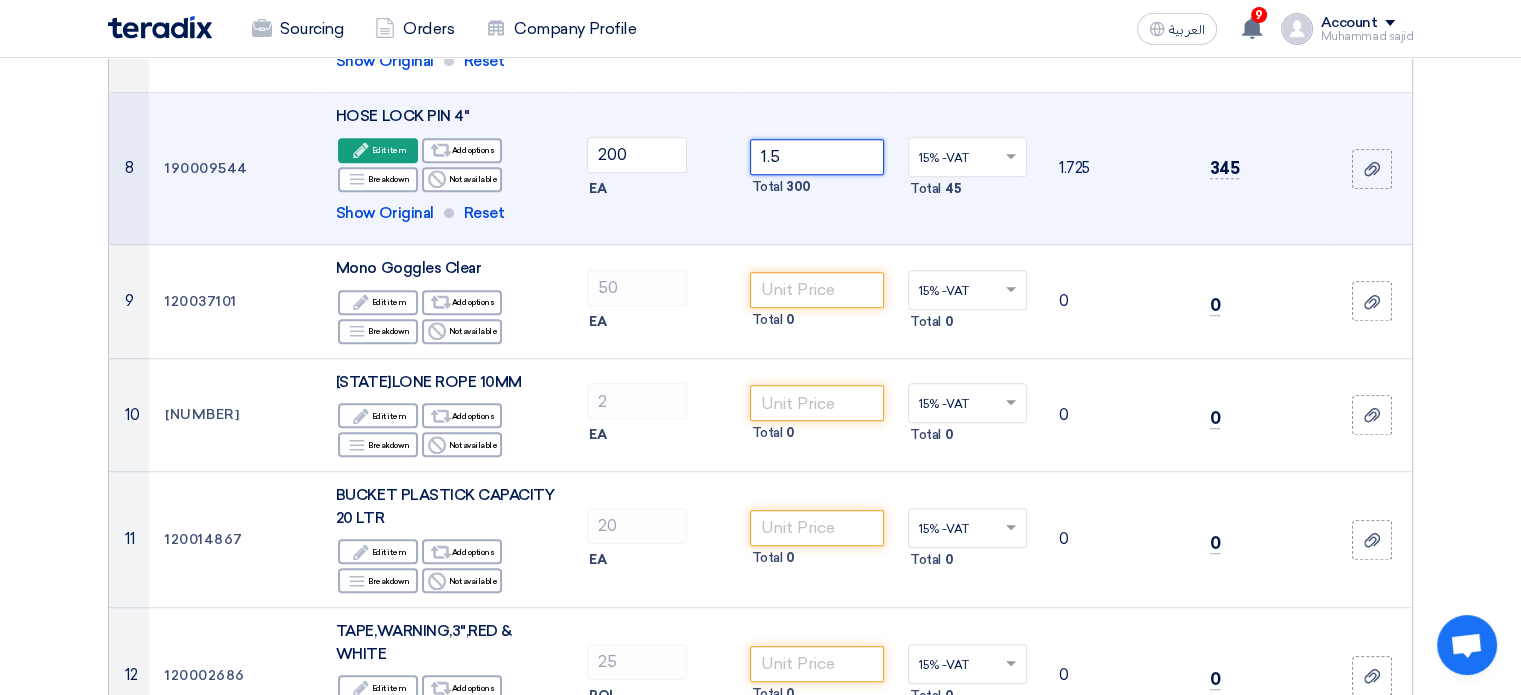 click on "1.5" 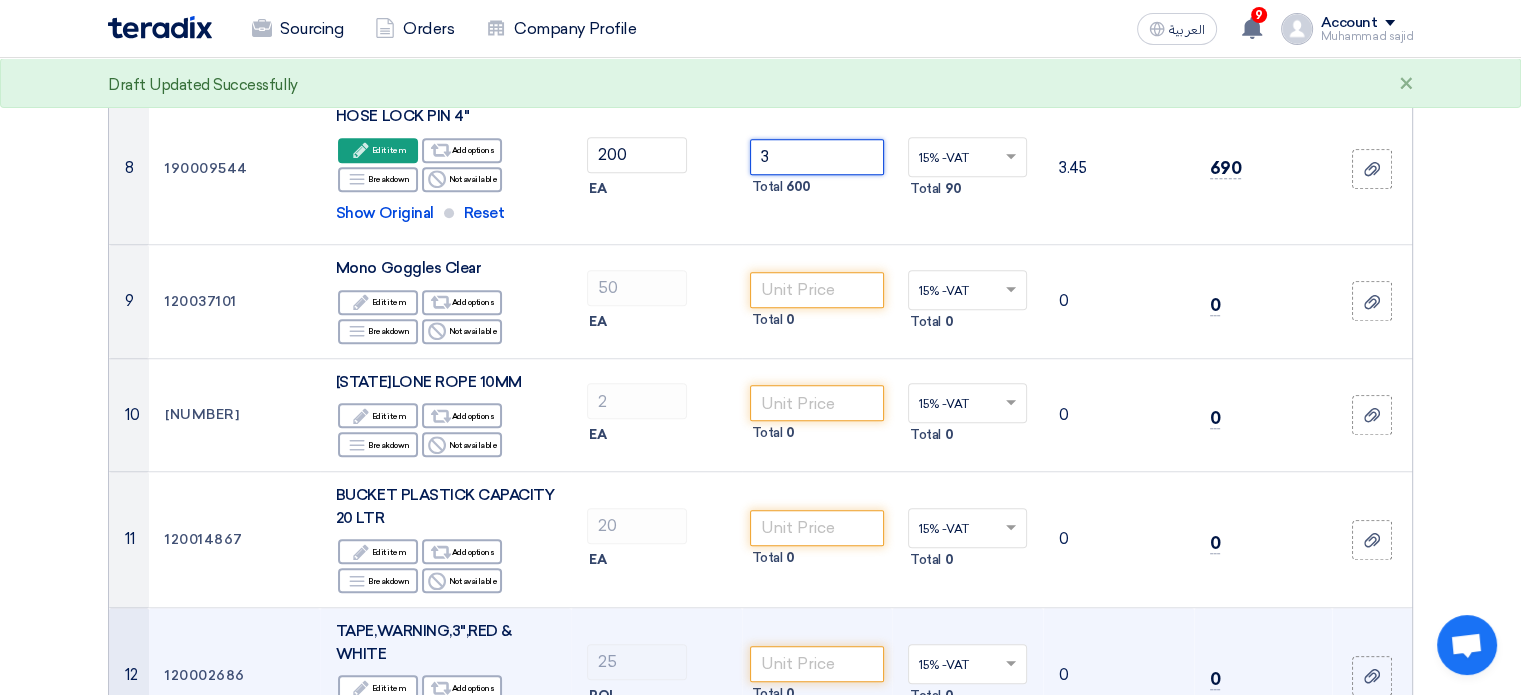 type on "3" 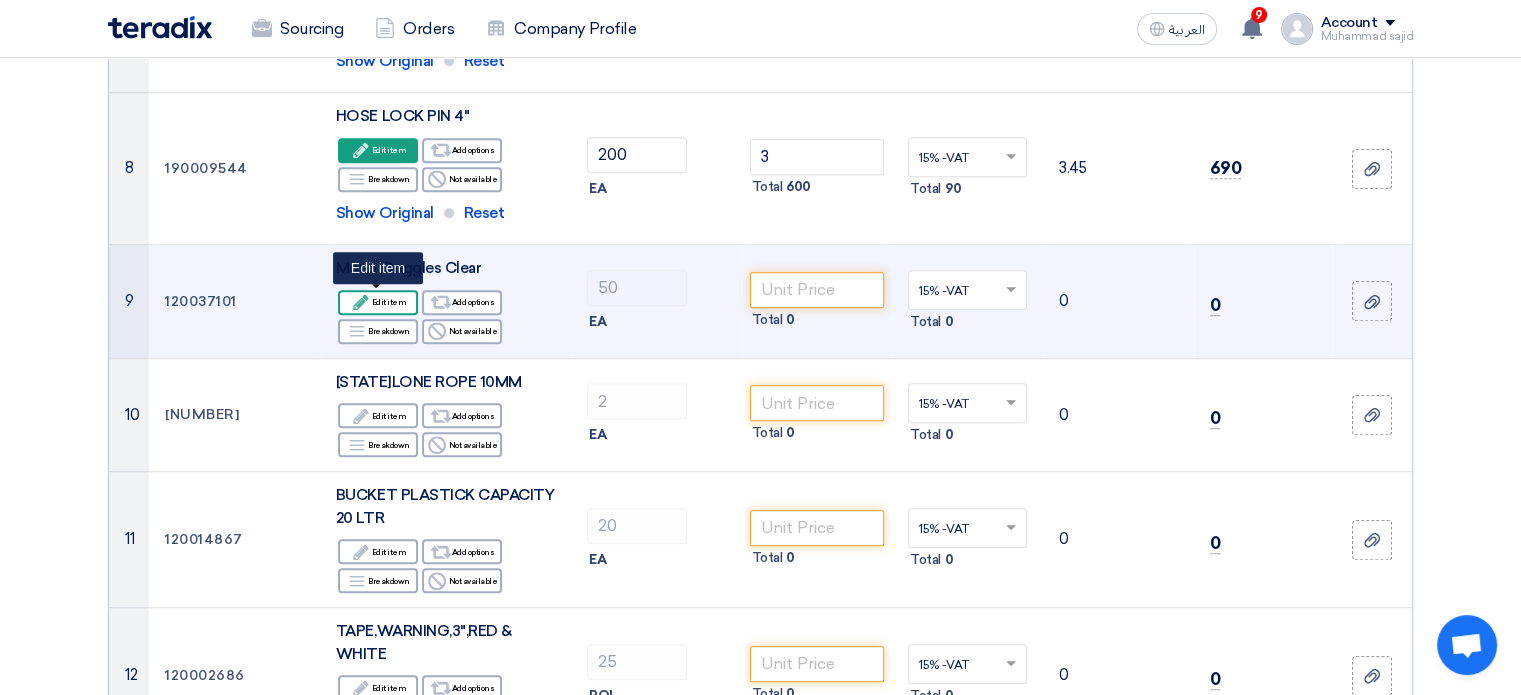 click on "Edit
Edit item" 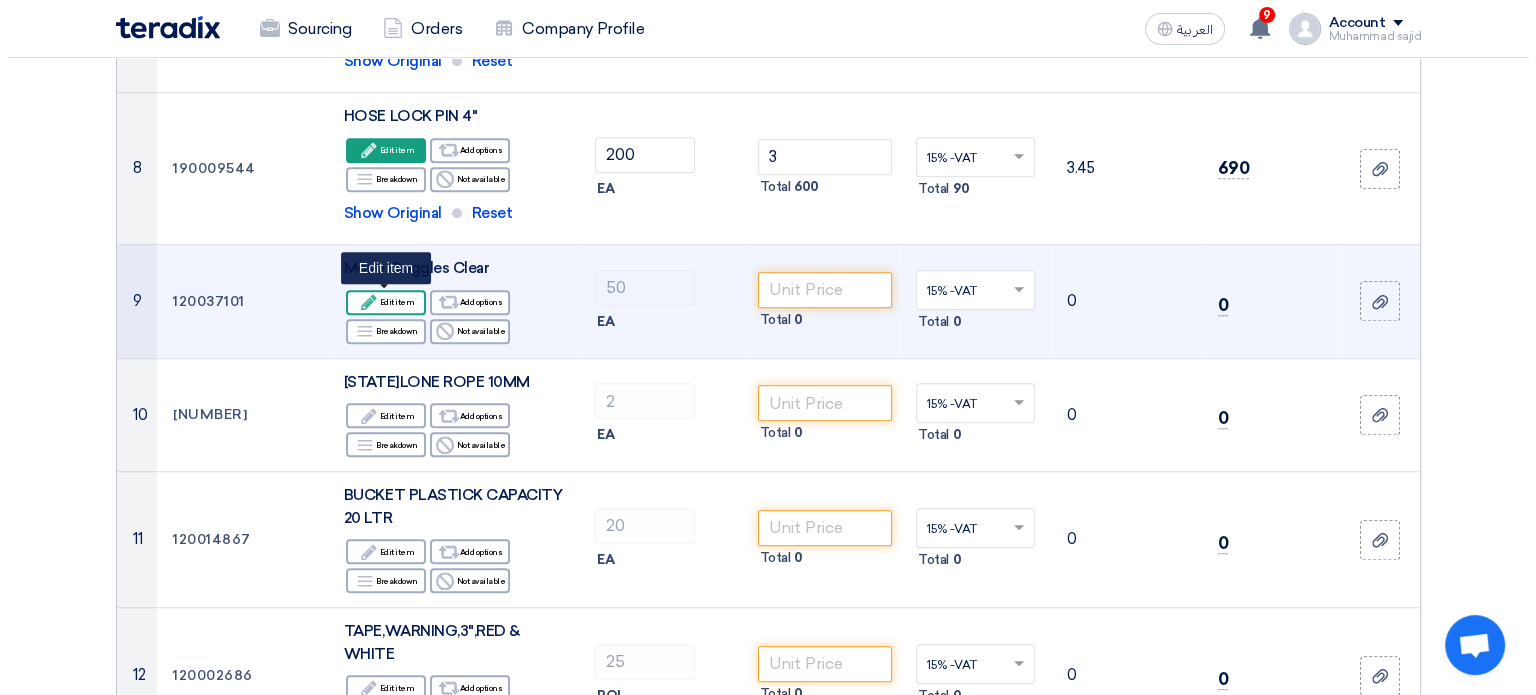 scroll, scrollTop: 418, scrollLeft: 0, axis: vertical 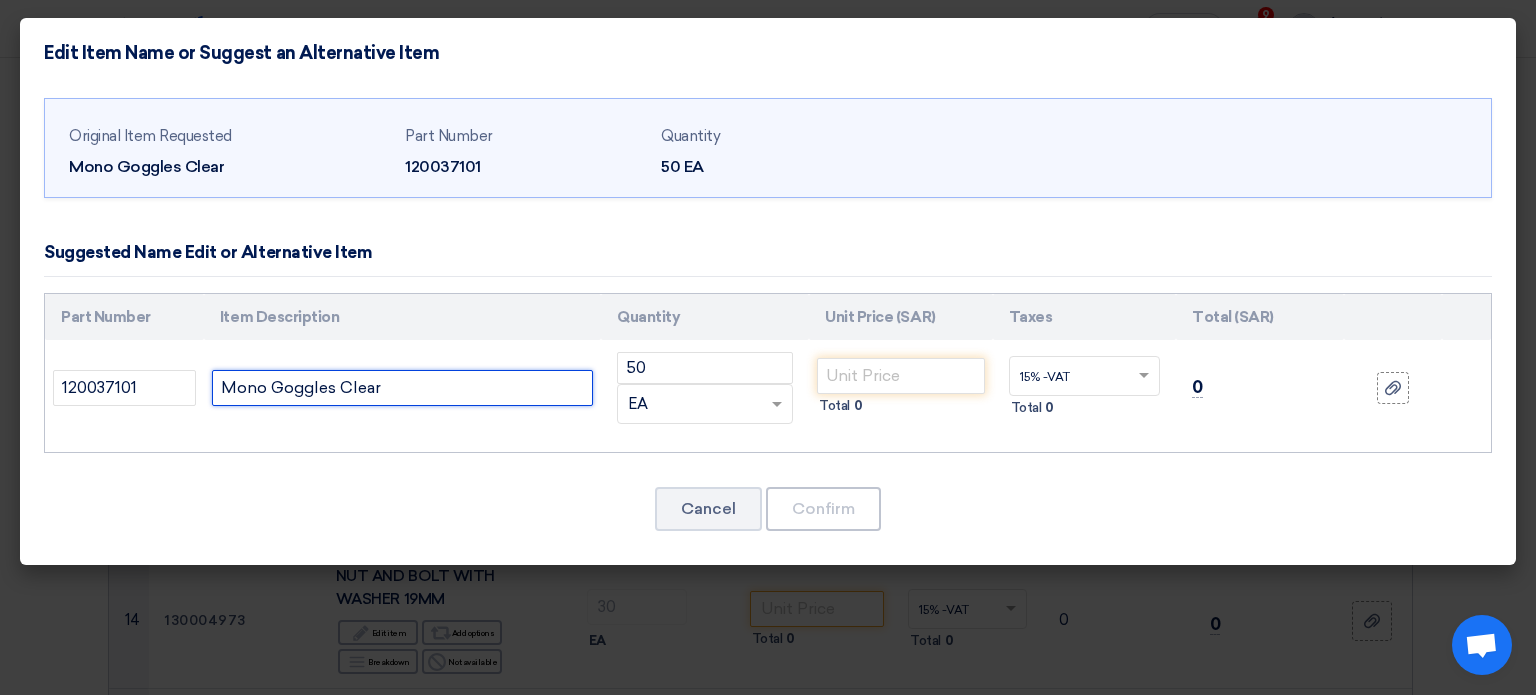 drag, startPoint x: 347, startPoint y: 389, endPoint x: 35, endPoint y: 376, distance: 312.27072 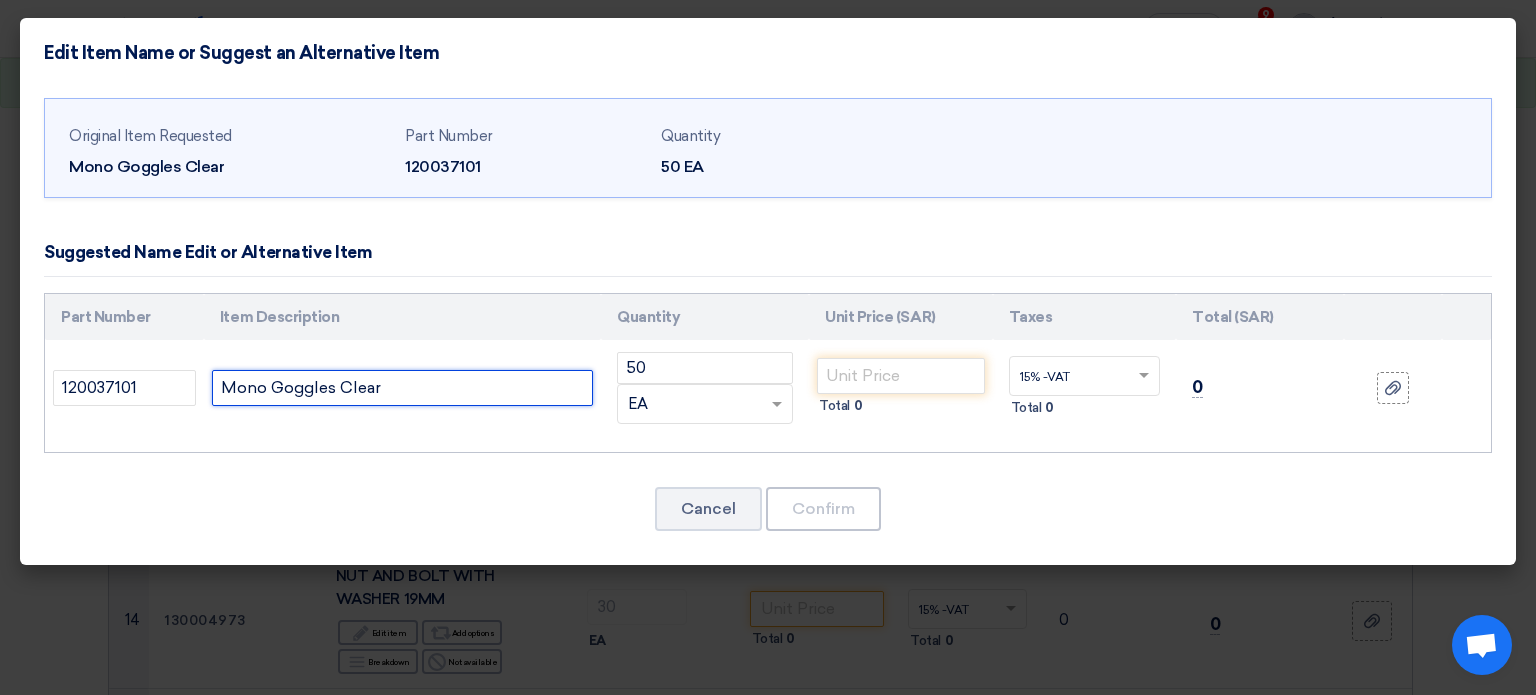 paste on "UVEX MONO GOOGLE" 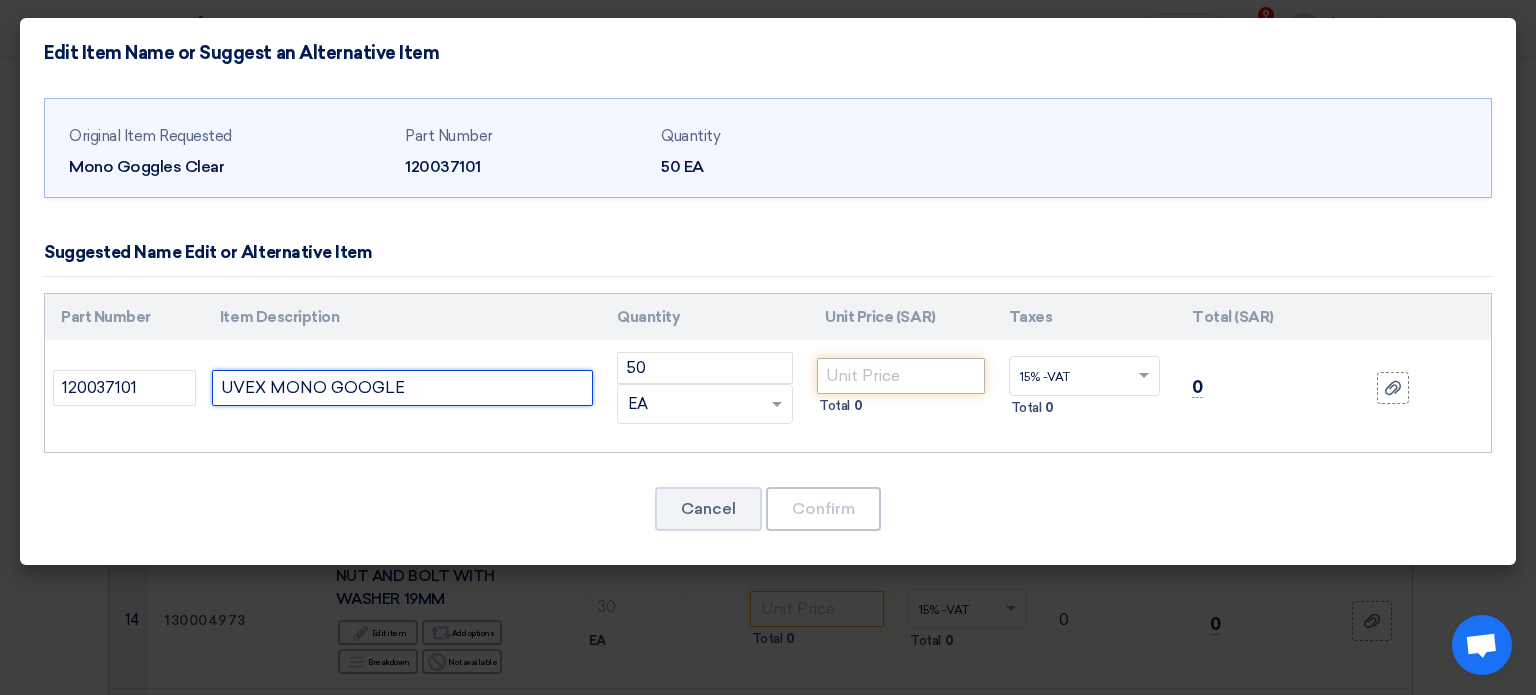 type on "UVEX MONO GOOGLE" 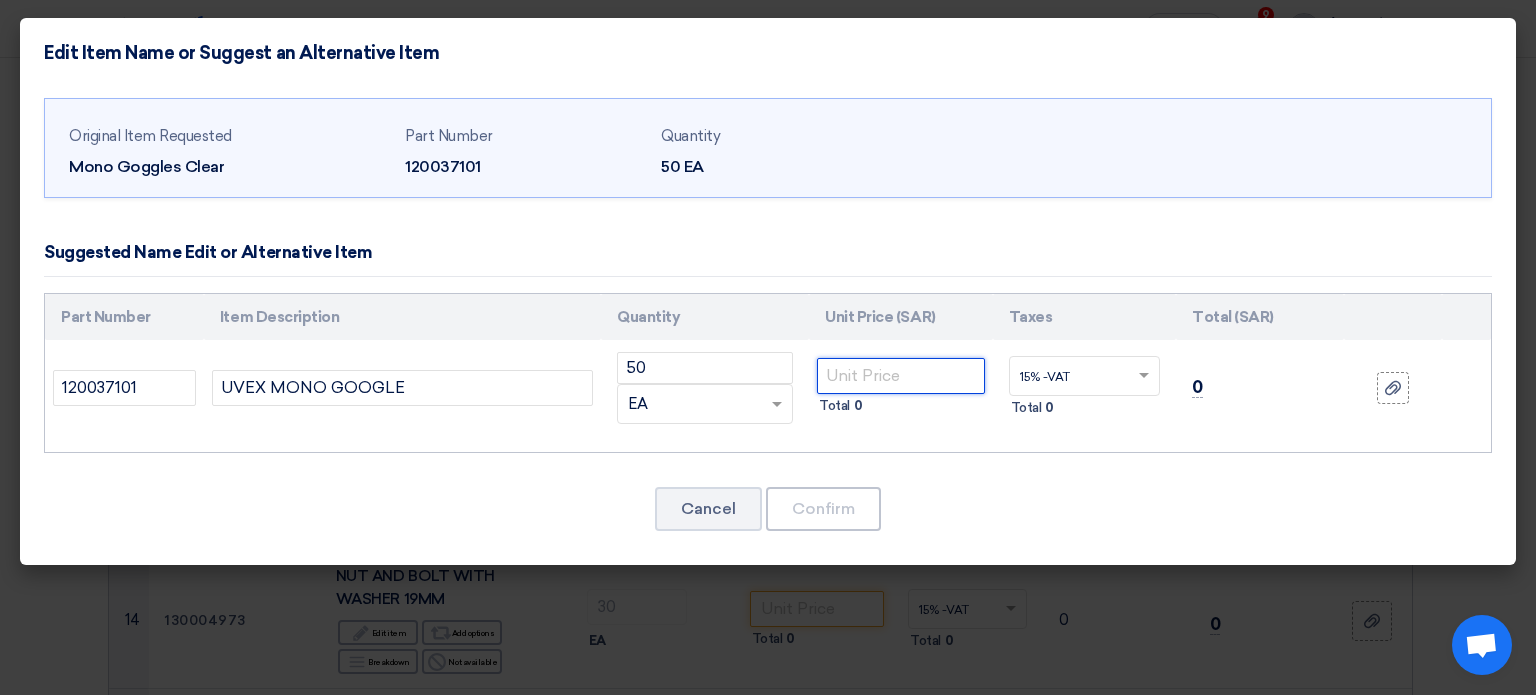 click 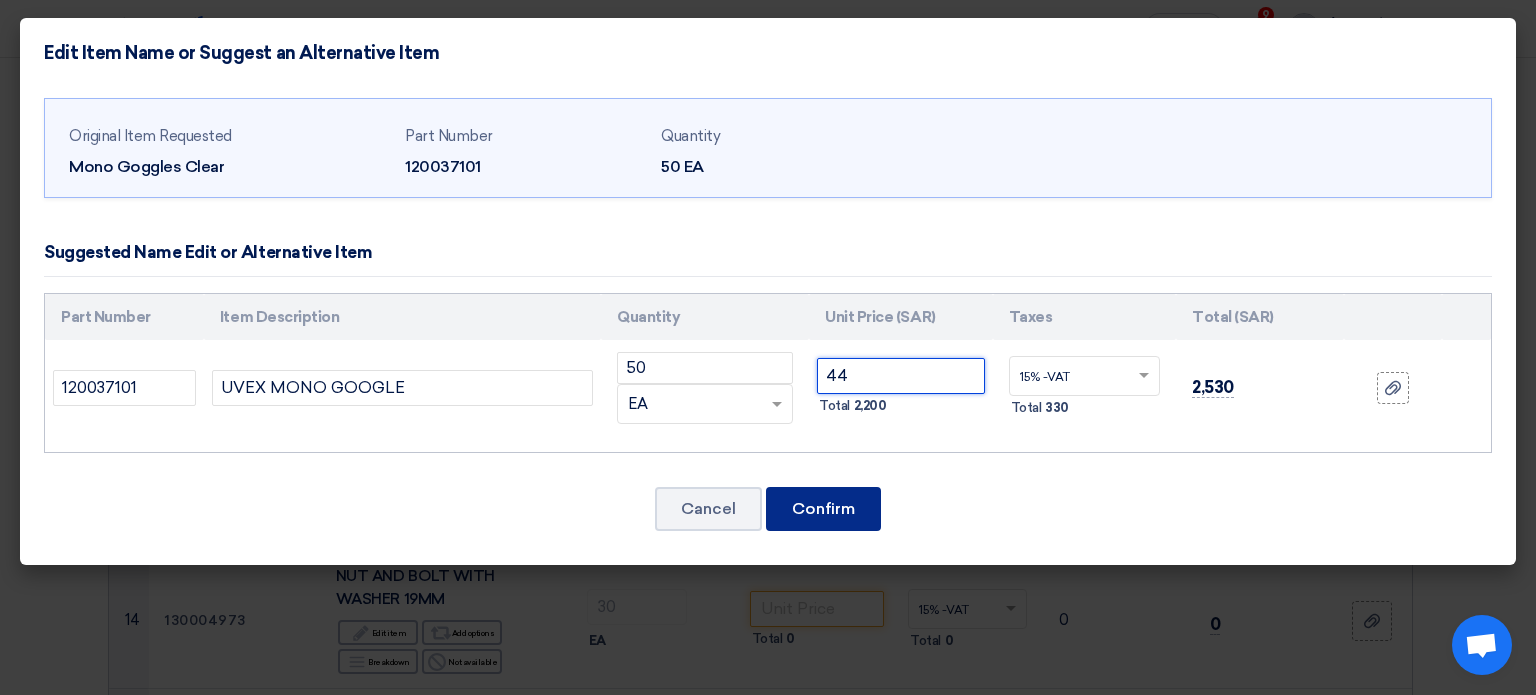 type on "44" 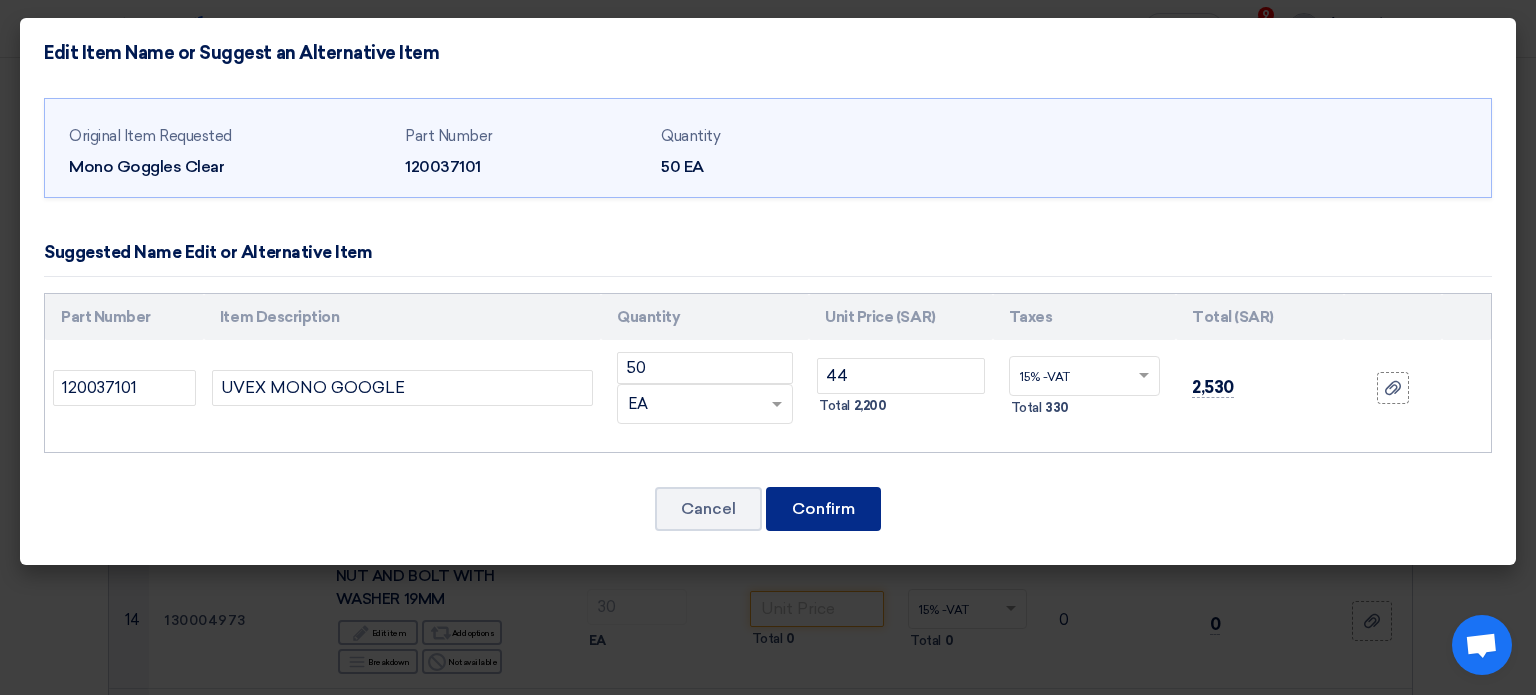 click on "Confirm" 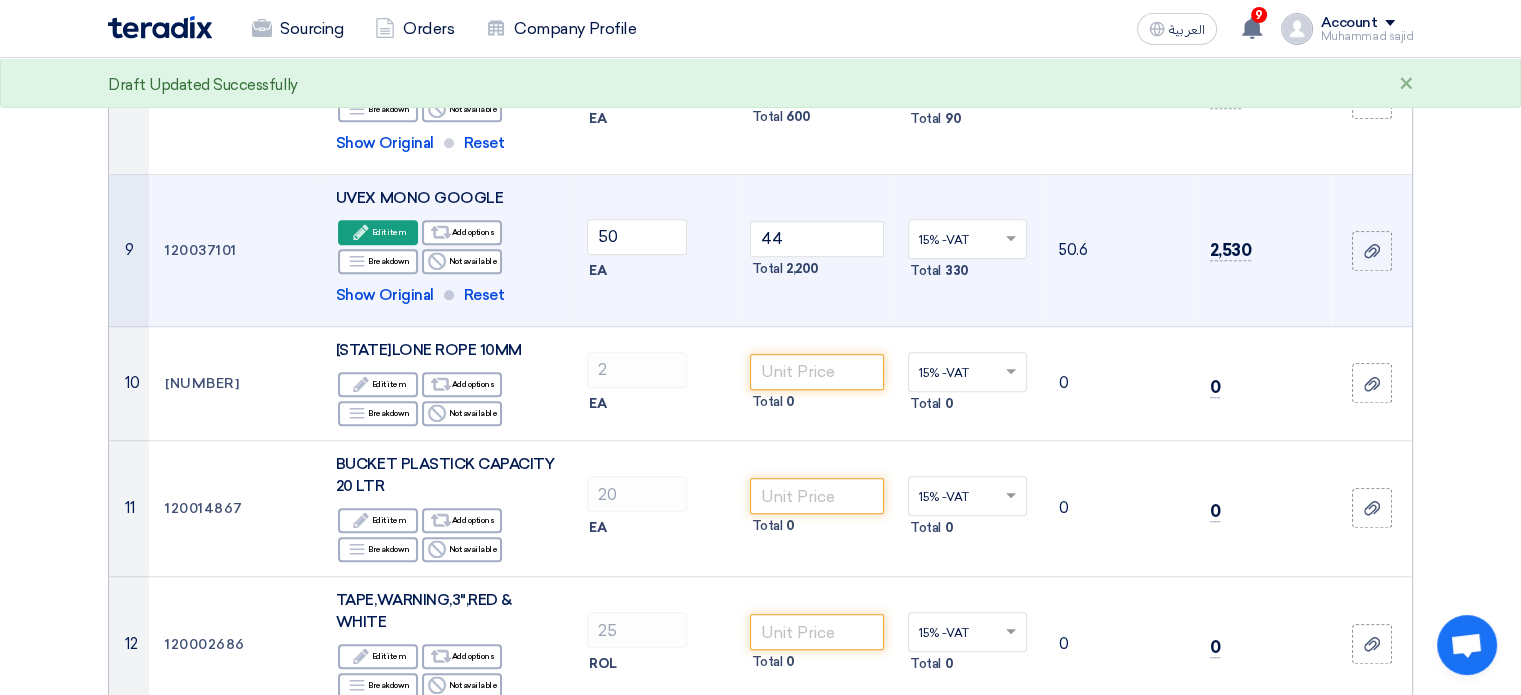 scroll, scrollTop: 1568, scrollLeft: 0, axis: vertical 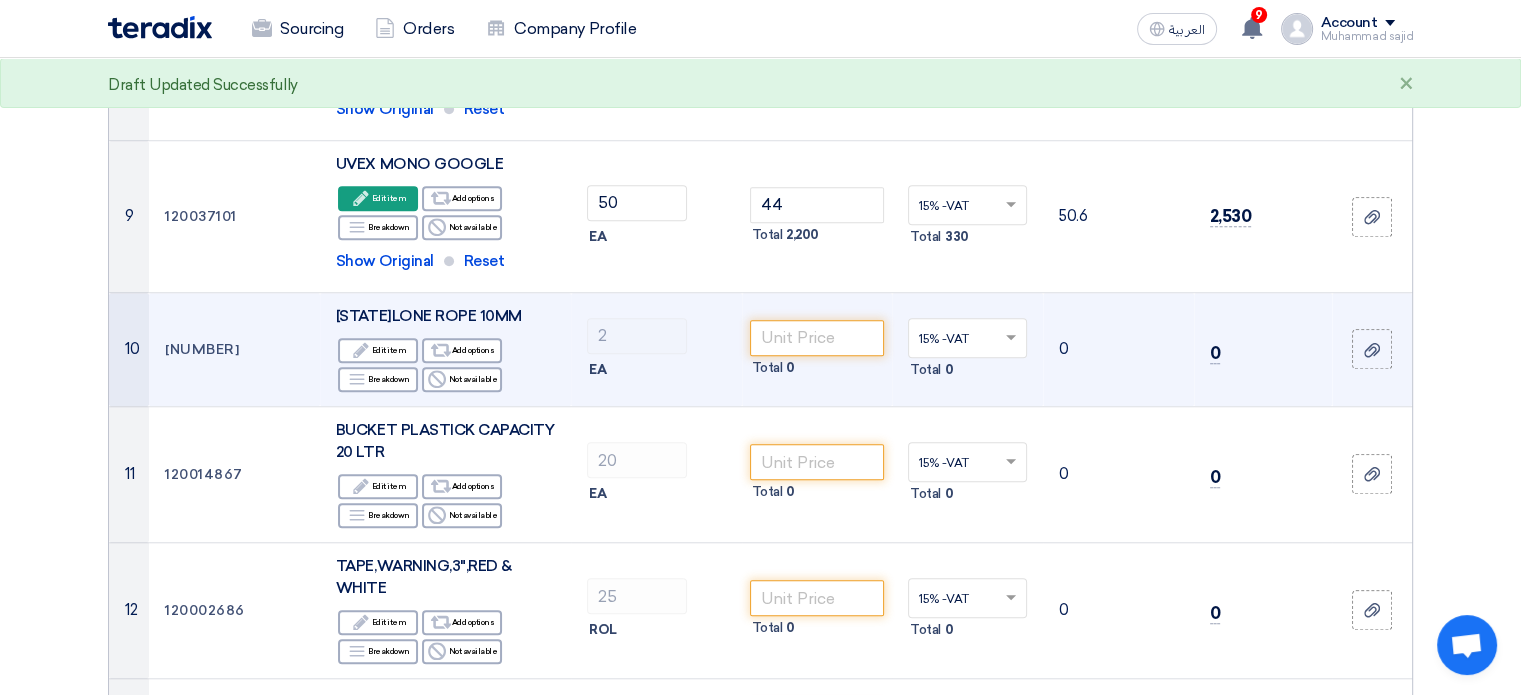 click on "[STATE]LONE ROPE 10MM" 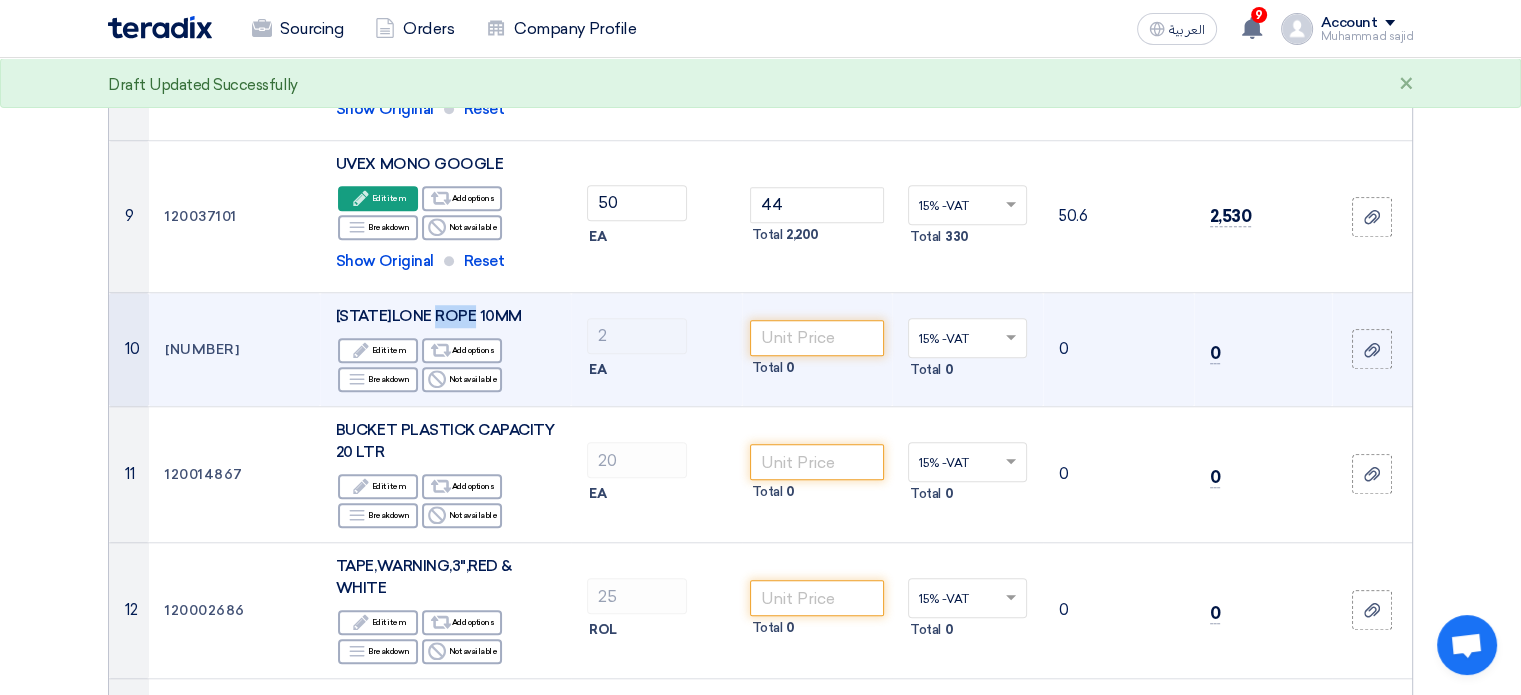 click on "[STATE]LONE ROPE 10MM" 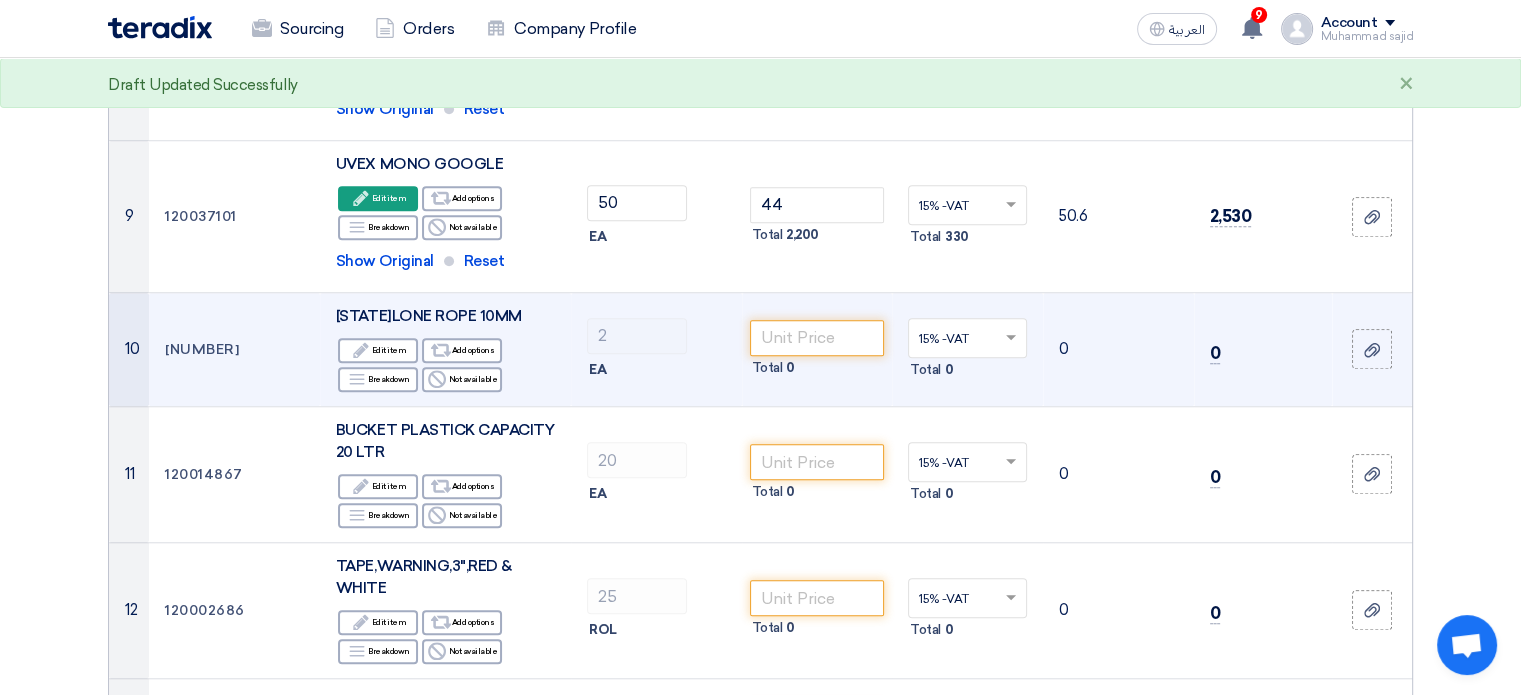 click on "[STATE]LONE ROPE 10MM" 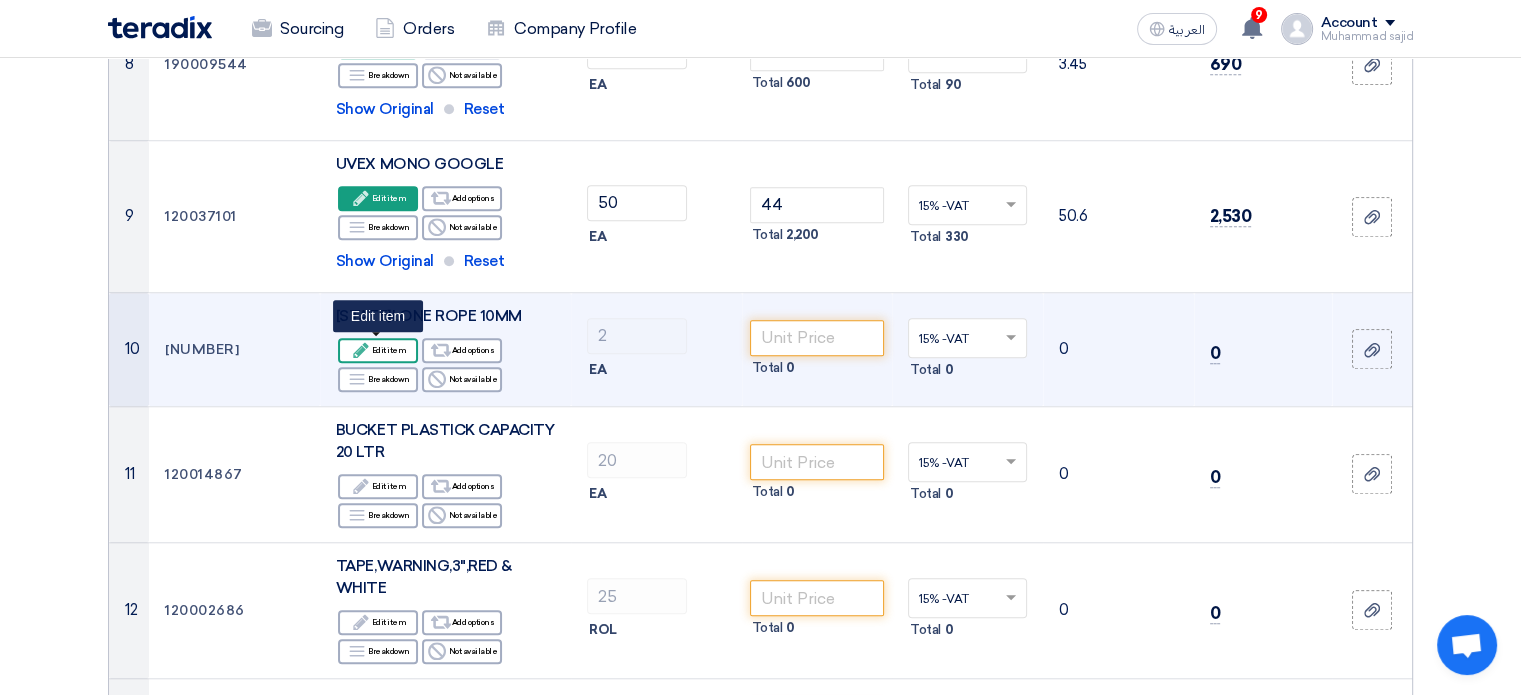 click on "Edit
Edit item" 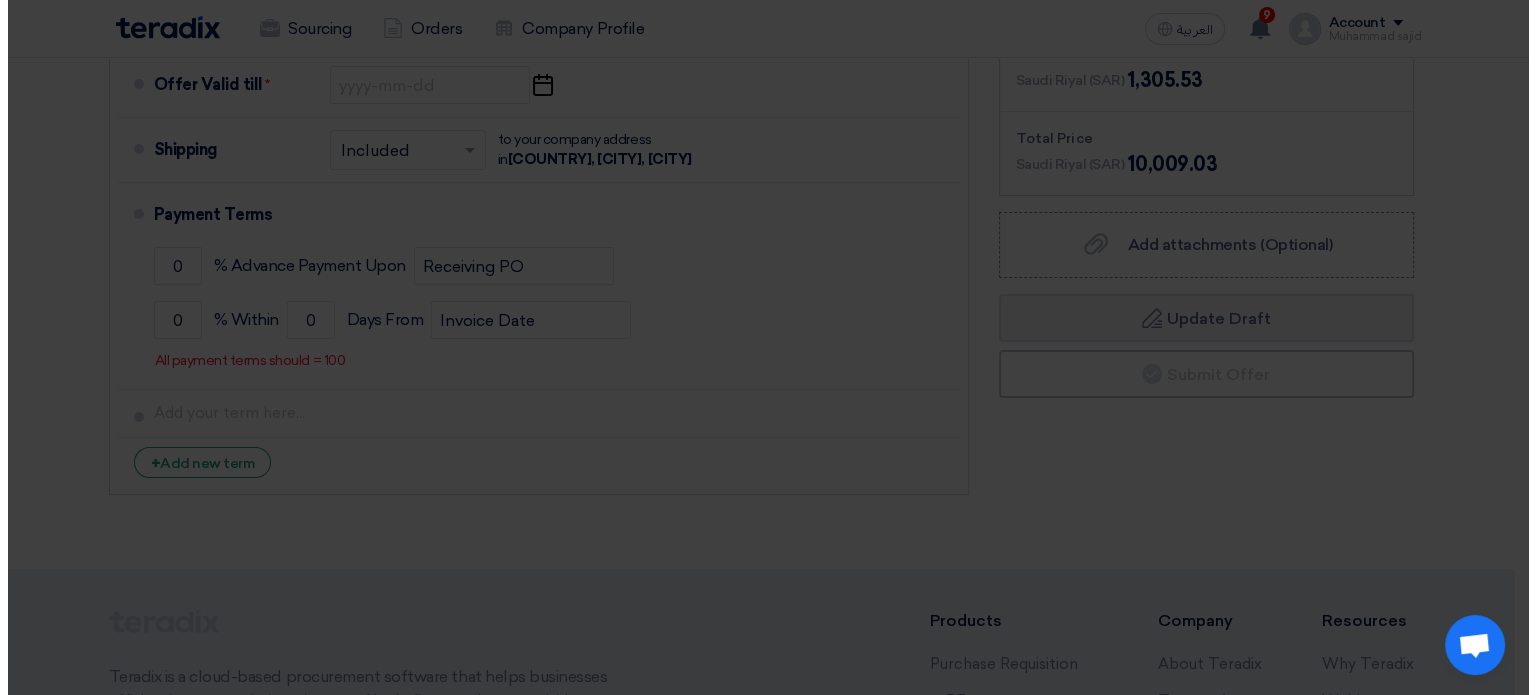 scroll, scrollTop: 370, scrollLeft: 0, axis: vertical 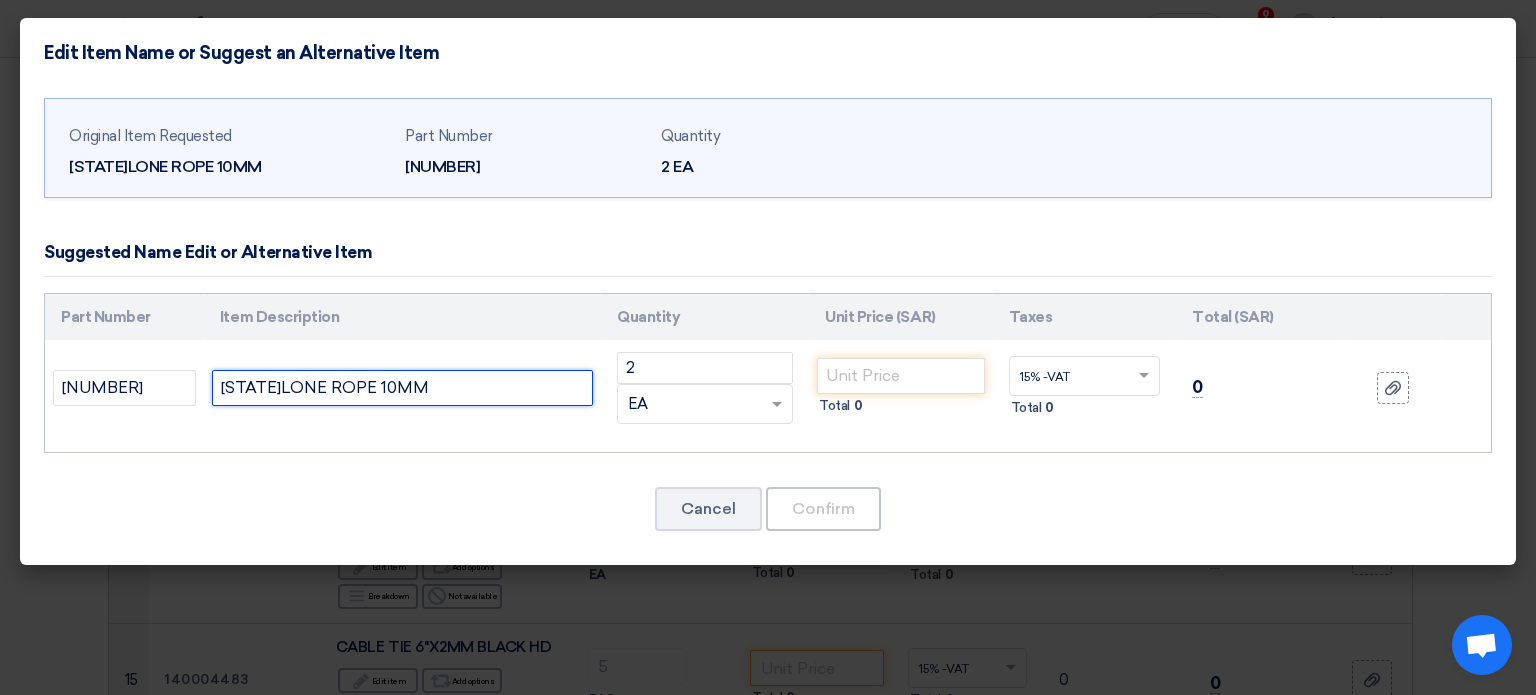 drag, startPoint x: 424, startPoint y: 391, endPoint x: 50, endPoint y: 421, distance: 375.2013 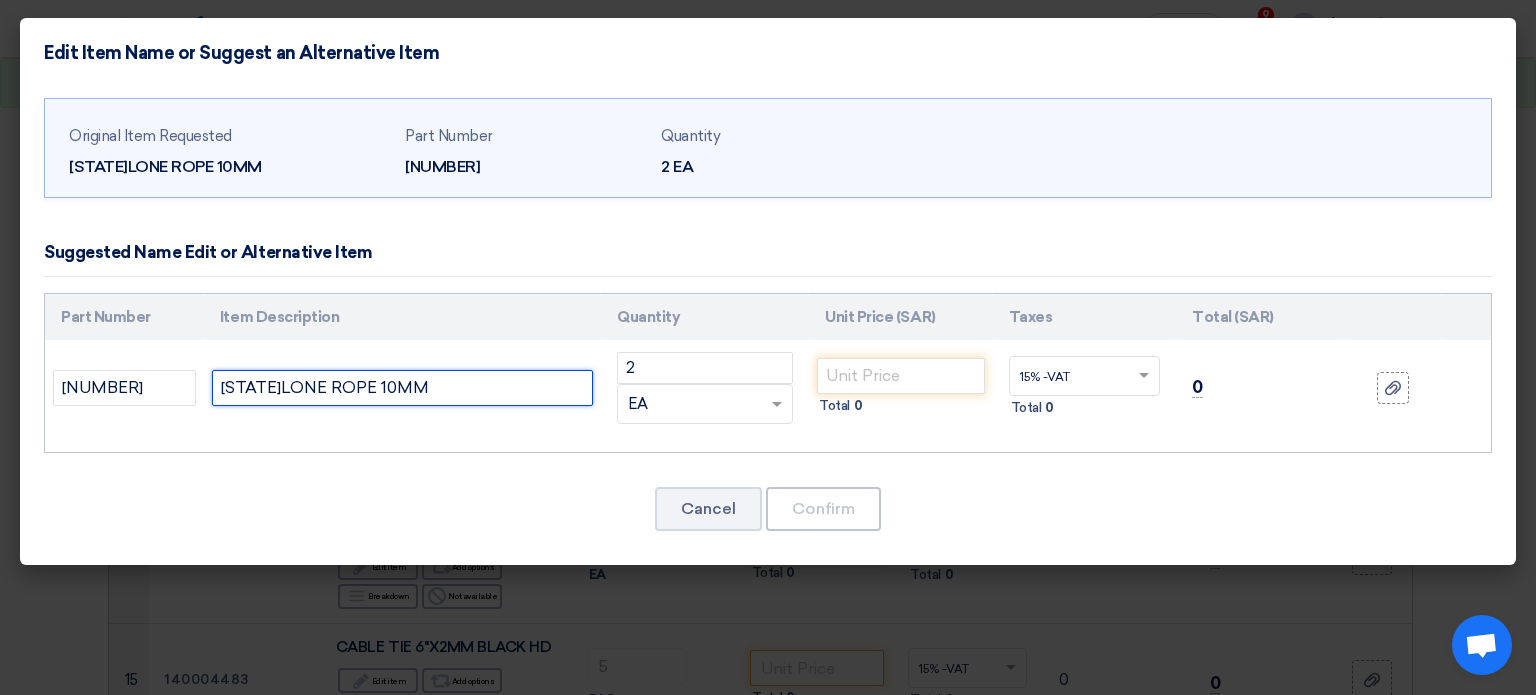 paste on "ROPE 10MM X 100 YARD" 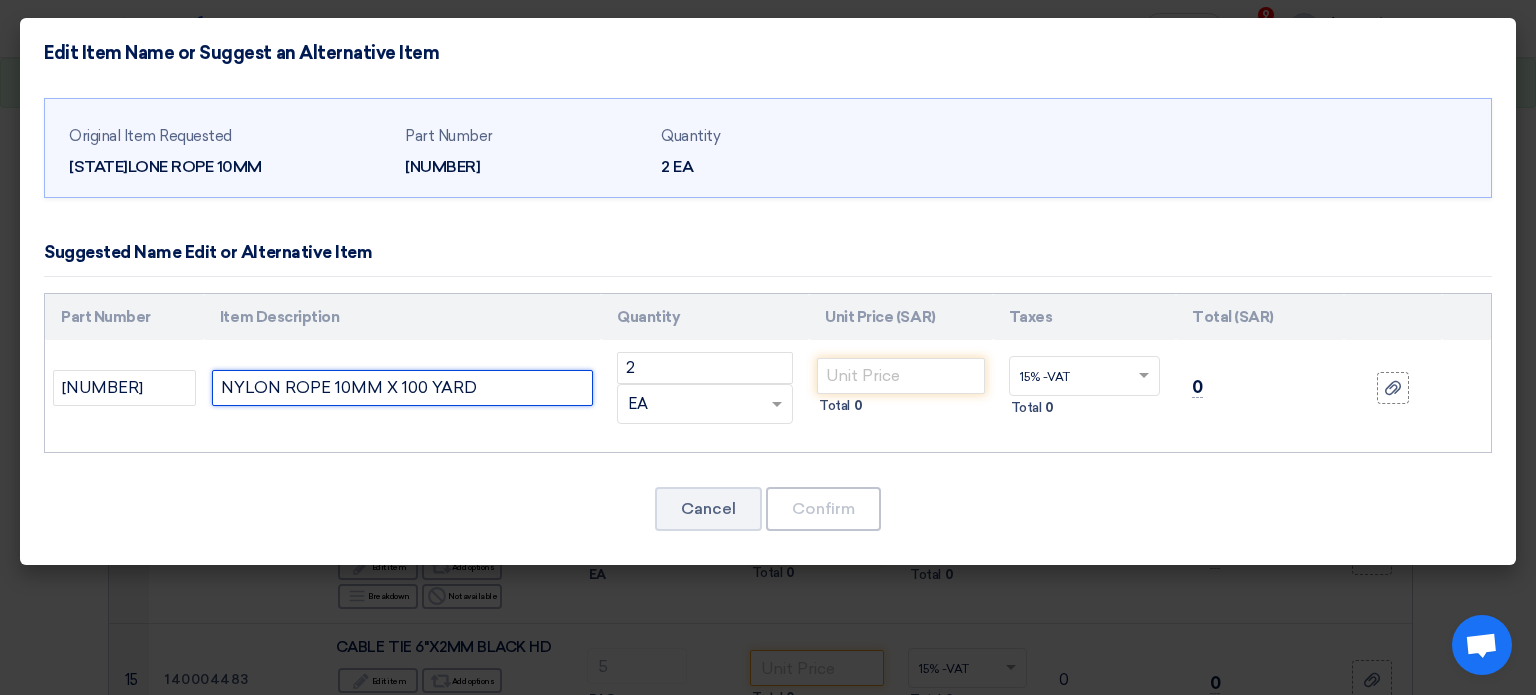 type on "NYLON ROPE 10MM X 100 YARD" 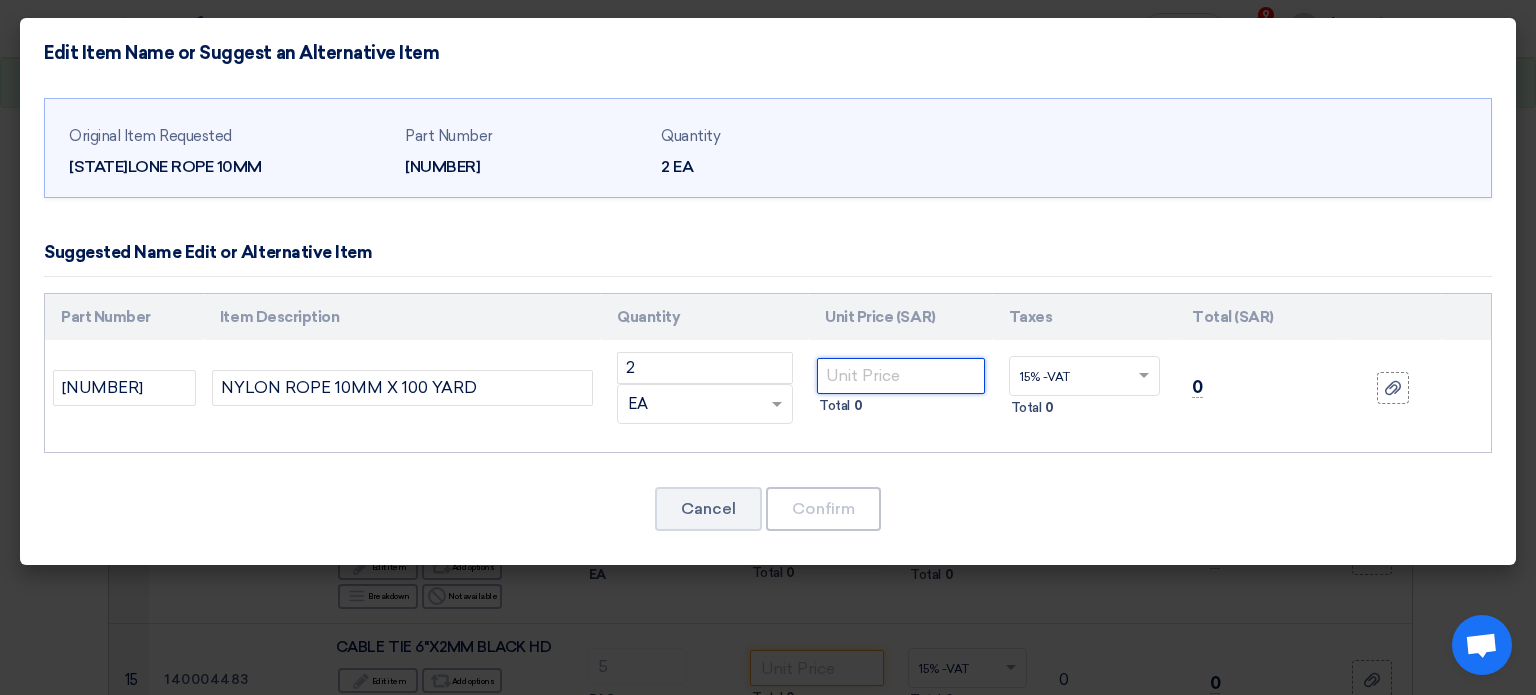click 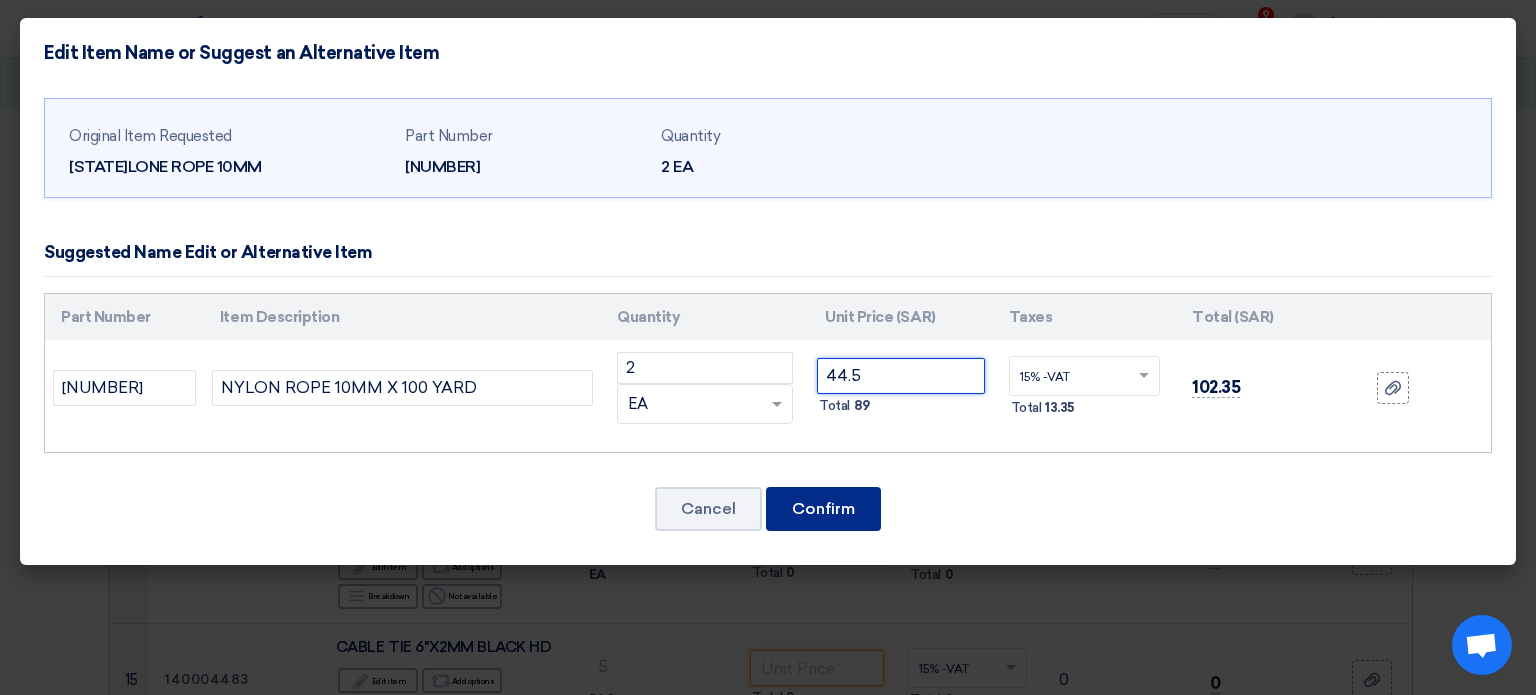 type on "44.5" 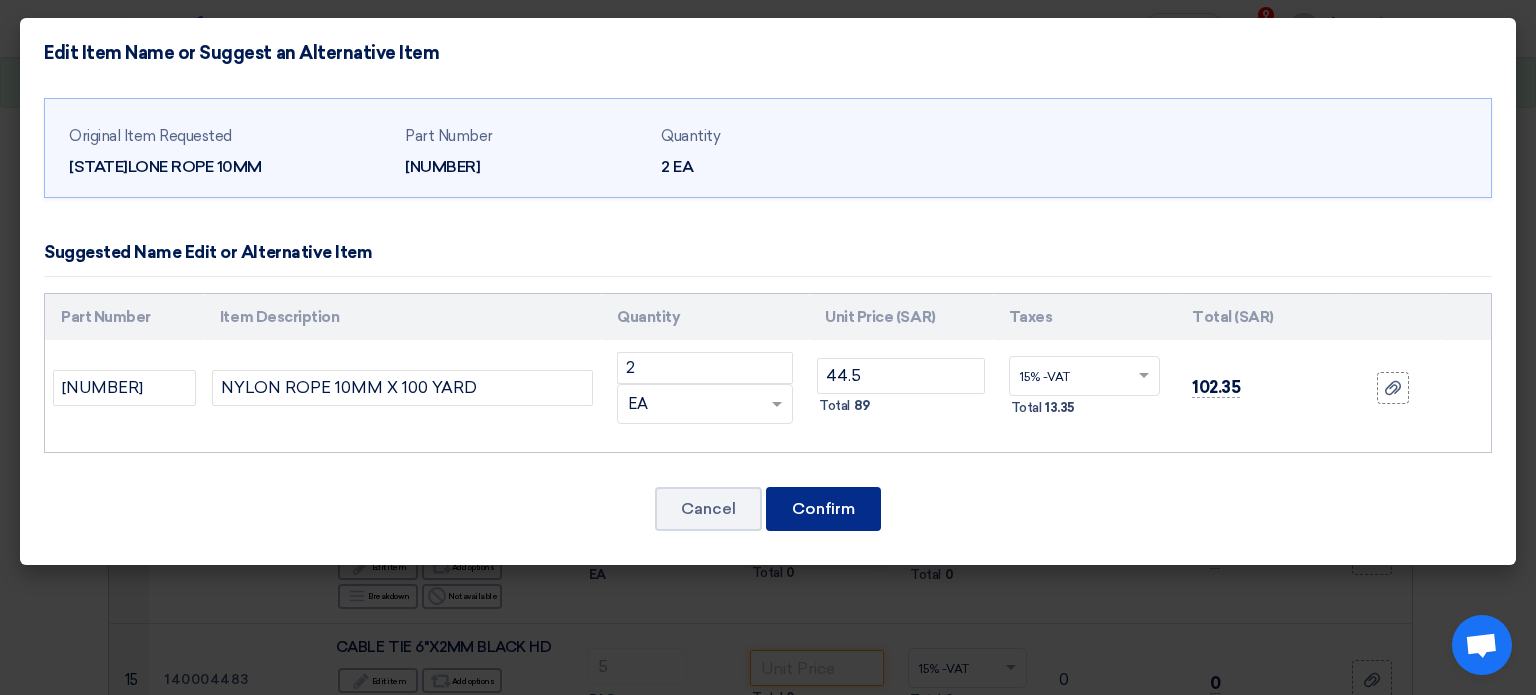 click on "Confirm" 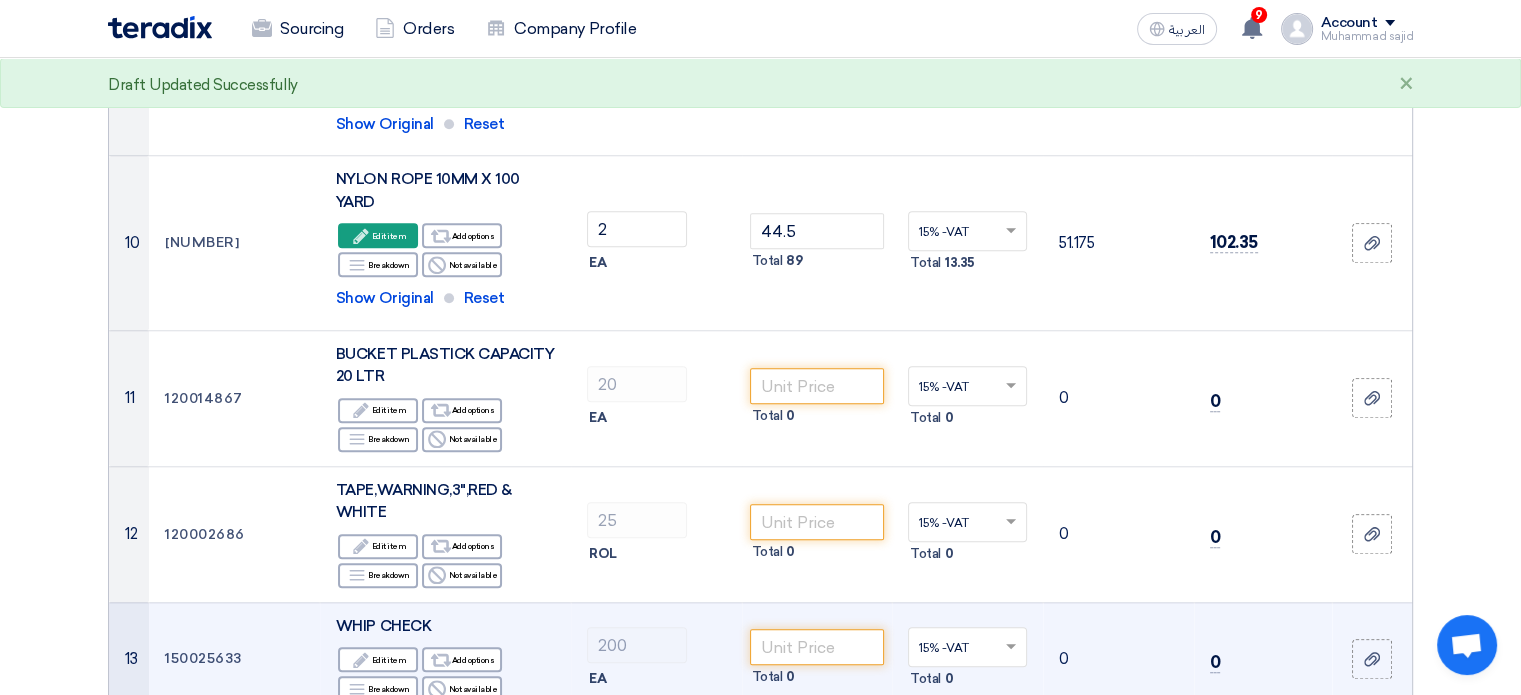 scroll, scrollTop: 1671, scrollLeft: 0, axis: vertical 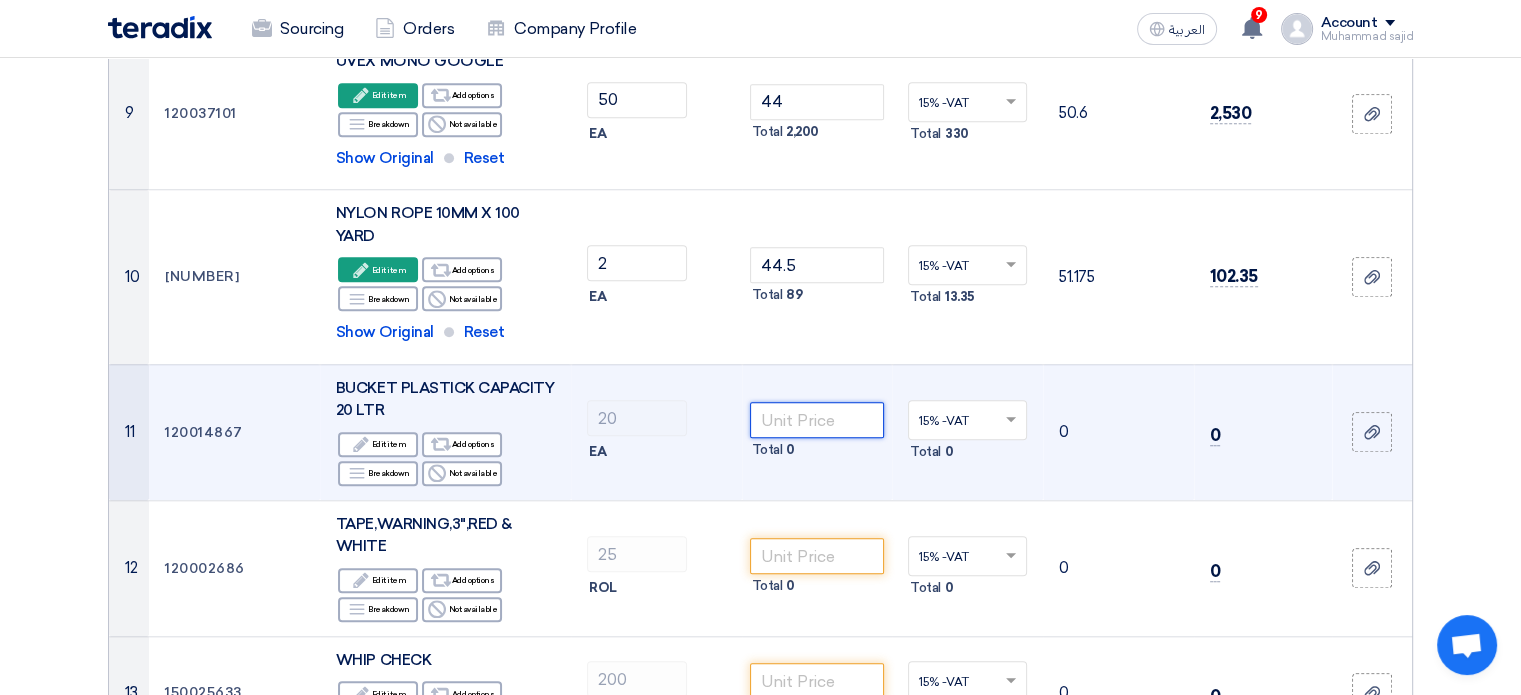 click 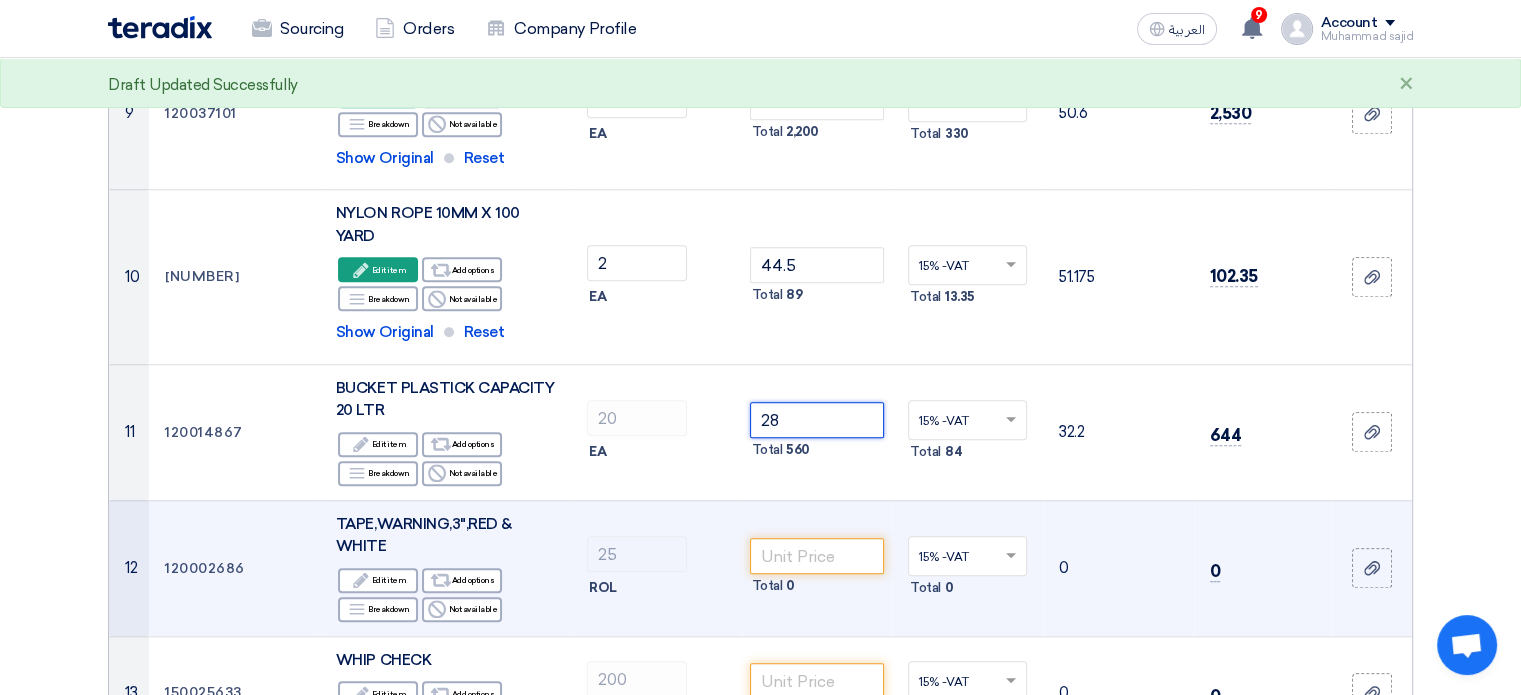 type on "28" 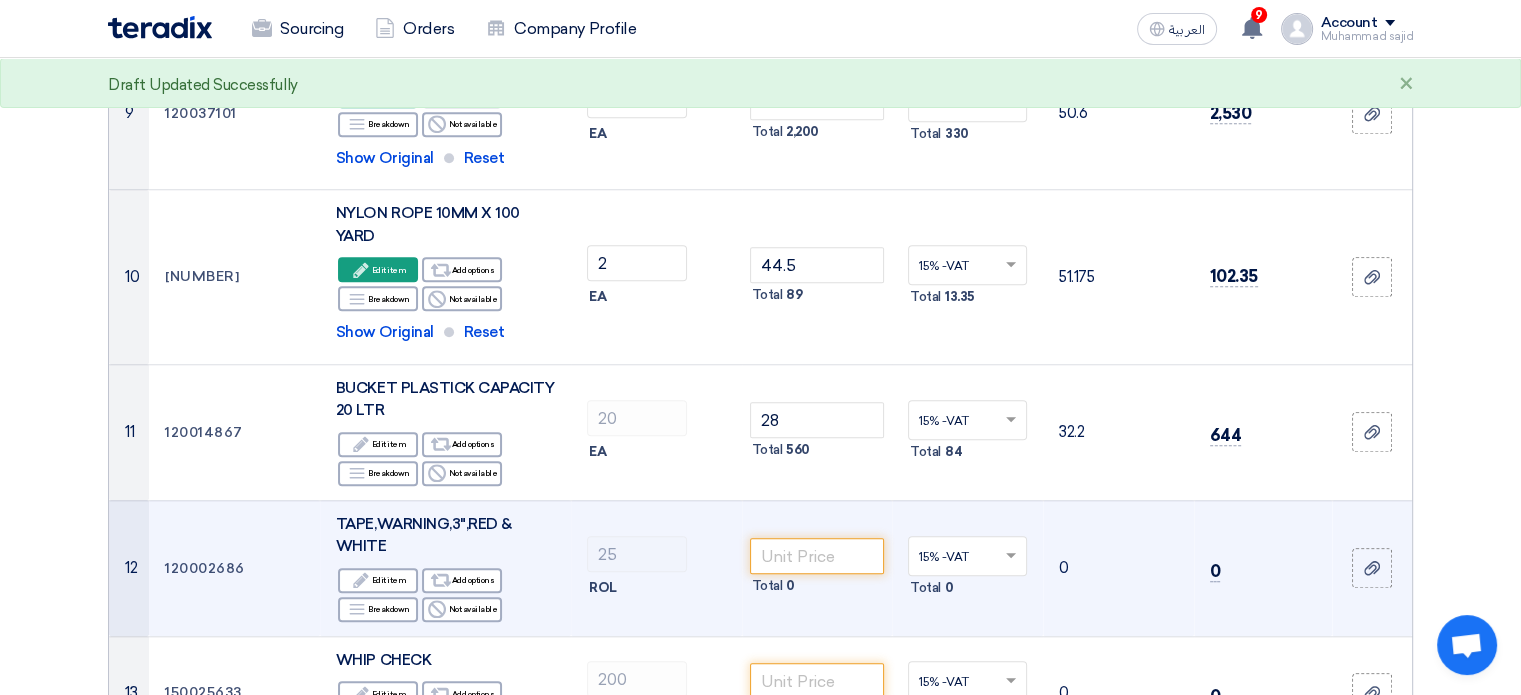 click on "TAPE,WARNING,3",RED & WHITE" 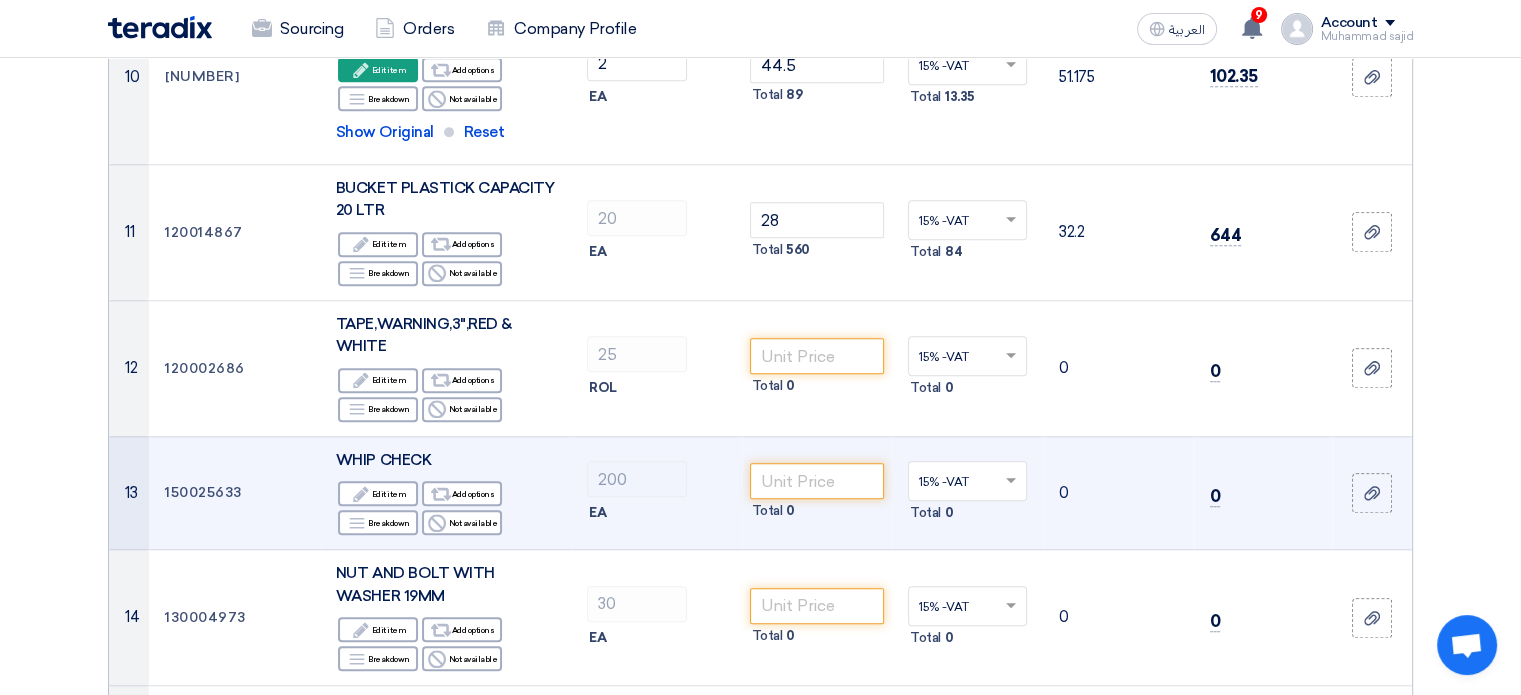 scroll, scrollTop: 1971, scrollLeft: 0, axis: vertical 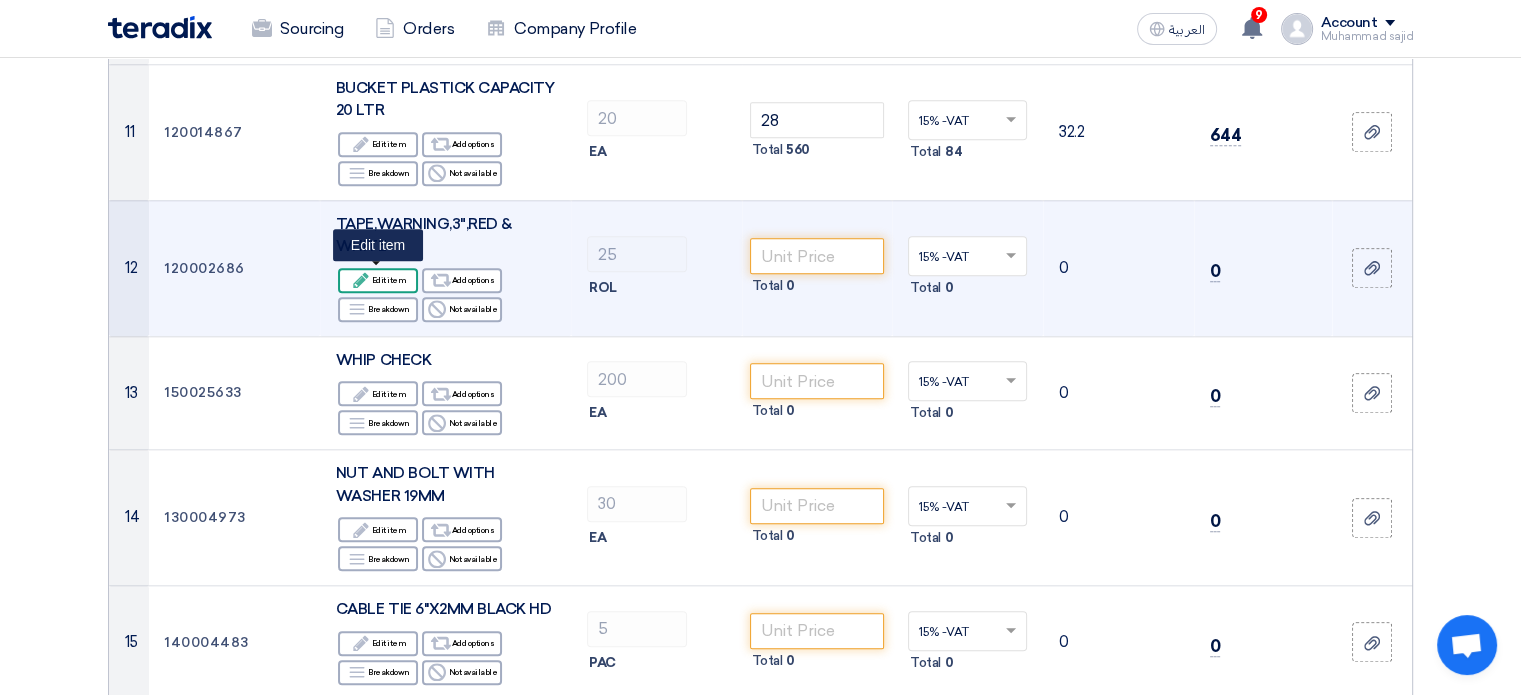 click on "Edit
Edit item" 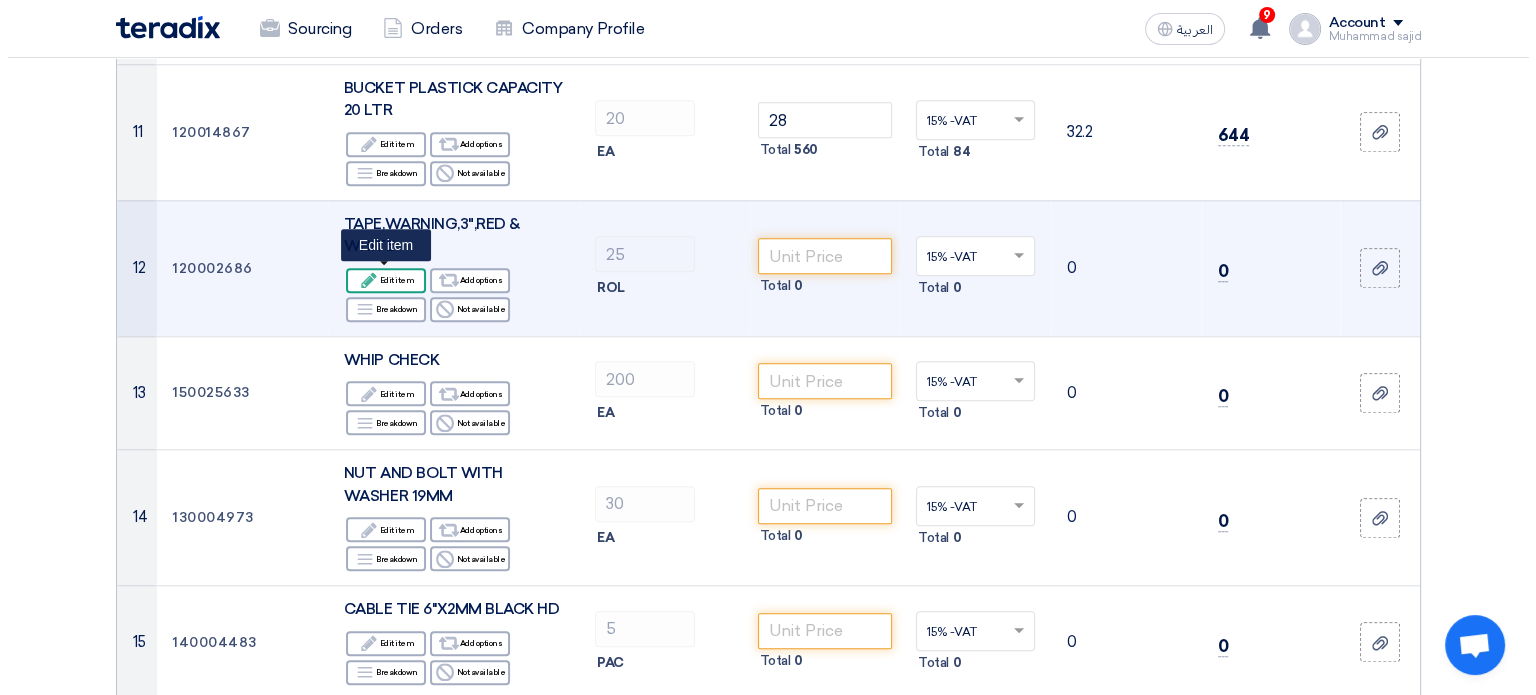 scroll, scrollTop: 470, scrollLeft: 0, axis: vertical 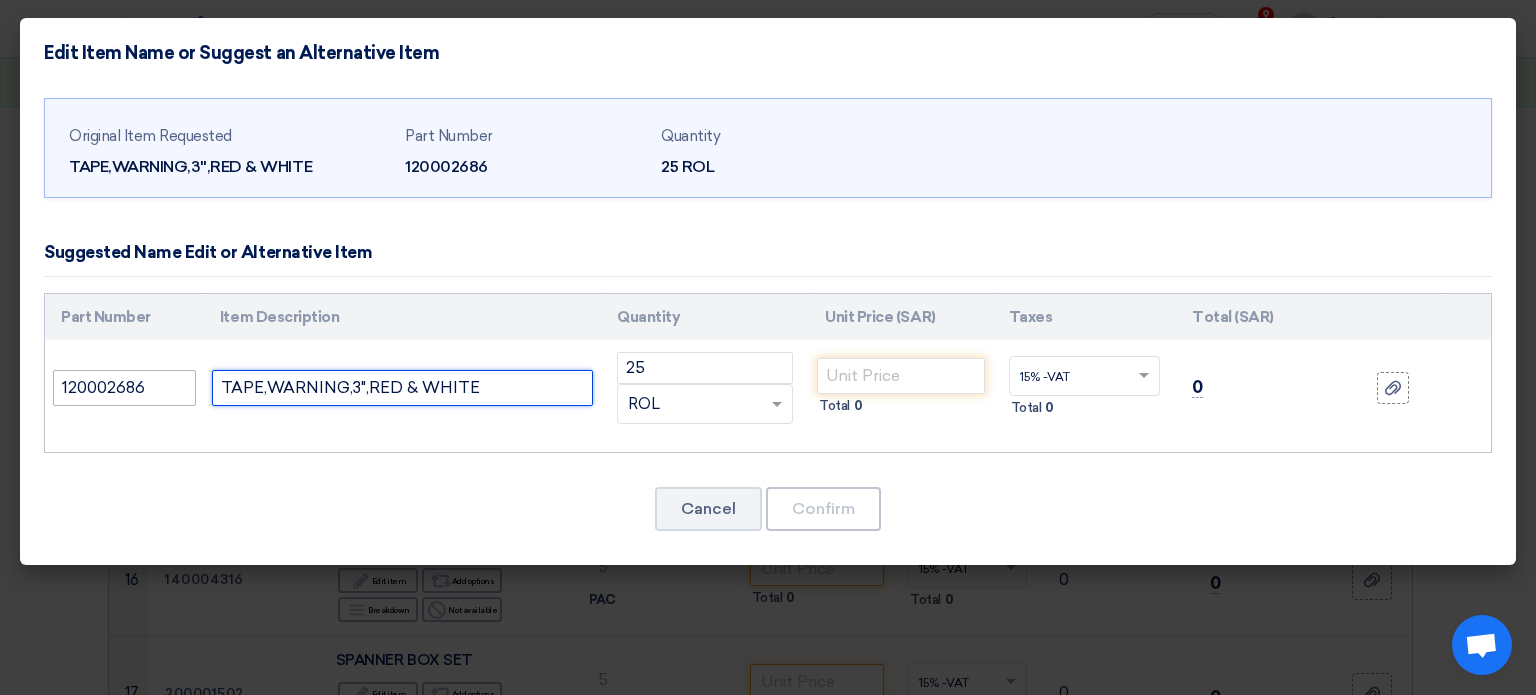 drag, startPoint x: 383, startPoint y: 384, endPoint x: 102, endPoint y: 403, distance: 281.6416 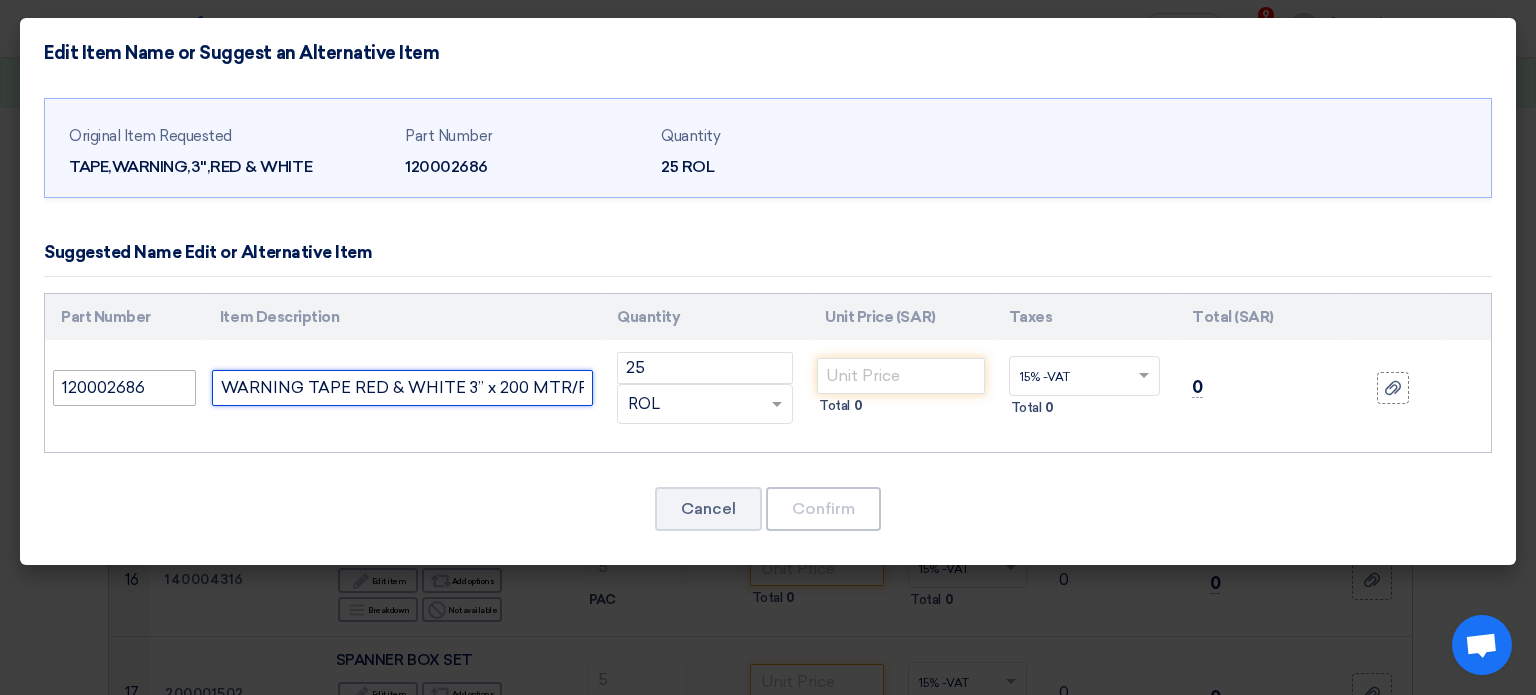 scroll, scrollTop: 0, scrollLeft: 24, axis: horizontal 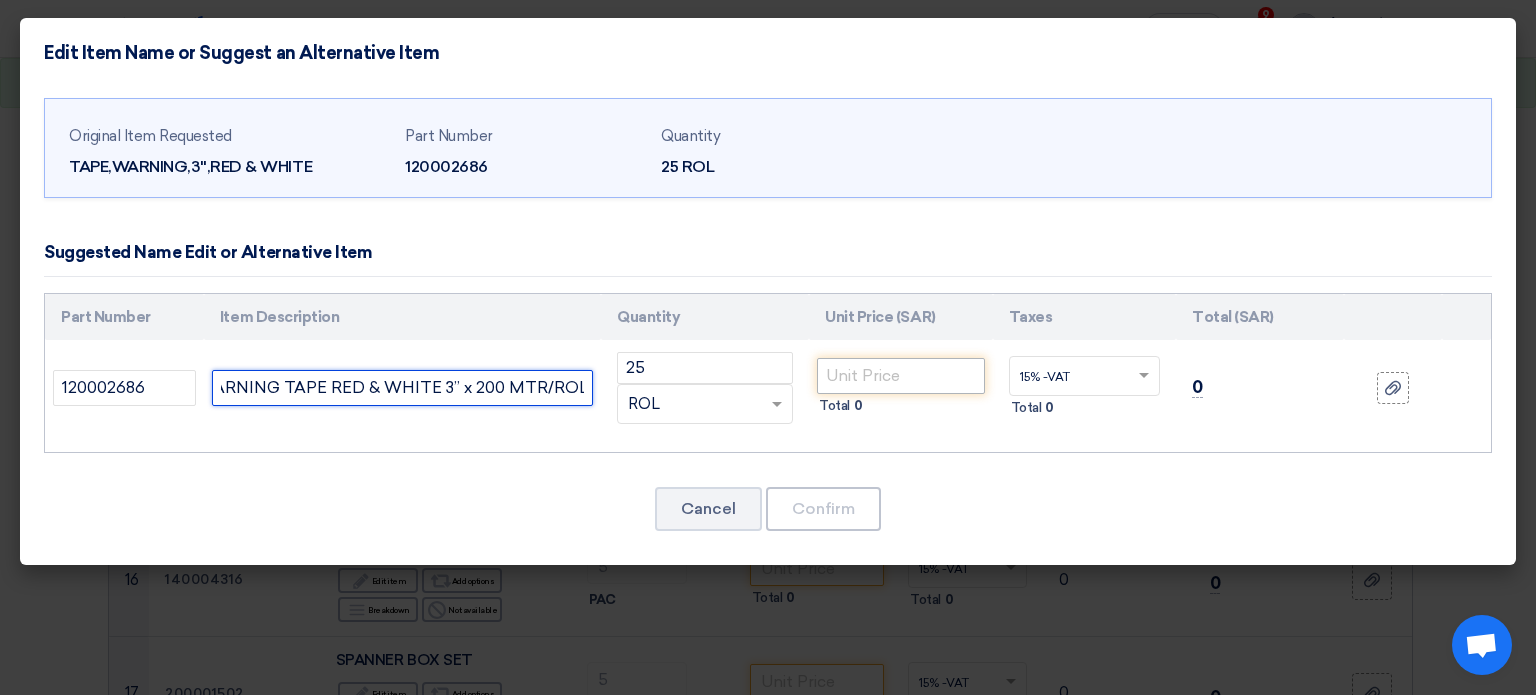 type on "WARNING TAPE RED & WHITE 3” x 200 MTR/ROLL" 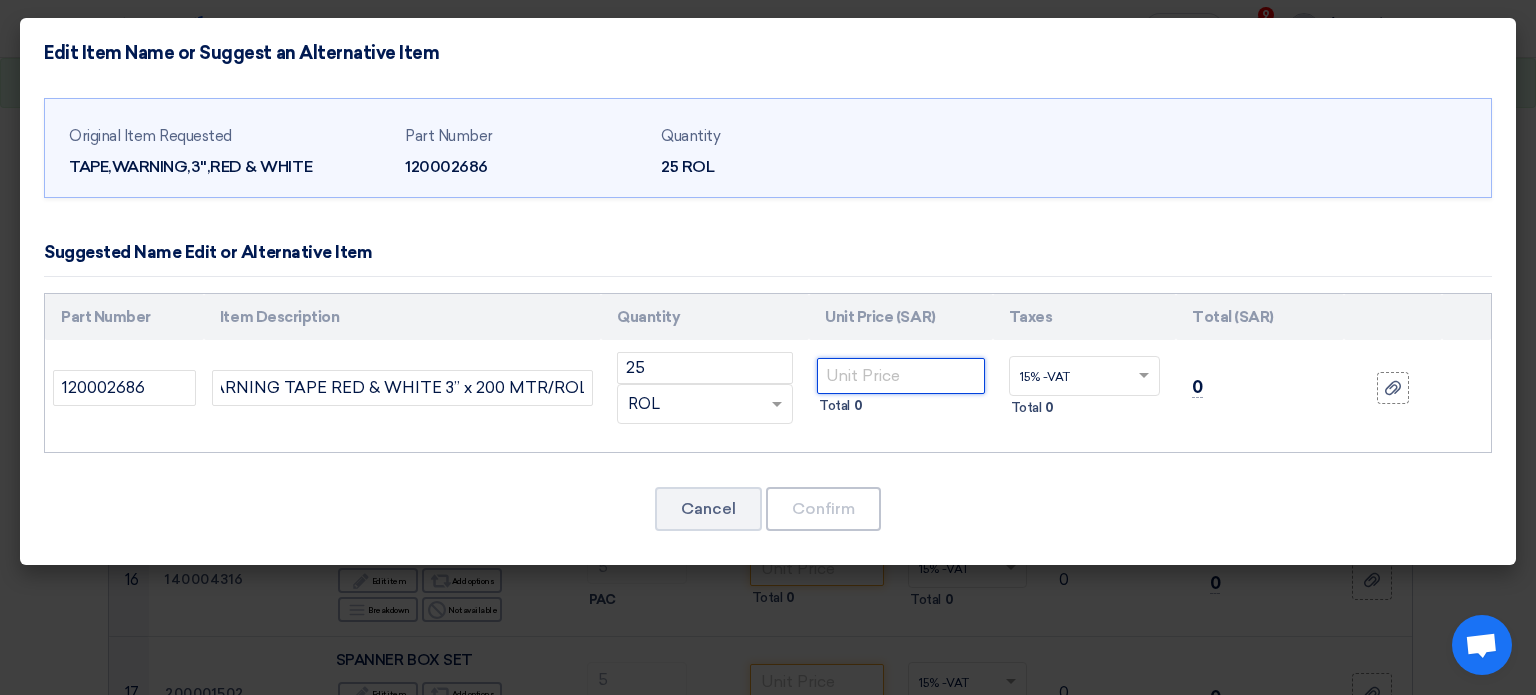 scroll, scrollTop: 0, scrollLeft: 0, axis: both 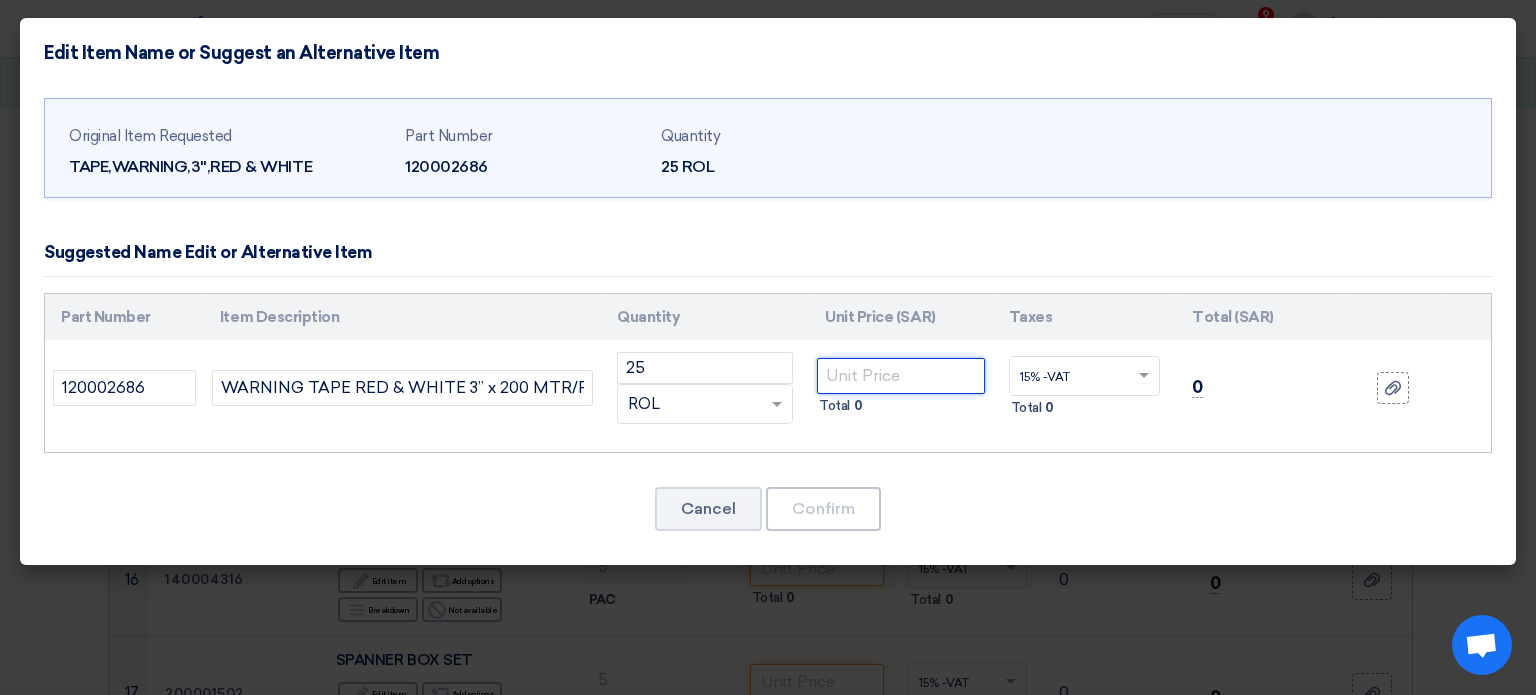 click 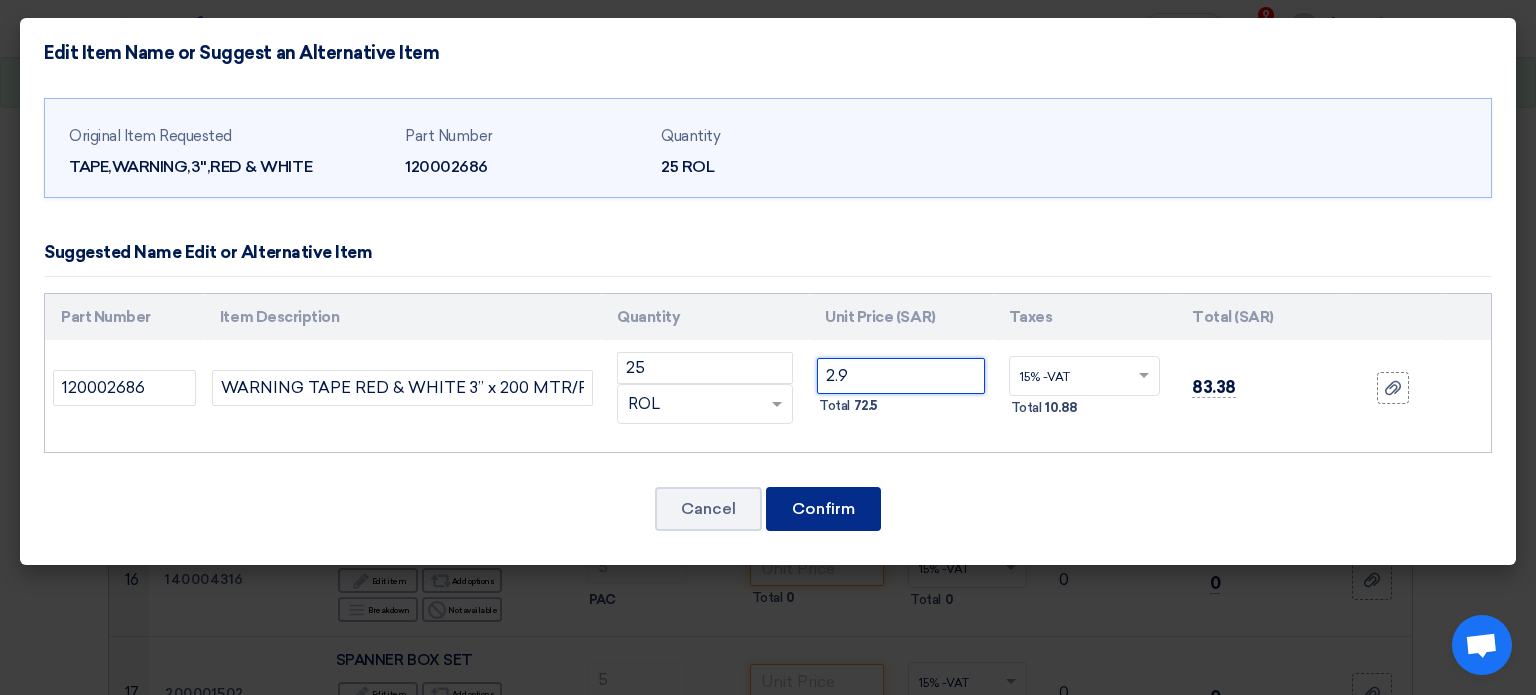 type on "2.9" 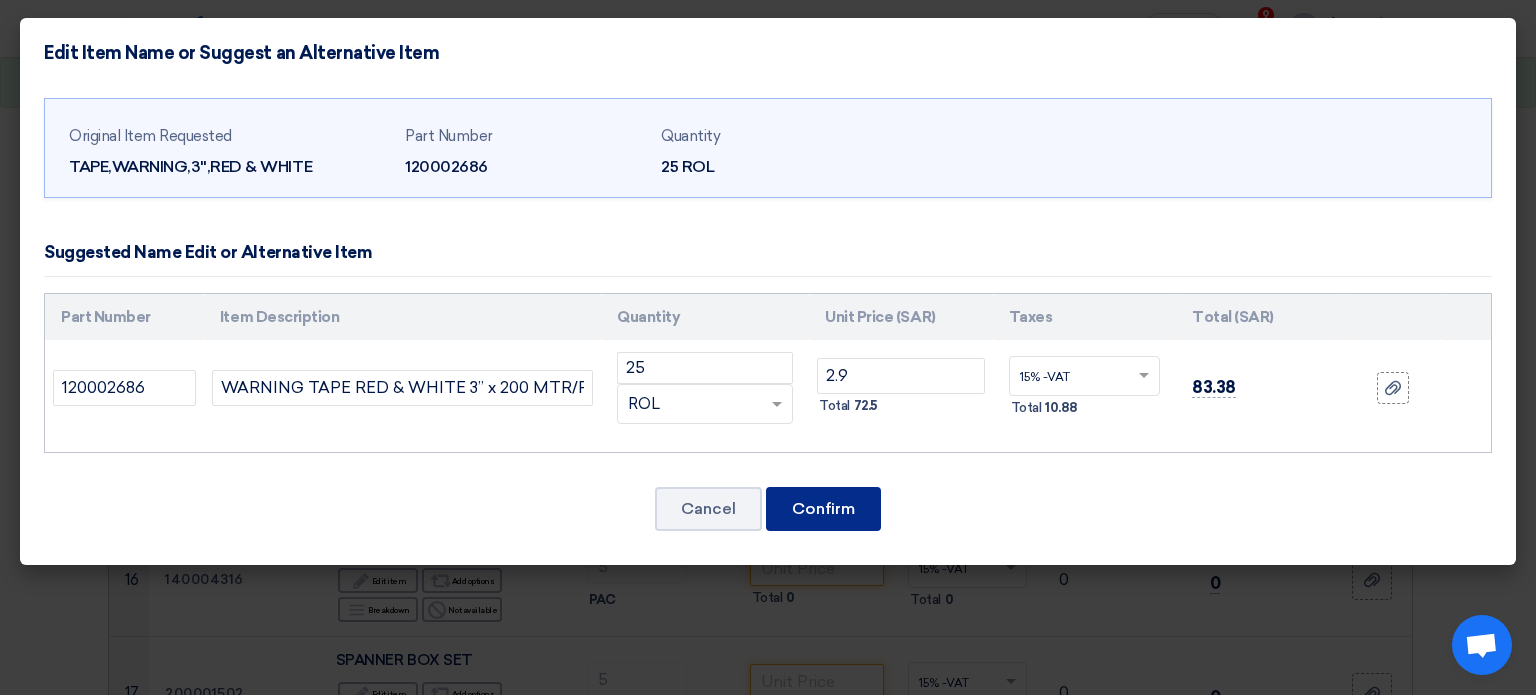 click on "Confirm" 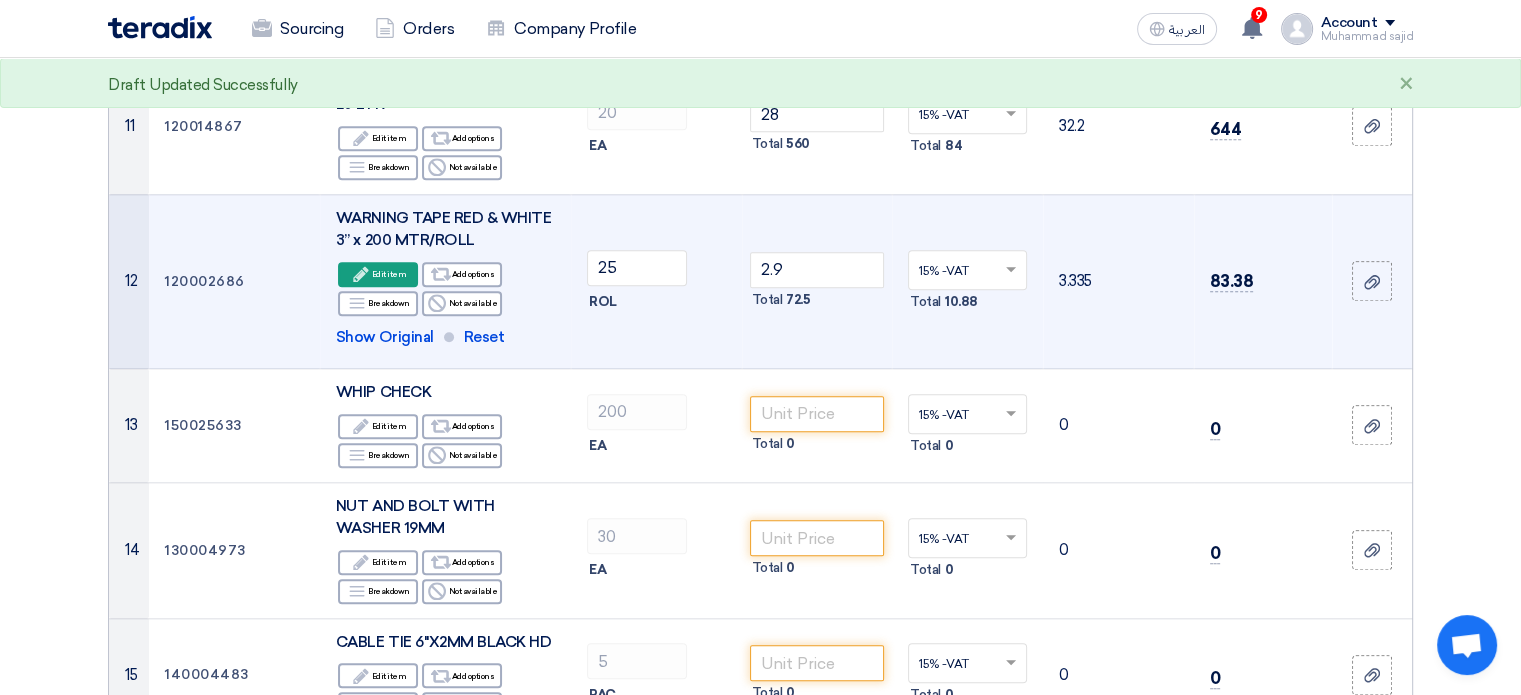 scroll, scrollTop: 1945, scrollLeft: 0, axis: vertical 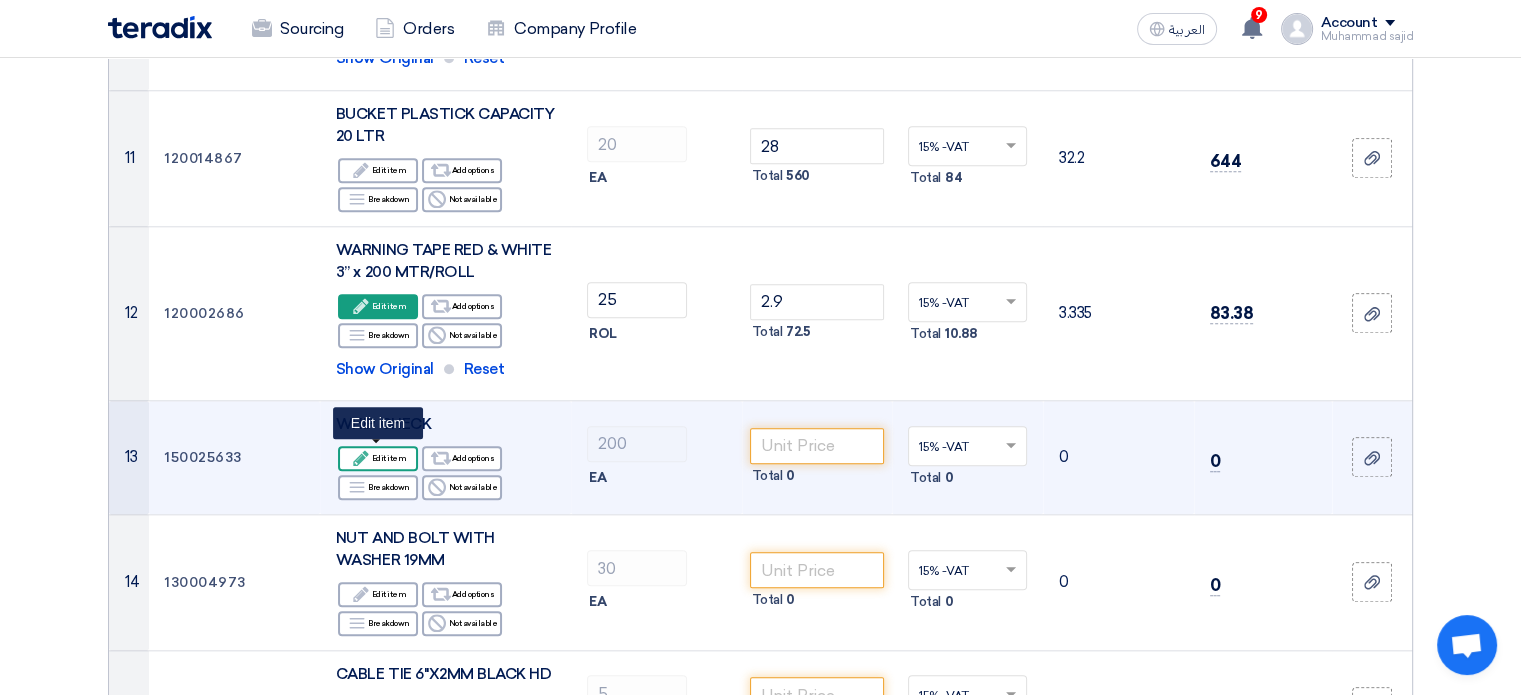 click on "Edit
Edit item" 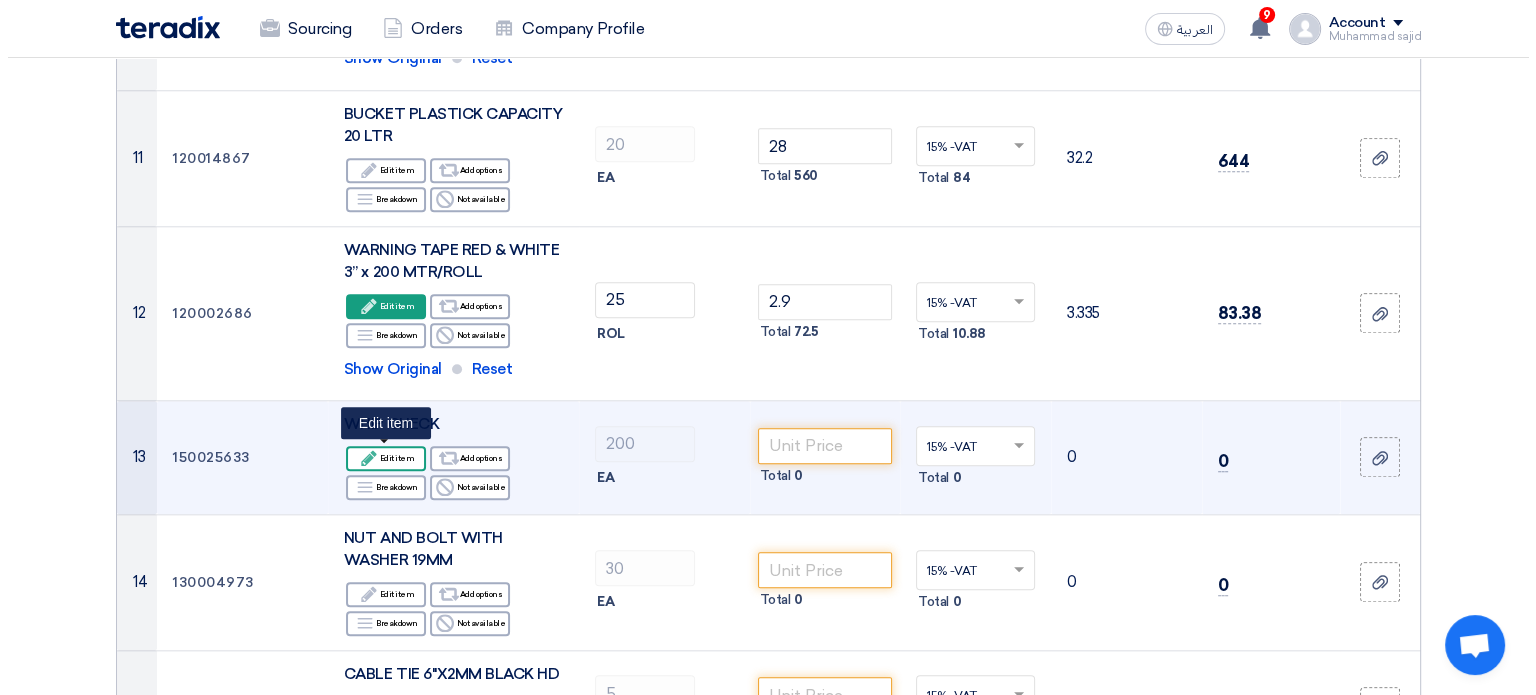 scroll, scrollTop: 444, scrollLeft: 0, axis: vertical 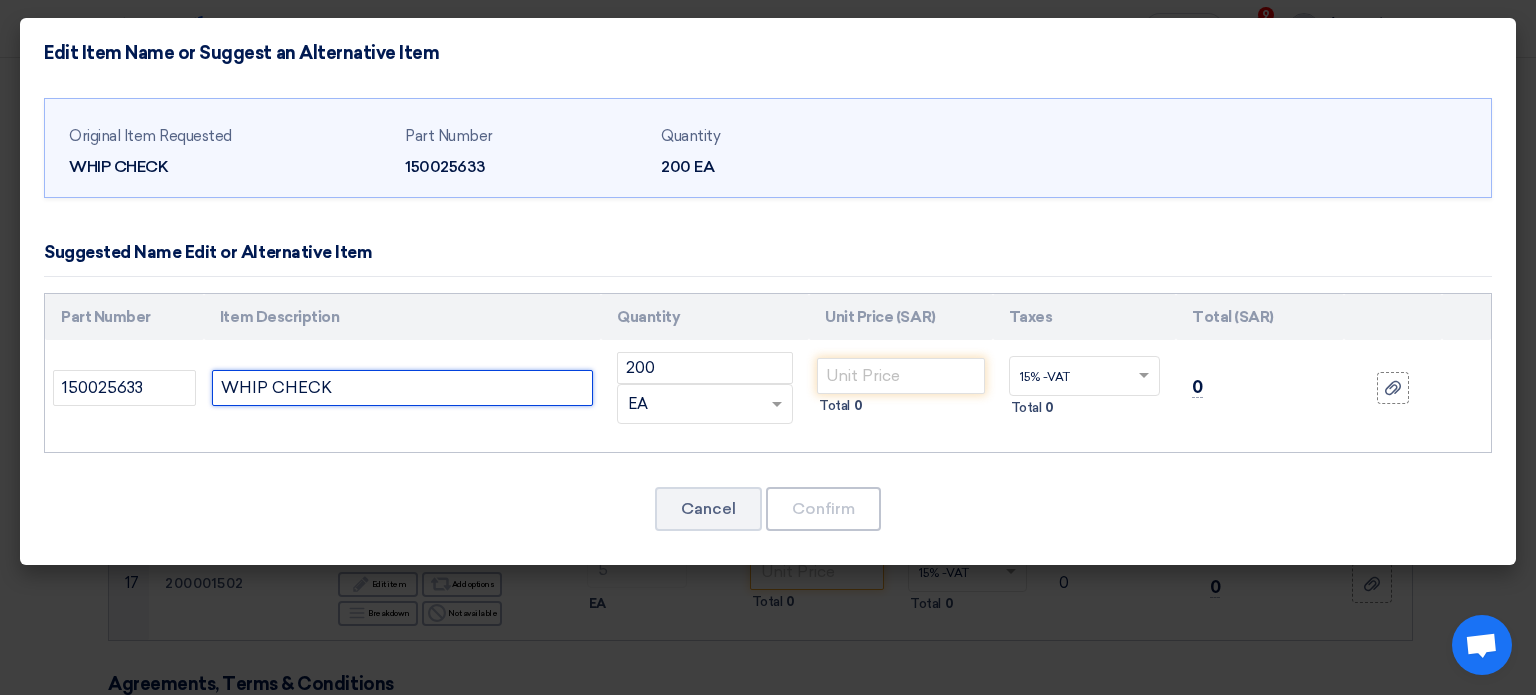 drag, startPoint x: 145, startPoint y: 408, endPoint x: 0, endPoint y: 403, distance: 145.08618 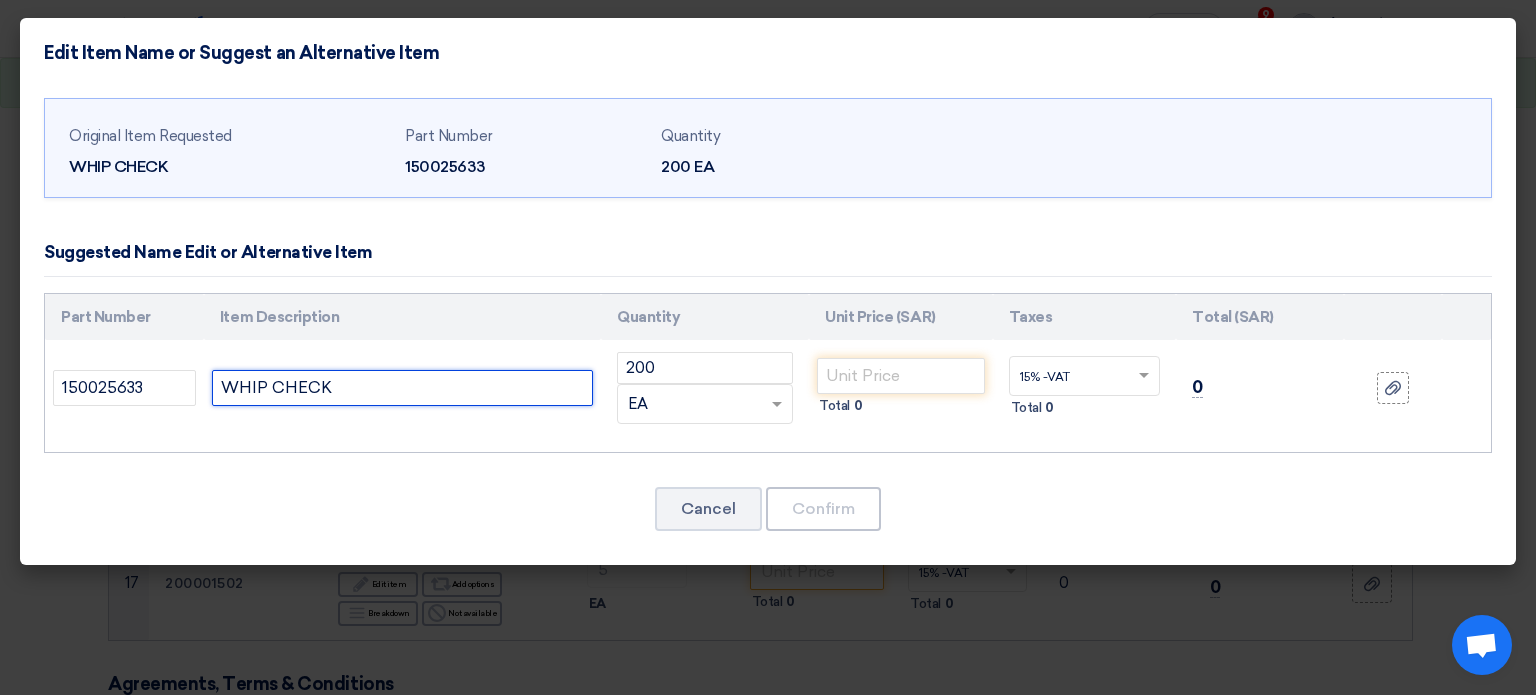 paste on "FOR HOSE 4"" 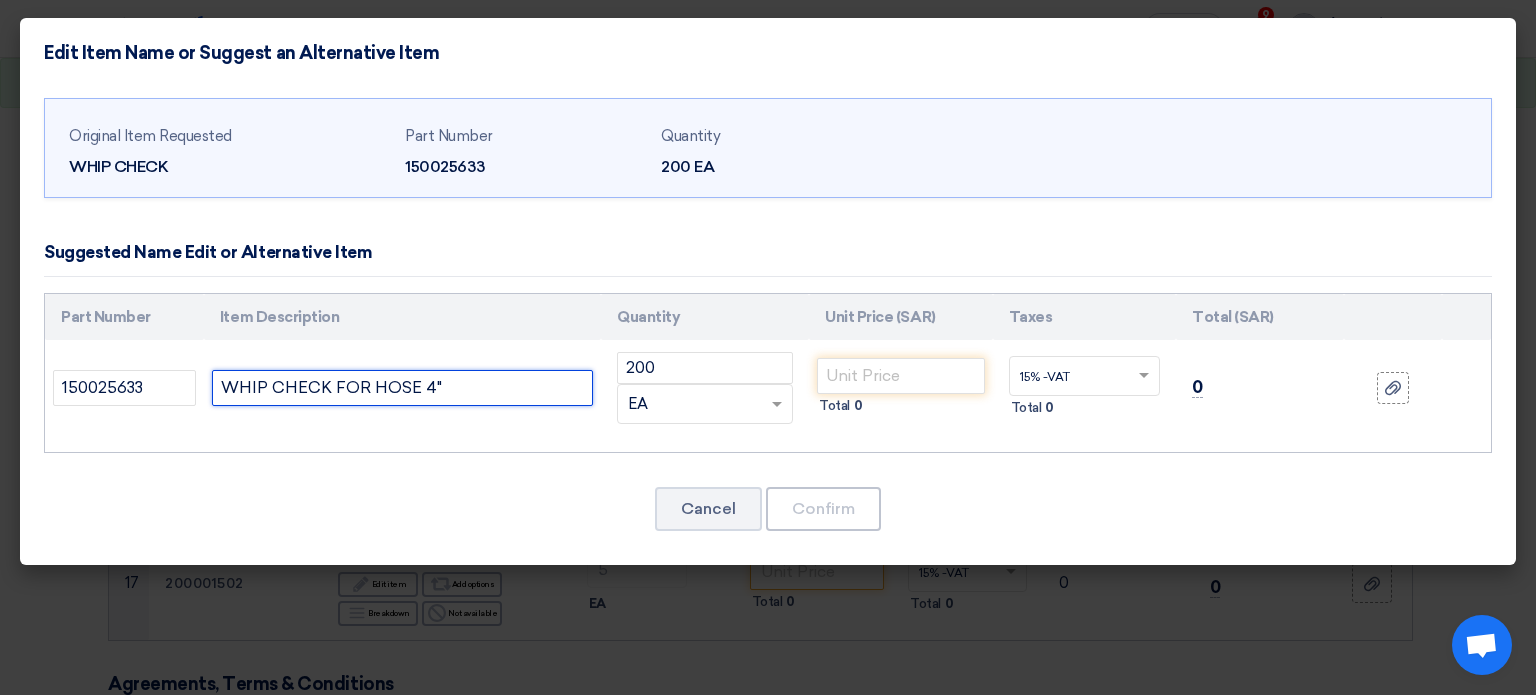 type on "WHIP CHECK FOR HOSE 4"" 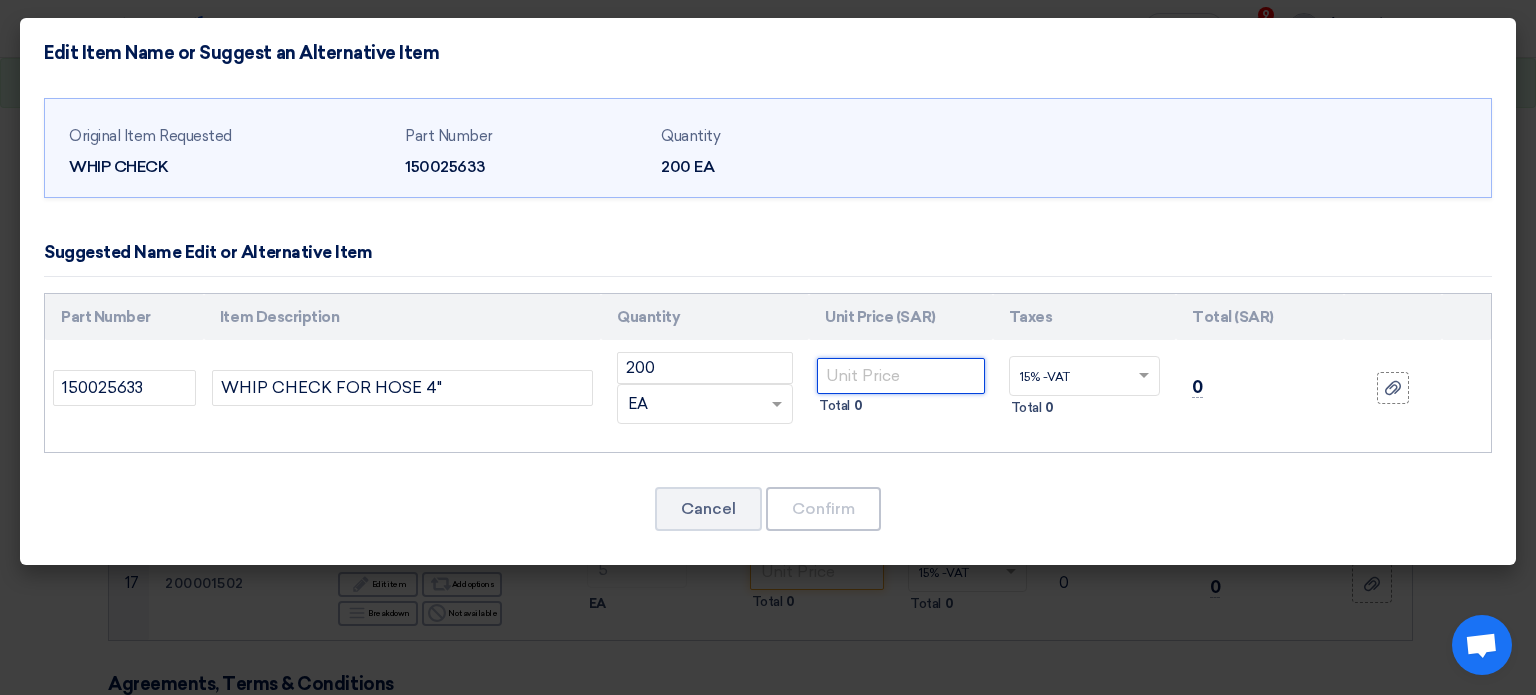 click 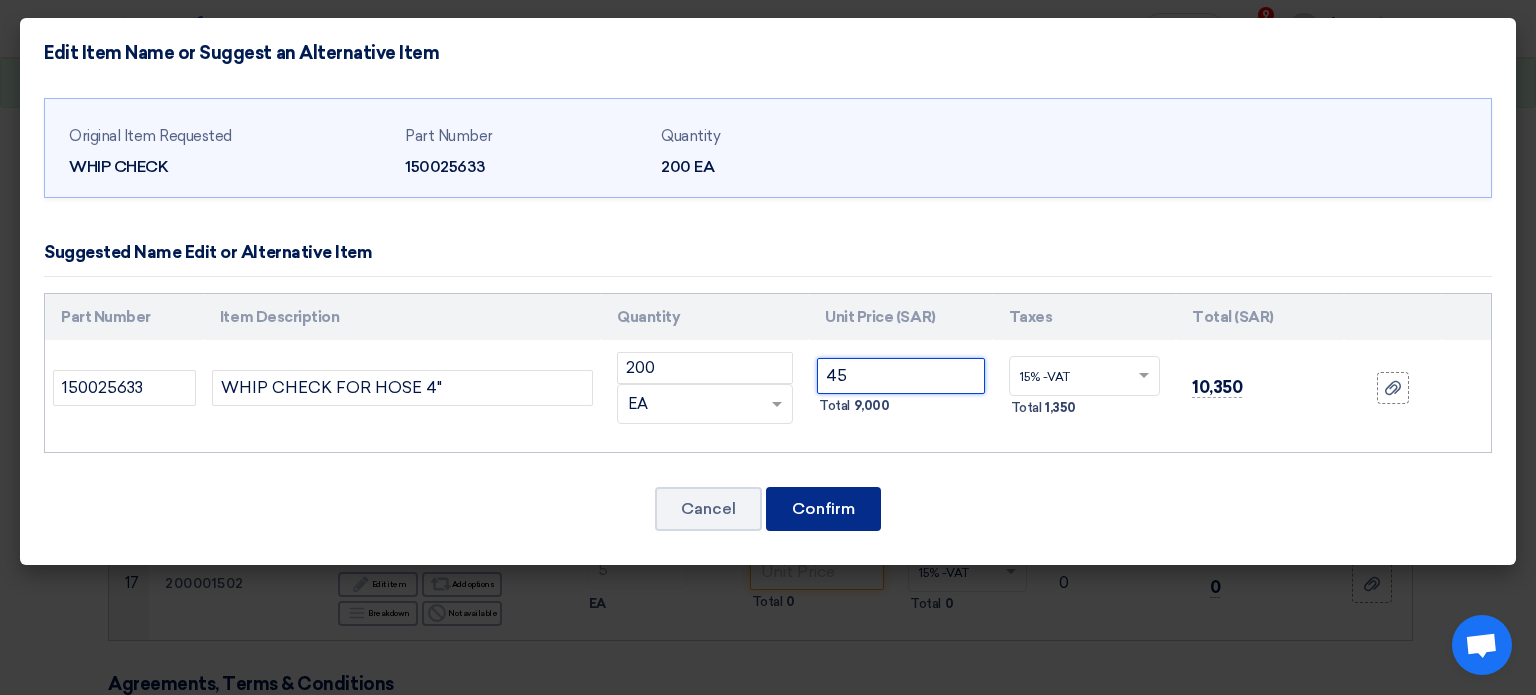 type on "45" 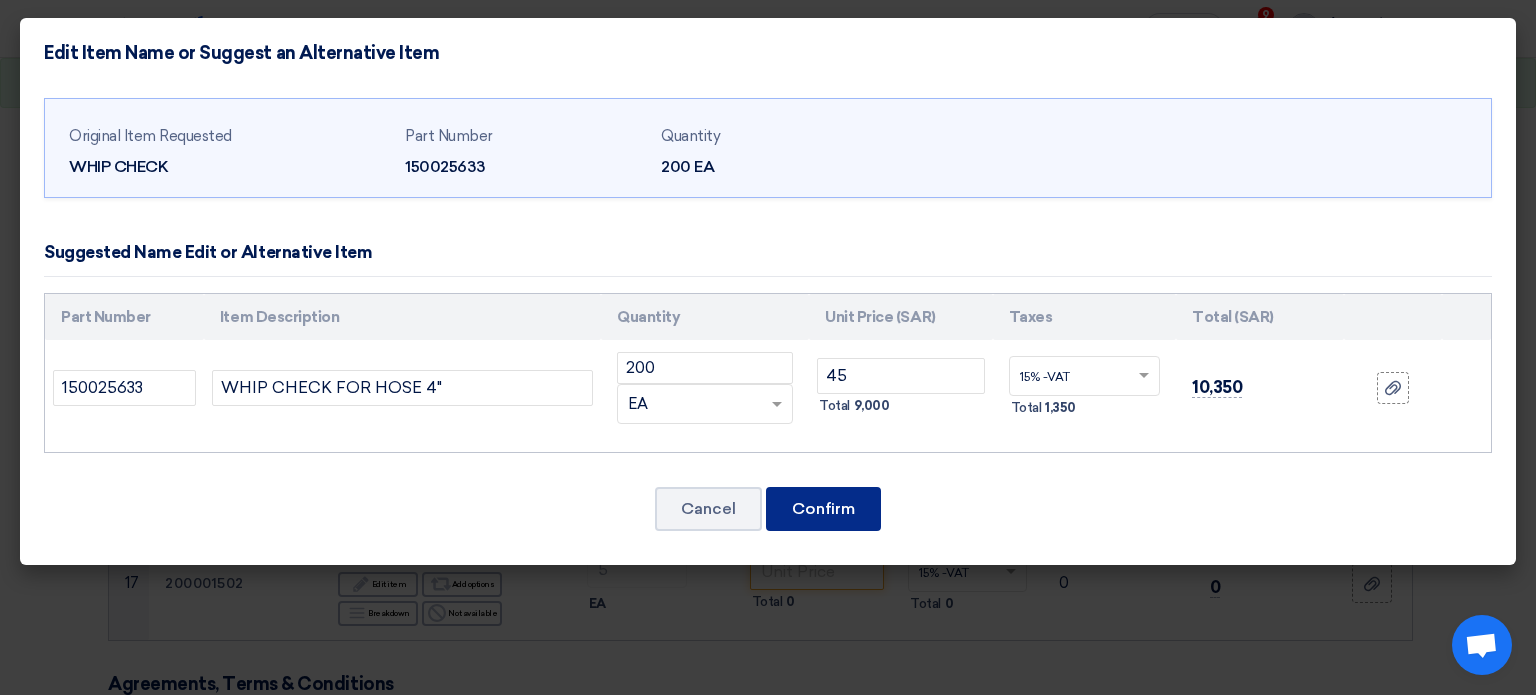 click on "Confirm" 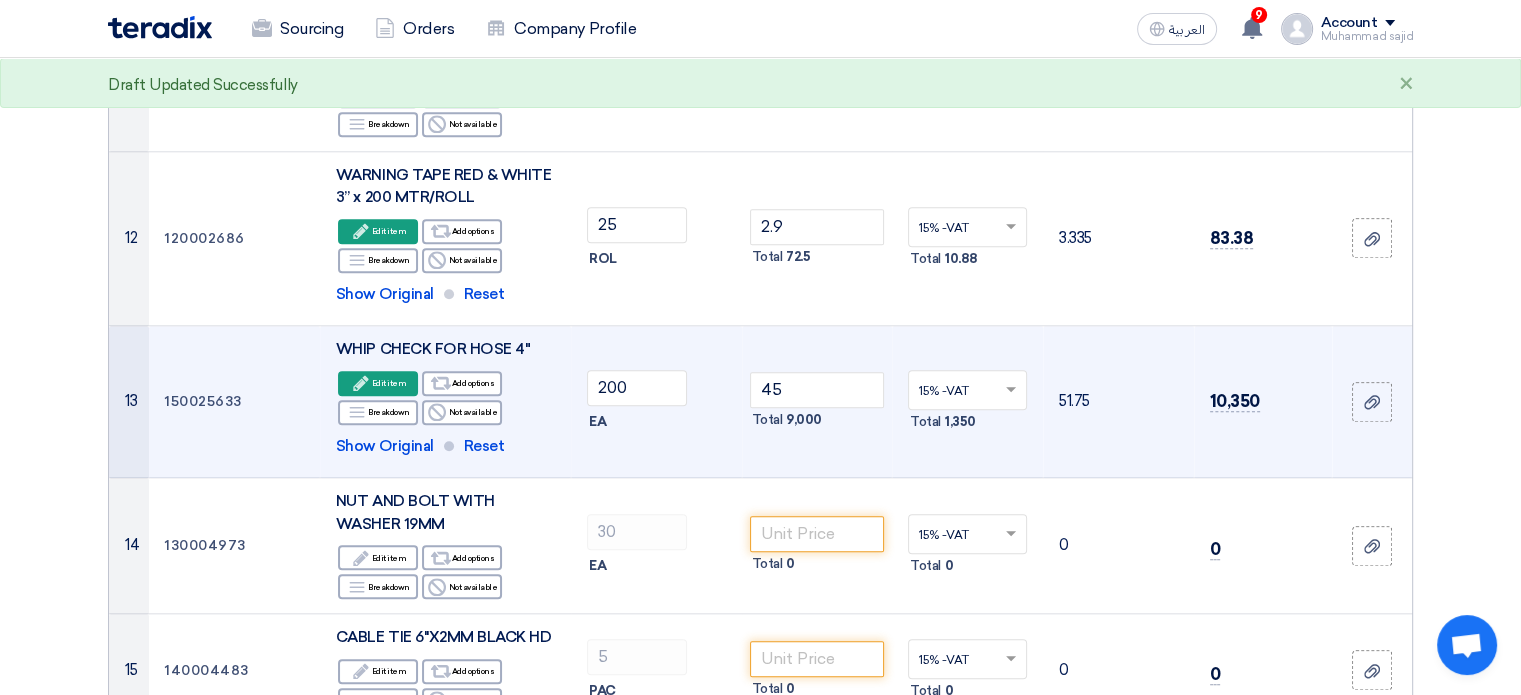 scroll, scrollTop: 2120, scrollLeft: 0, axis: vertical 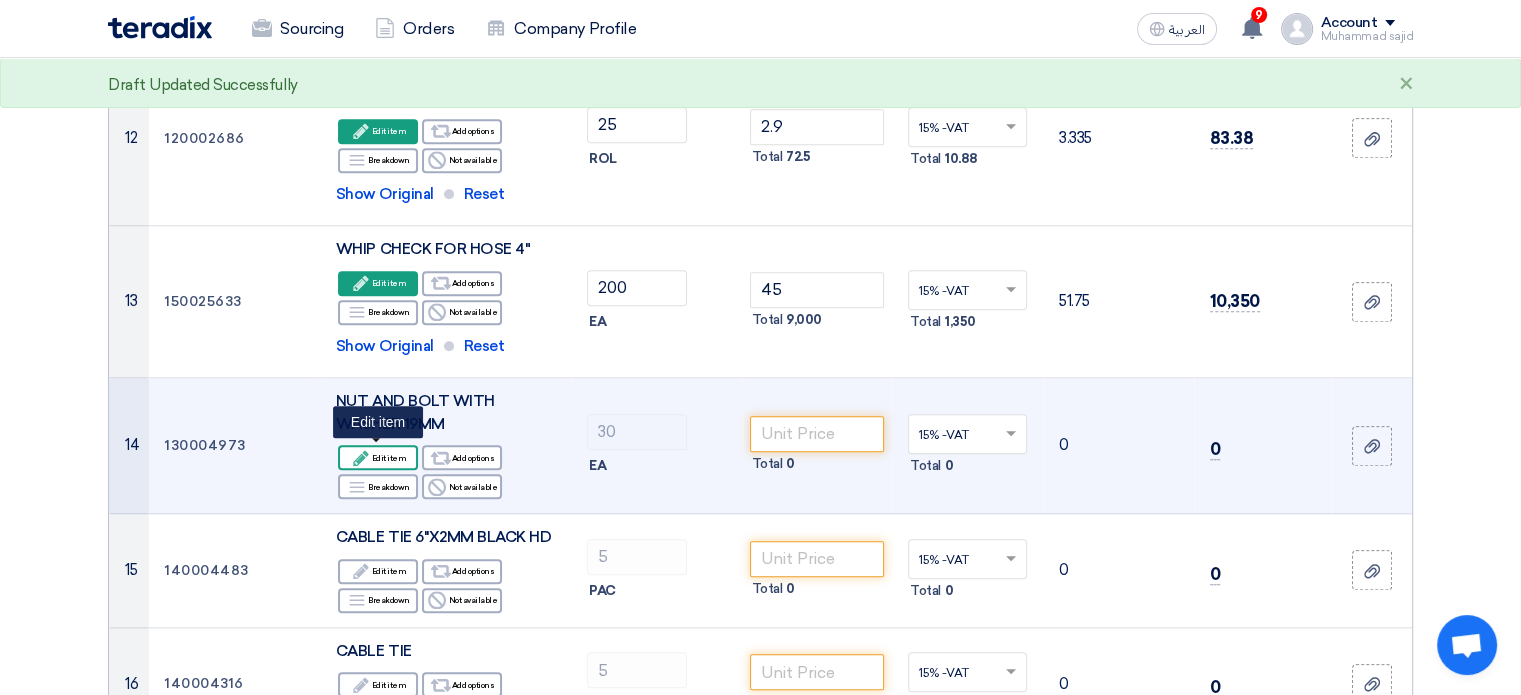 click on "Edit
Edit item" 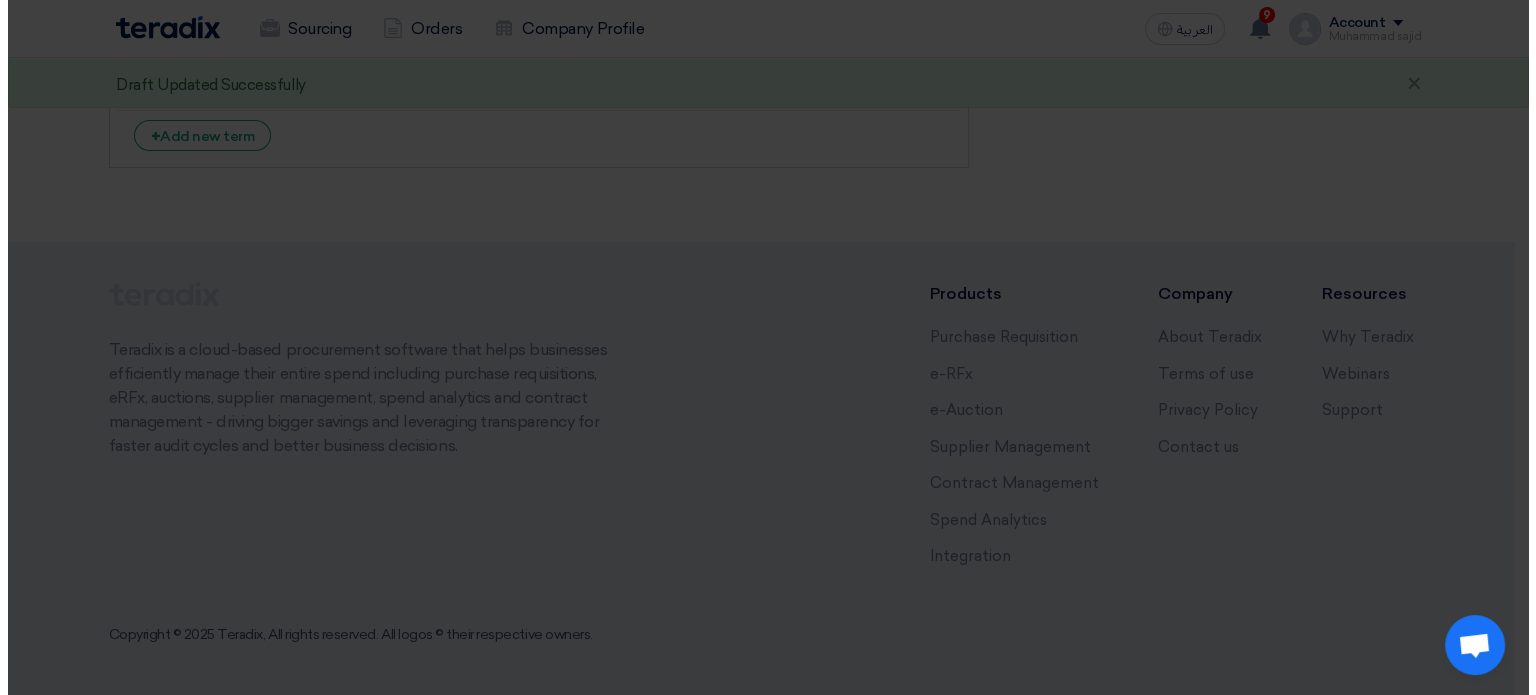 scroll, scrollTop: 444, scrollLeft: 0, axis: vertical 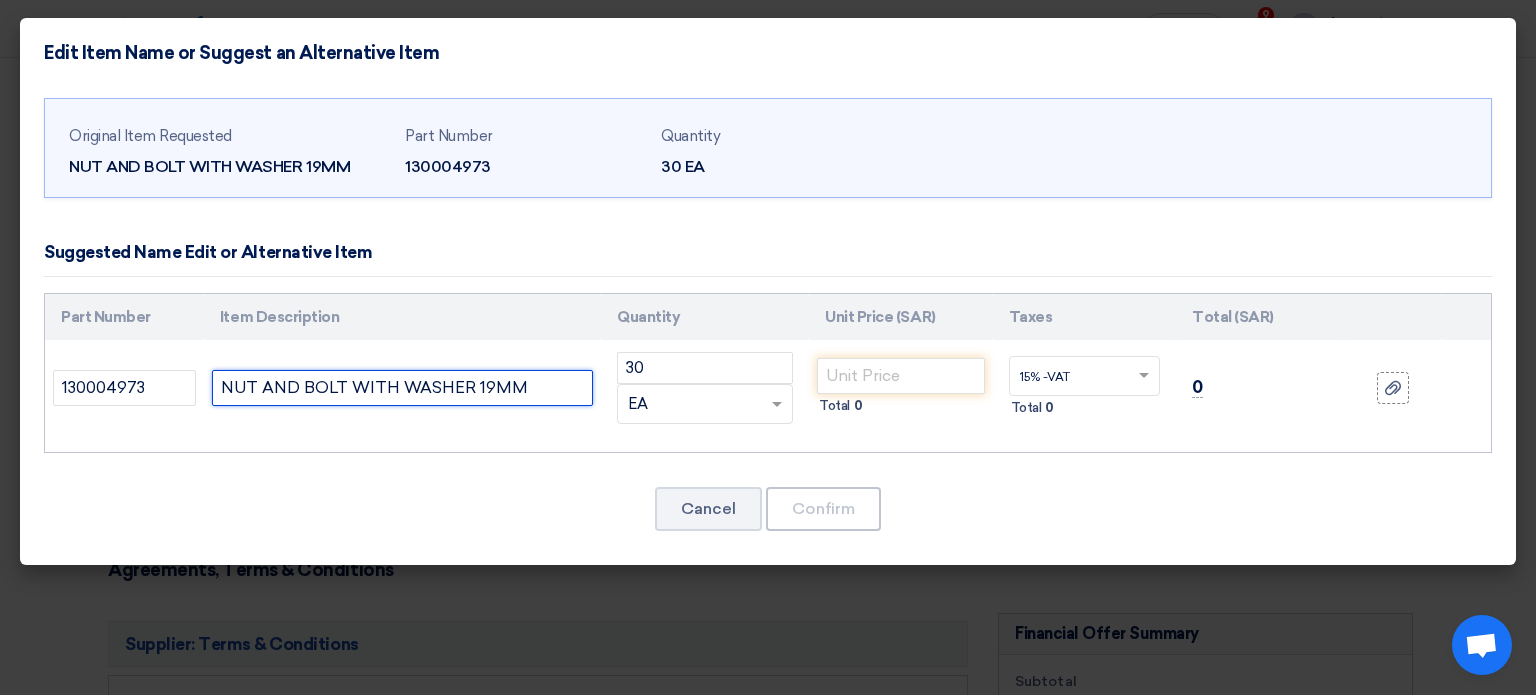 drag, startPoint x: 532, startPoint y: 389, endPoint x: 79, endPoint y: 413, distance: 453.6353 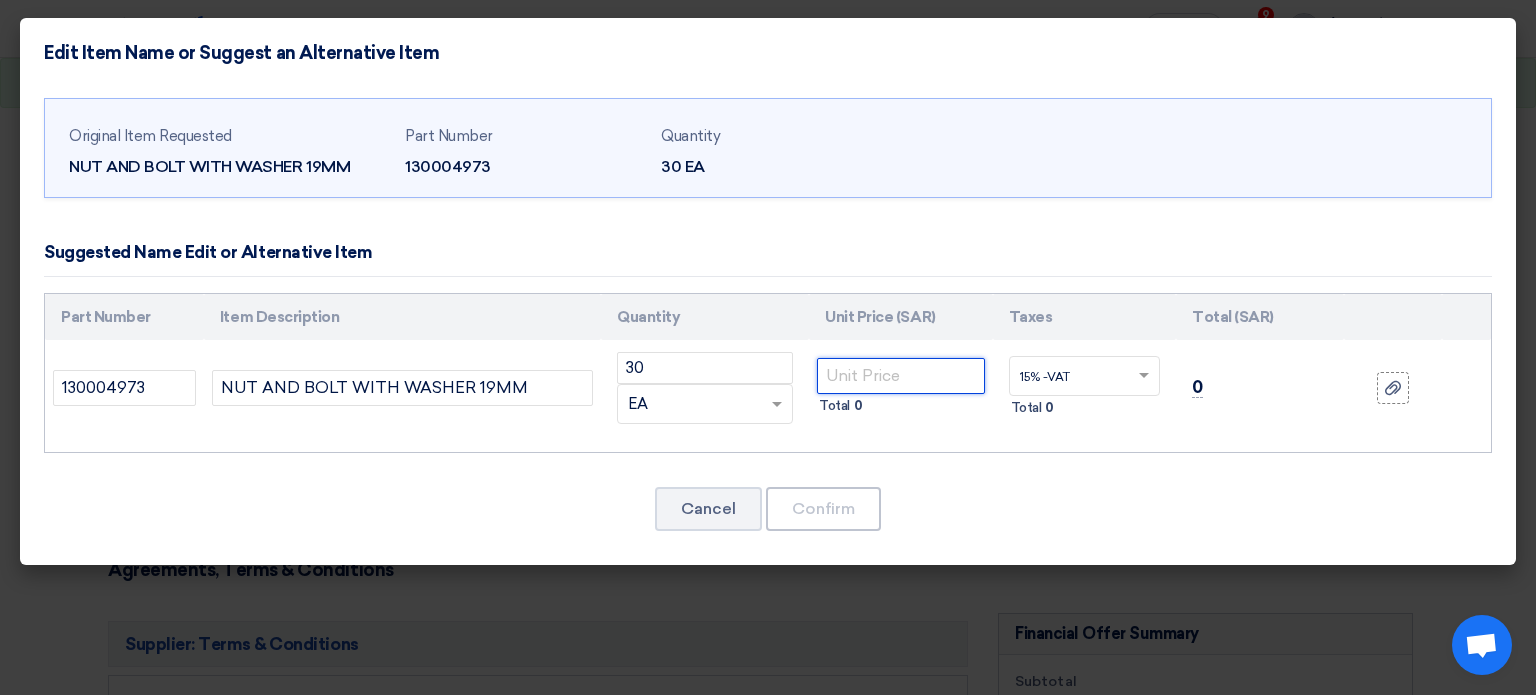 click 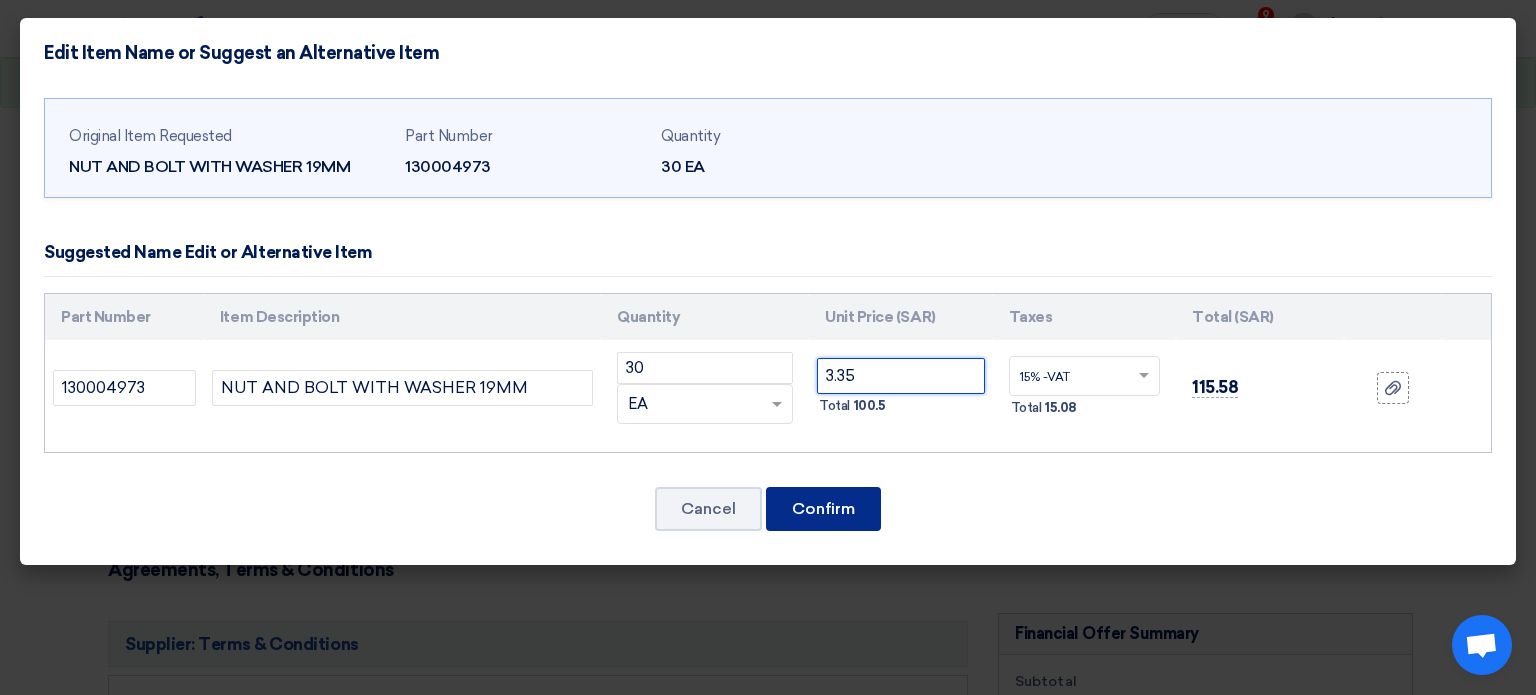 type on "3.35" 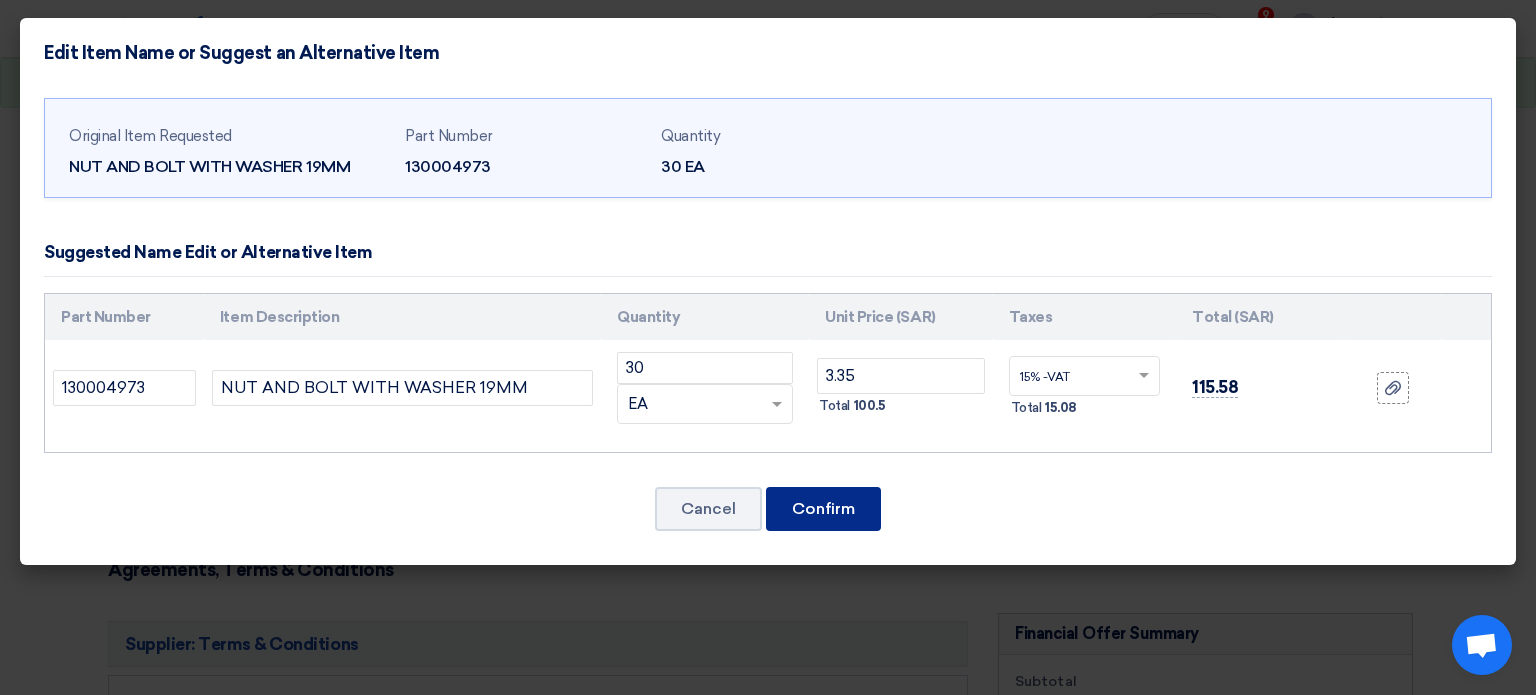 click on "Confirm" 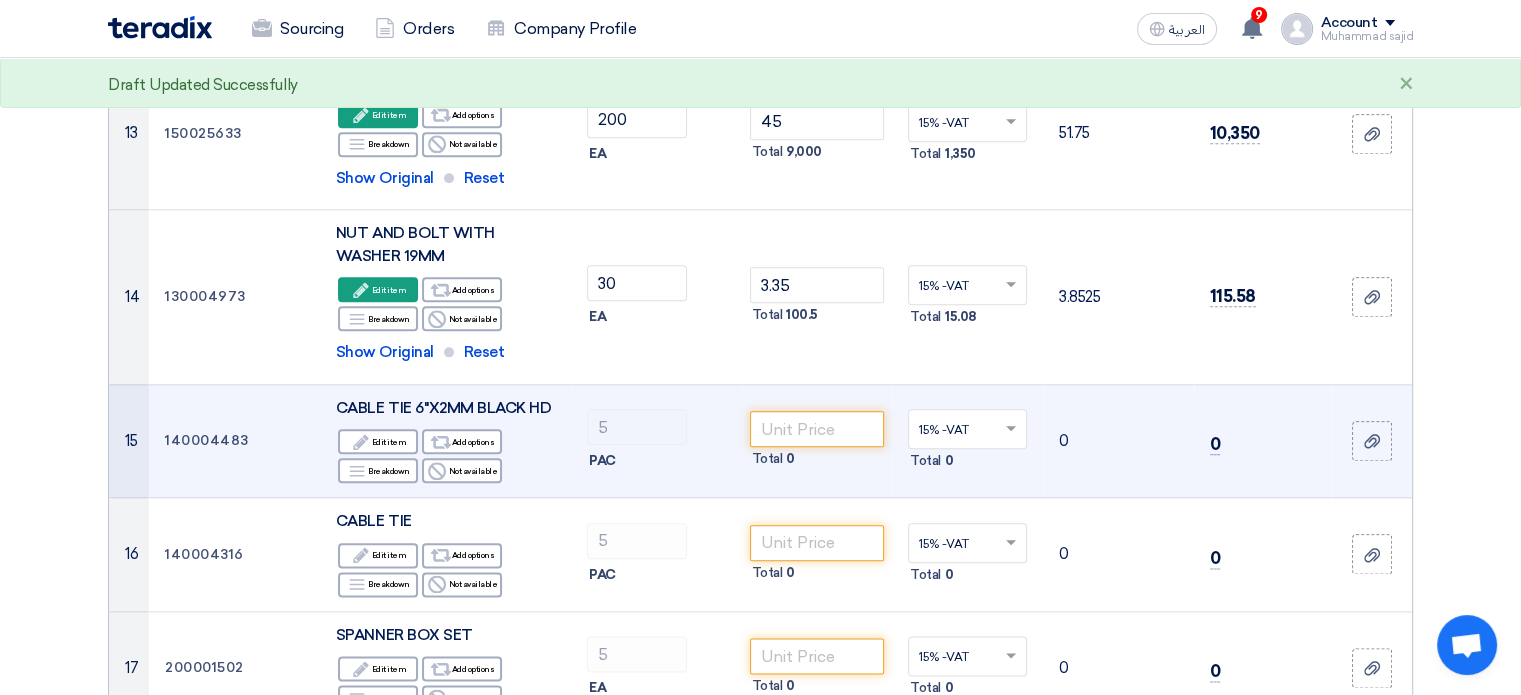 scroll, scrollTop: 2320, scrollLeft: 0, axis: vertical 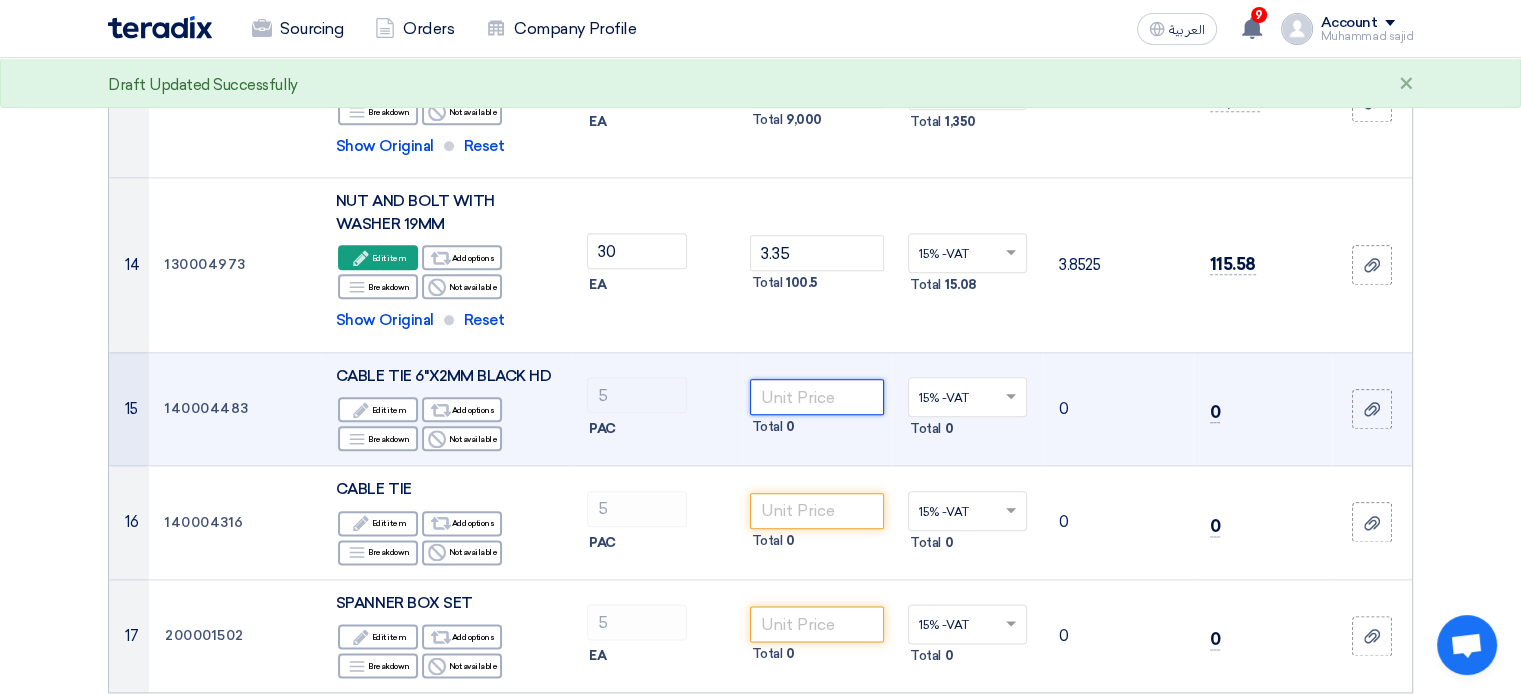 click 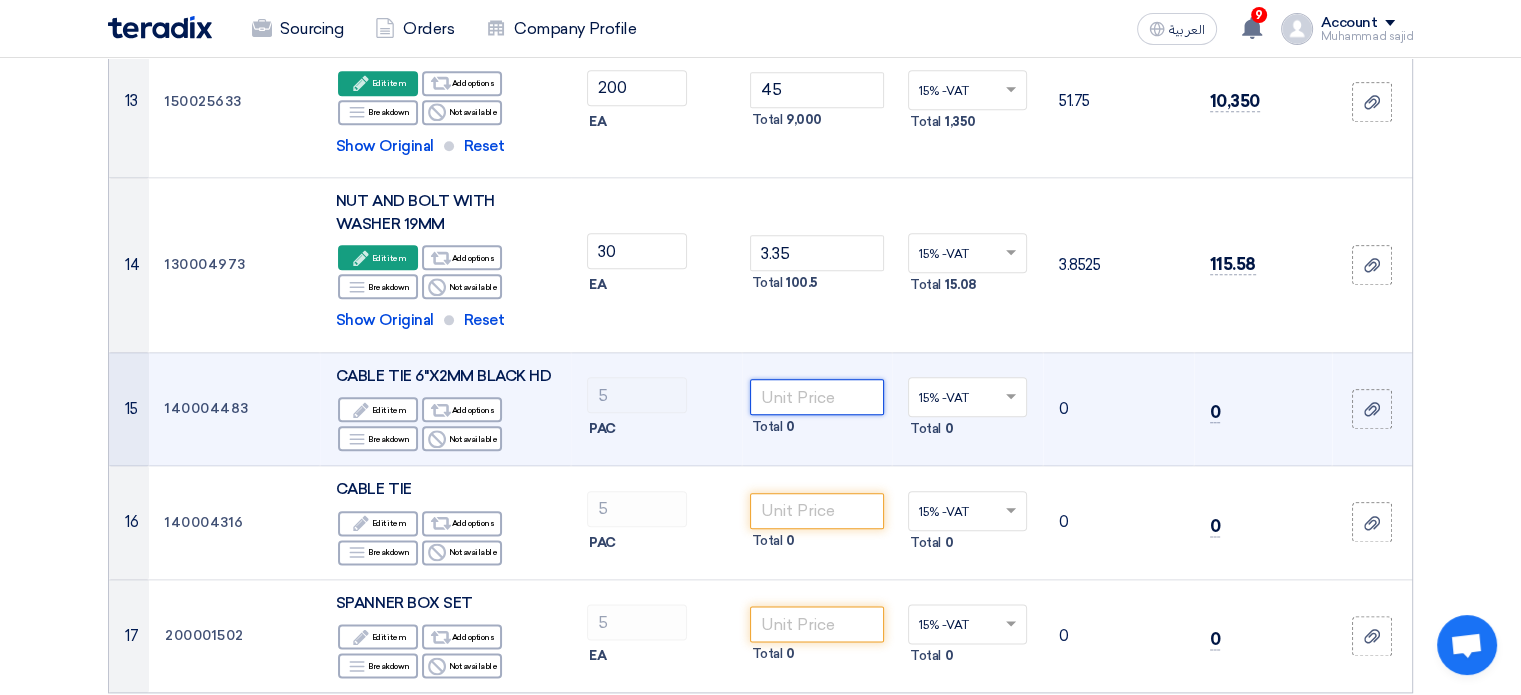 click 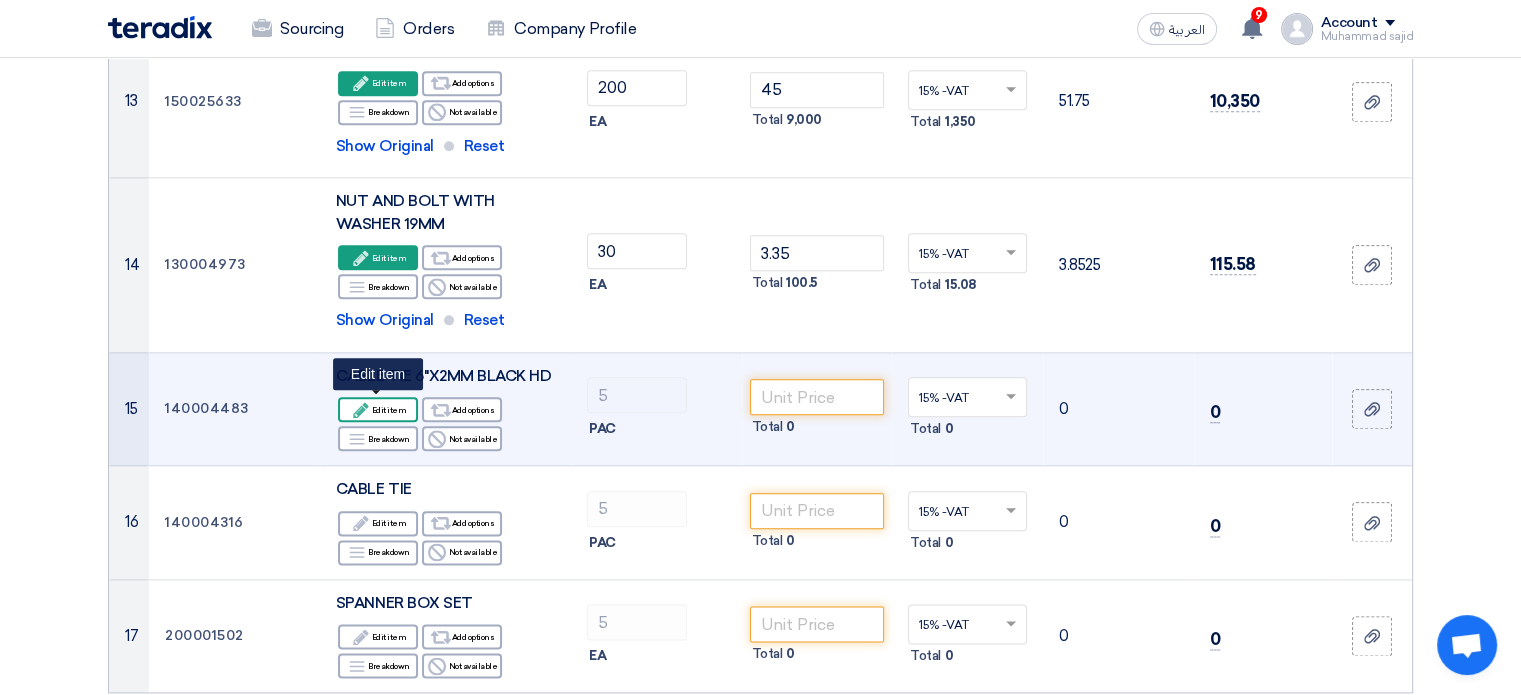 click on "Edit
Edit item" 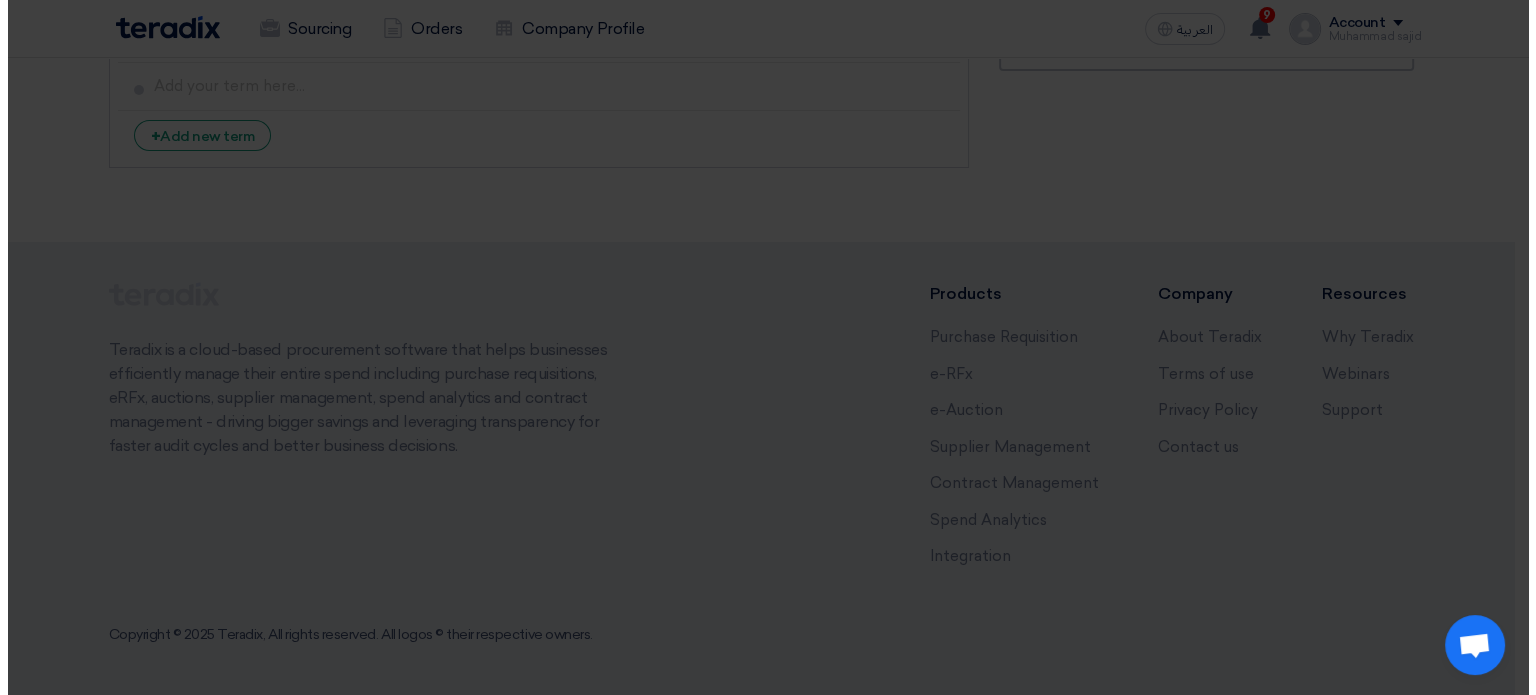 scroll, scrollTop: 644, scrollLeft: 0, axis: vertical 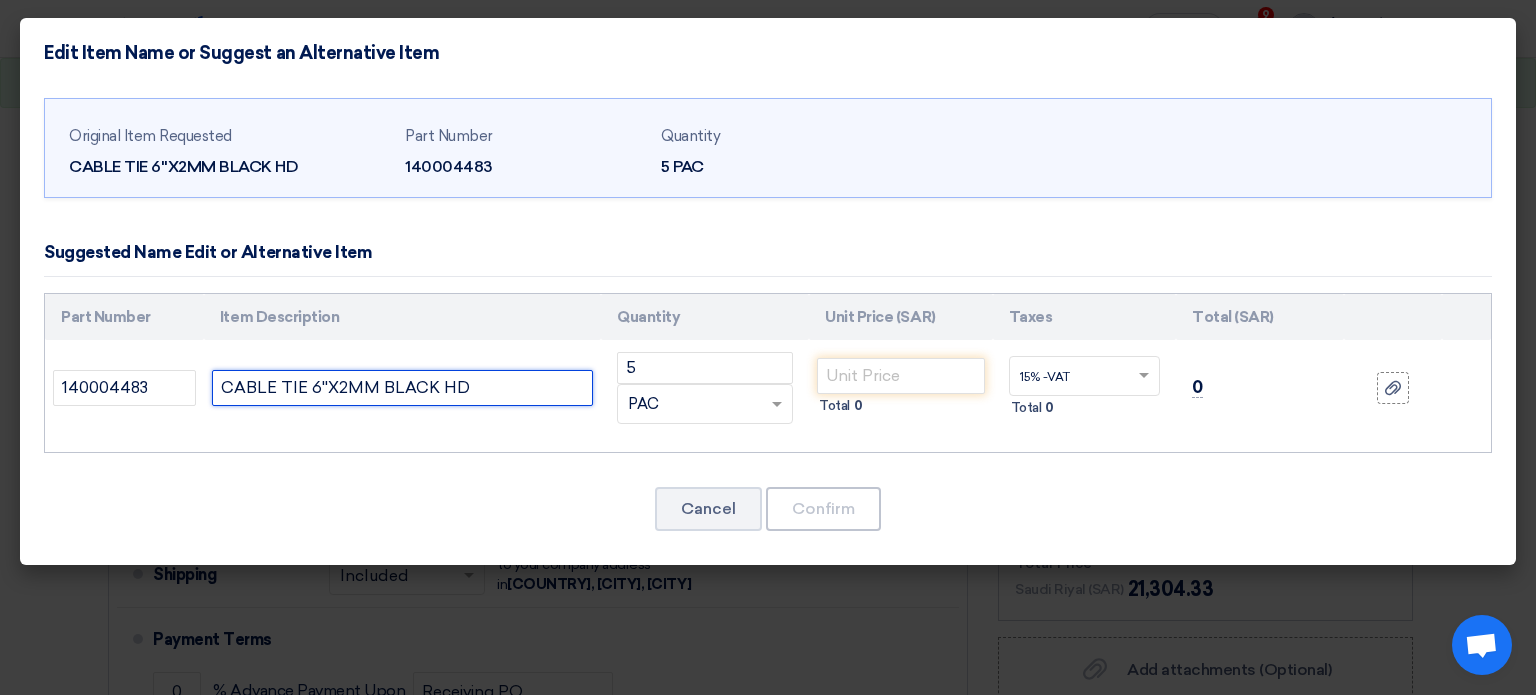 click on "CABLE TIE 6''X2MM BLACK HD" 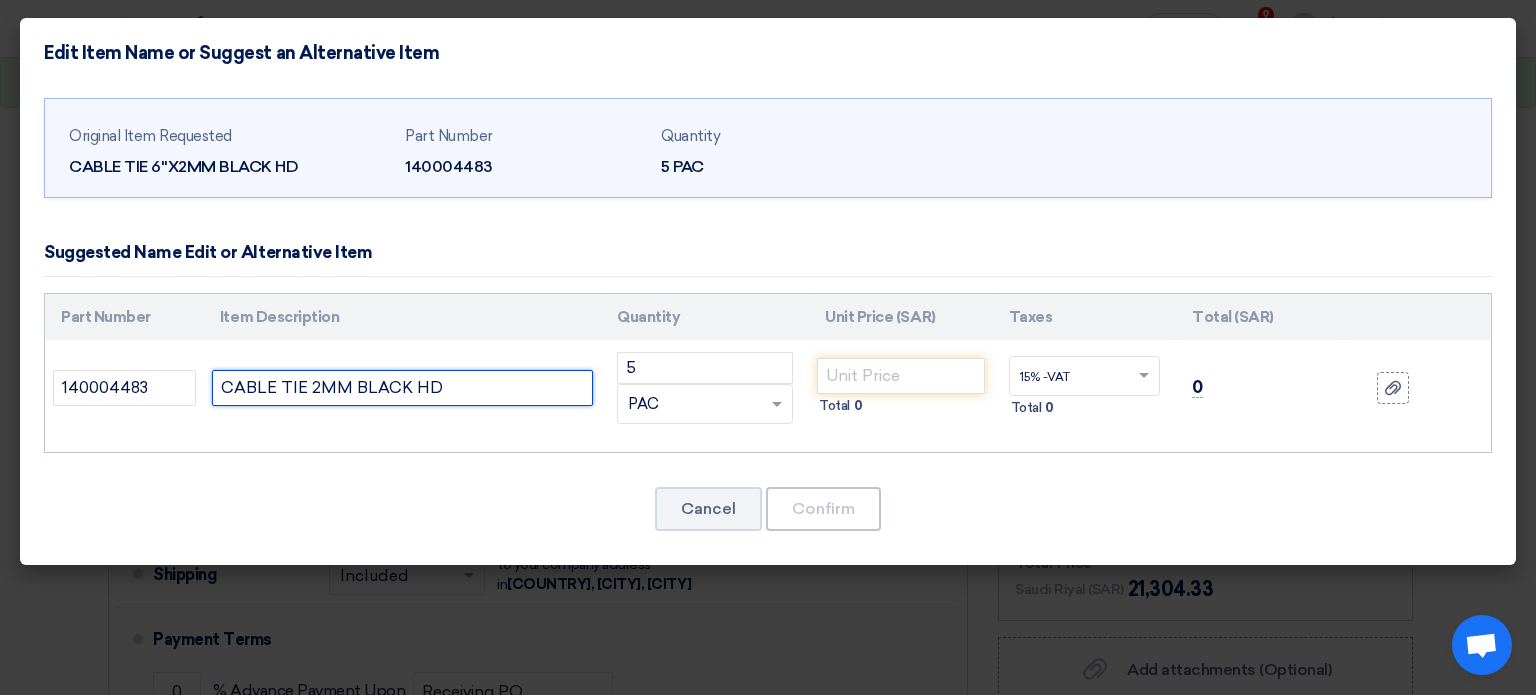 drag, startPoint x: 466, startPoint y: 390, endPoint x: 412, endPoint y: 393, distance: 54.08327 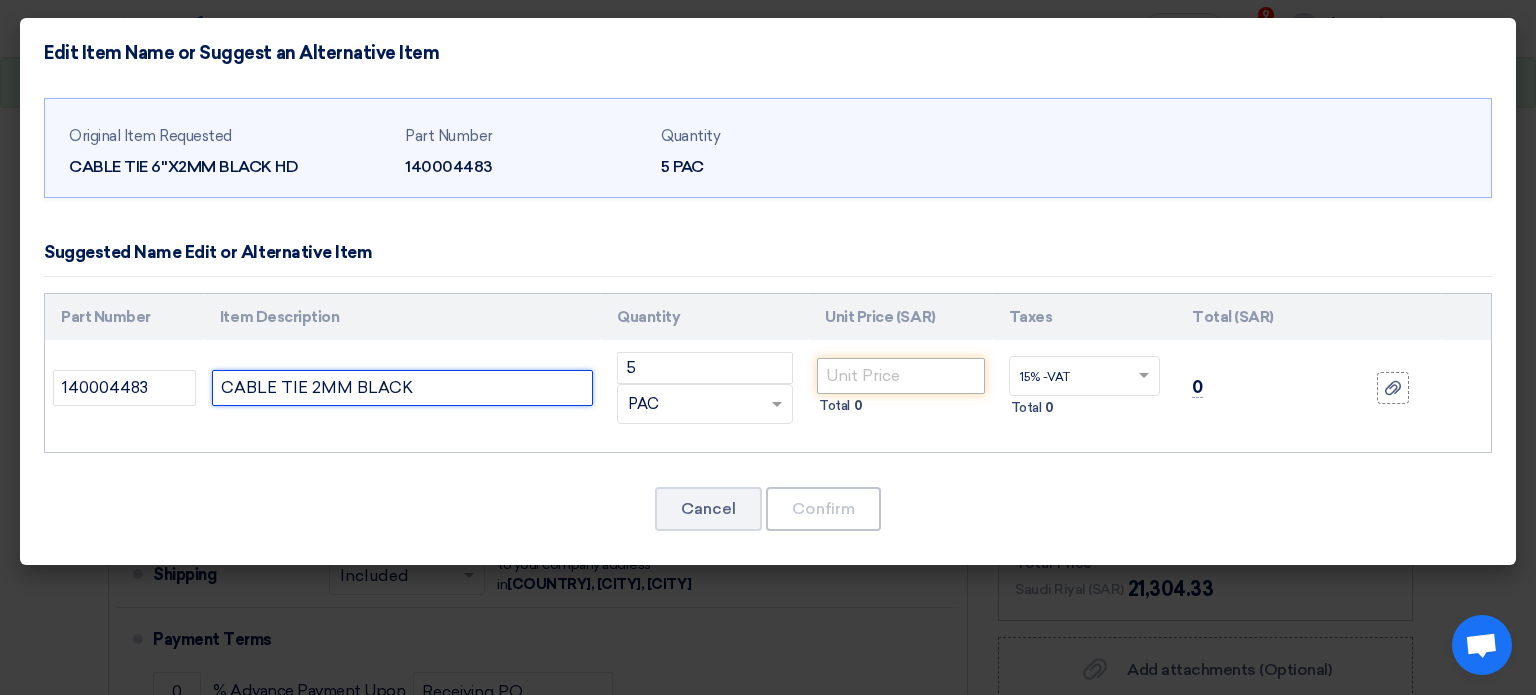 type on "CABLE TIE 2MM BLACK" 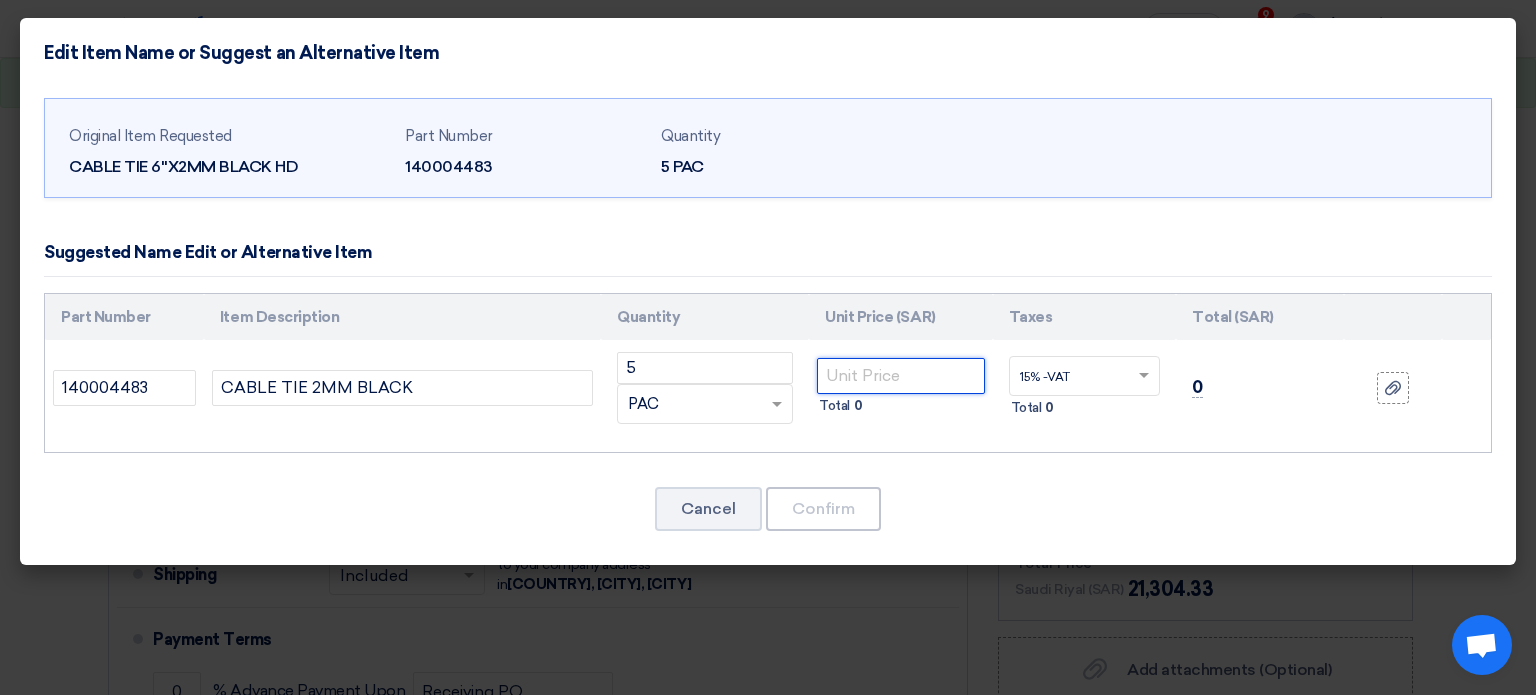 click 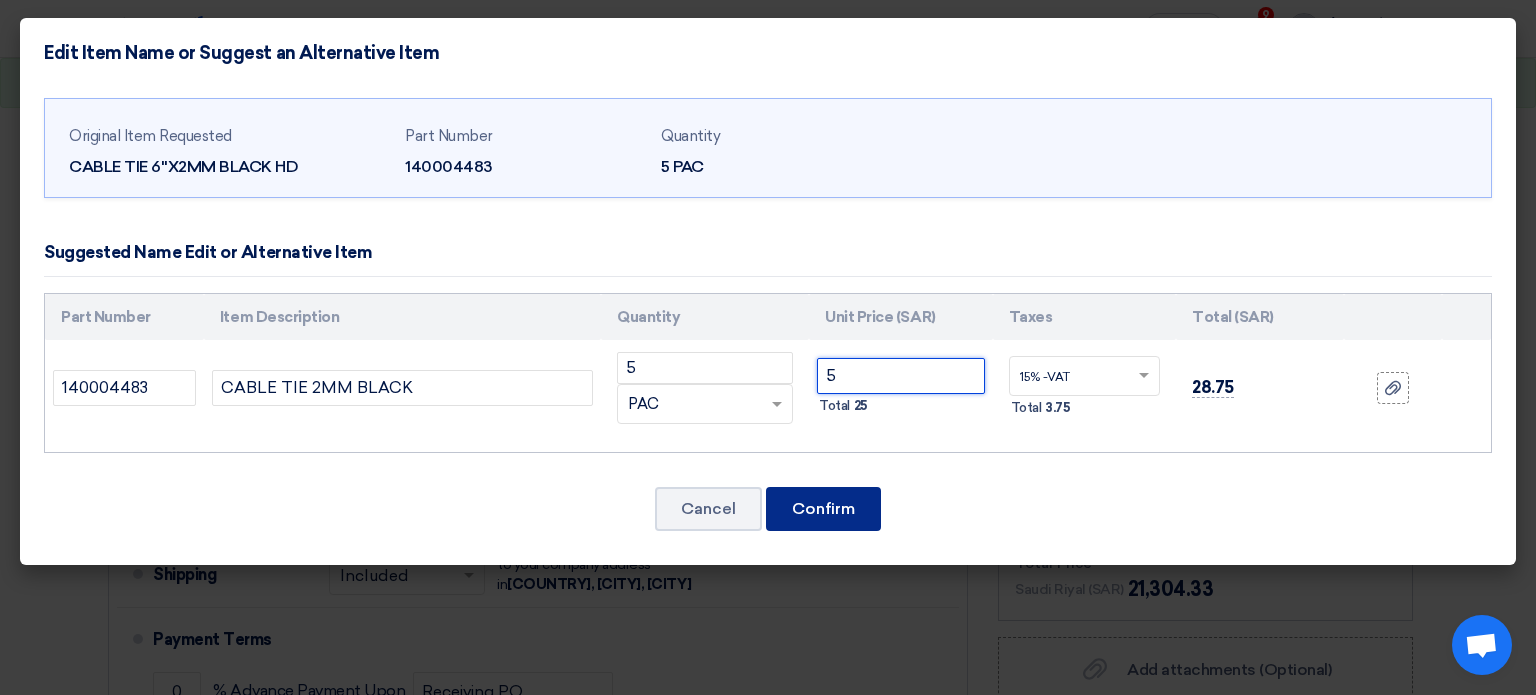 type on "5" 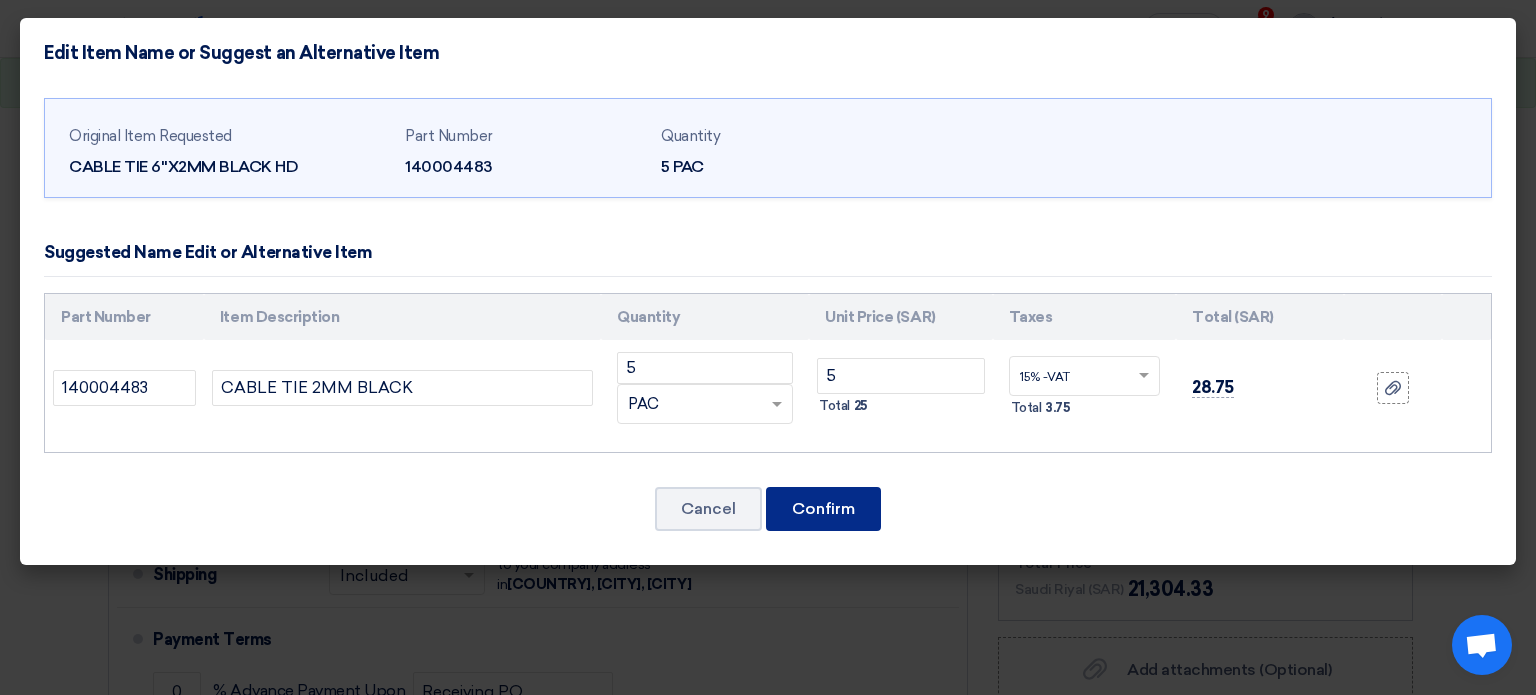 click on "Confirm" 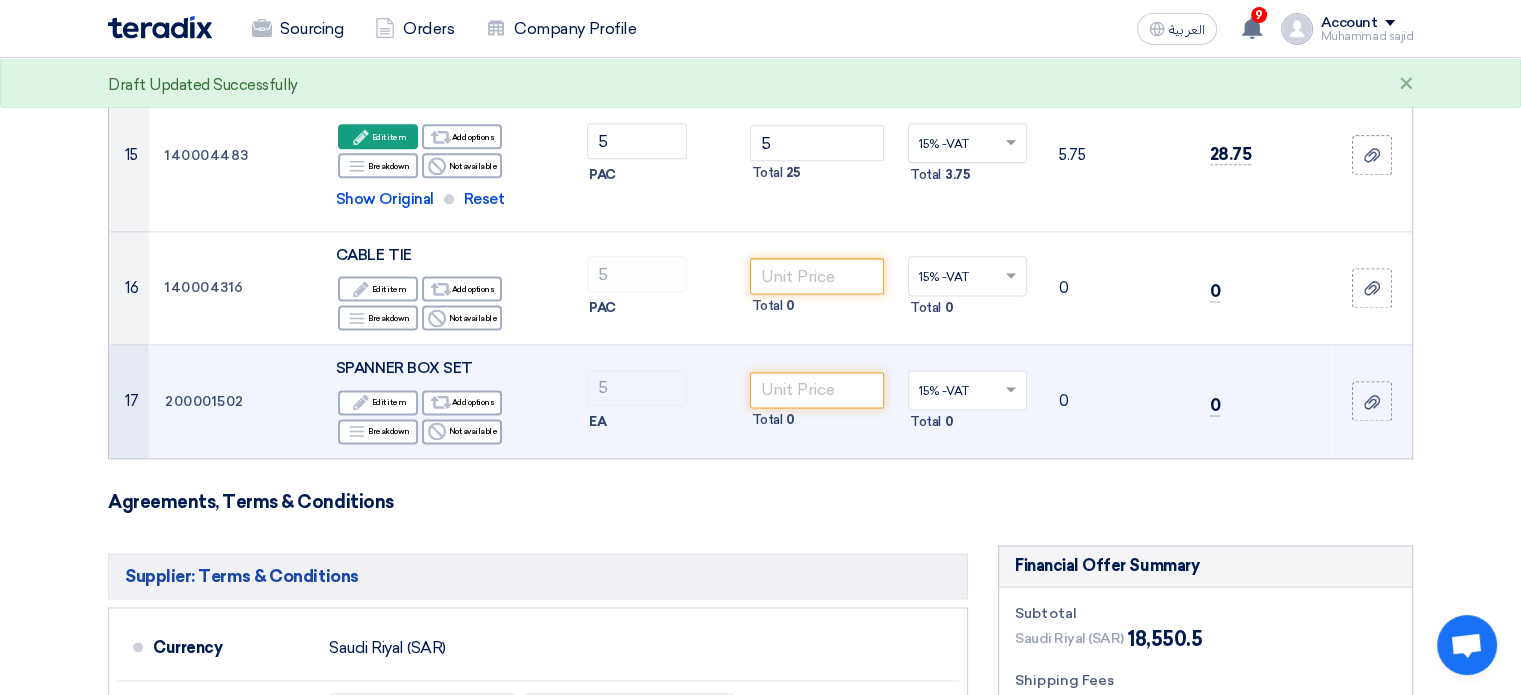 scroll, scrollTop: 2459, scrollLeft: 0, axis: vertical 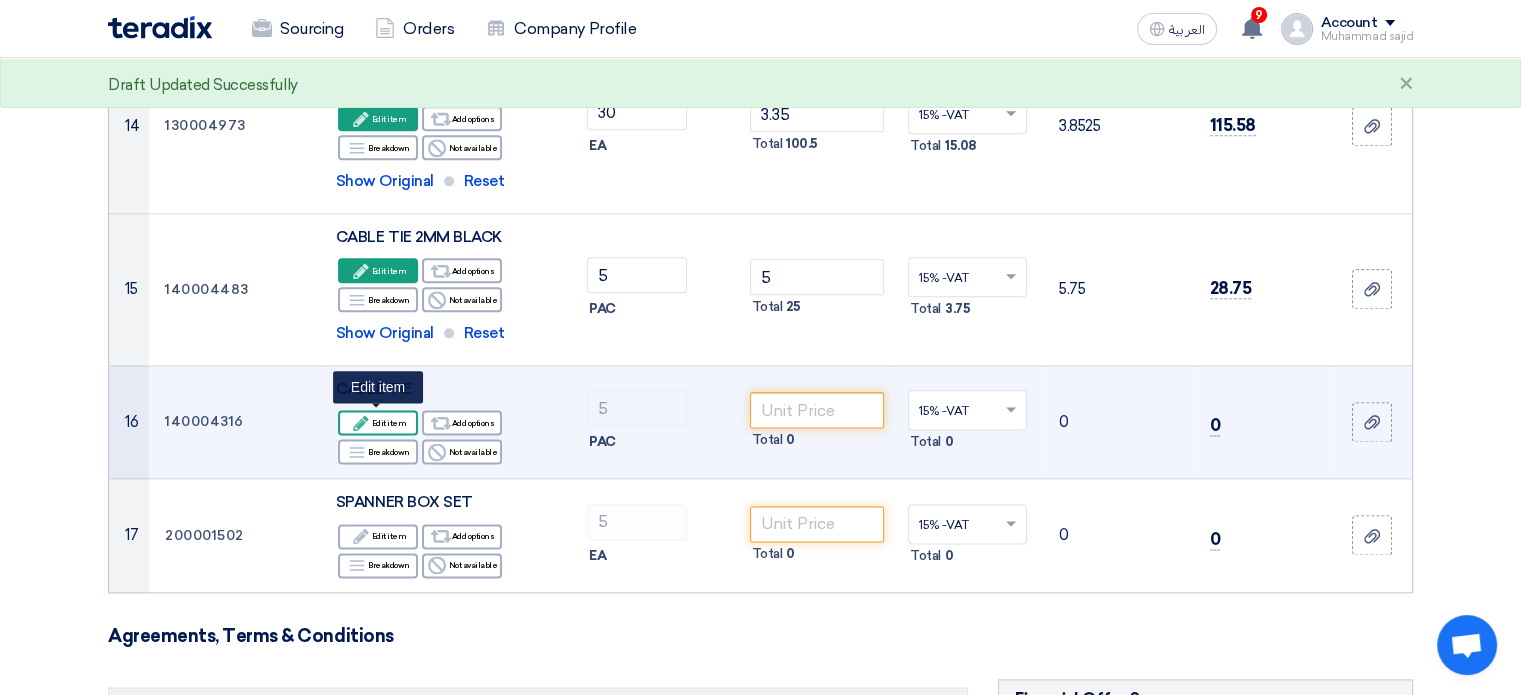 click on "Edit
Edit item" 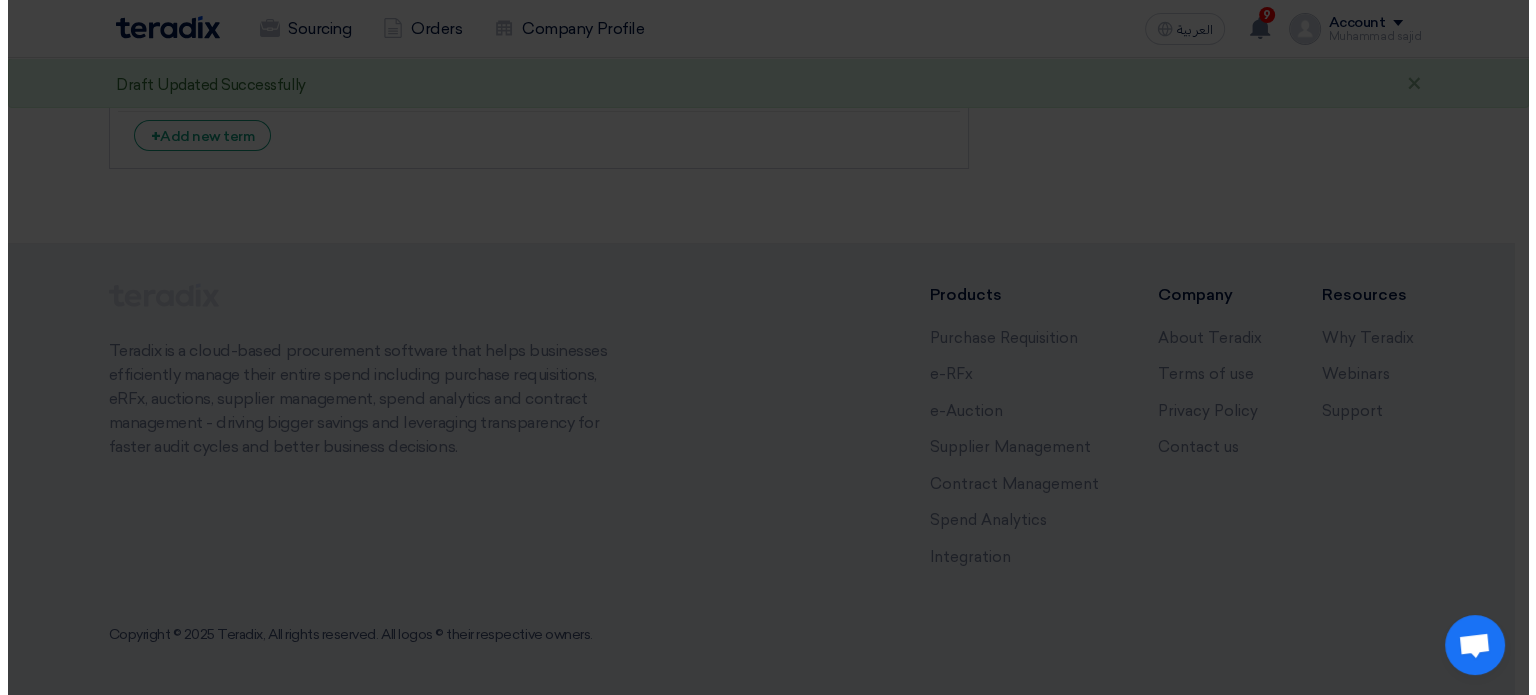 scroll, scrollTop: 609, scrollLeft: 0, axis: vertical 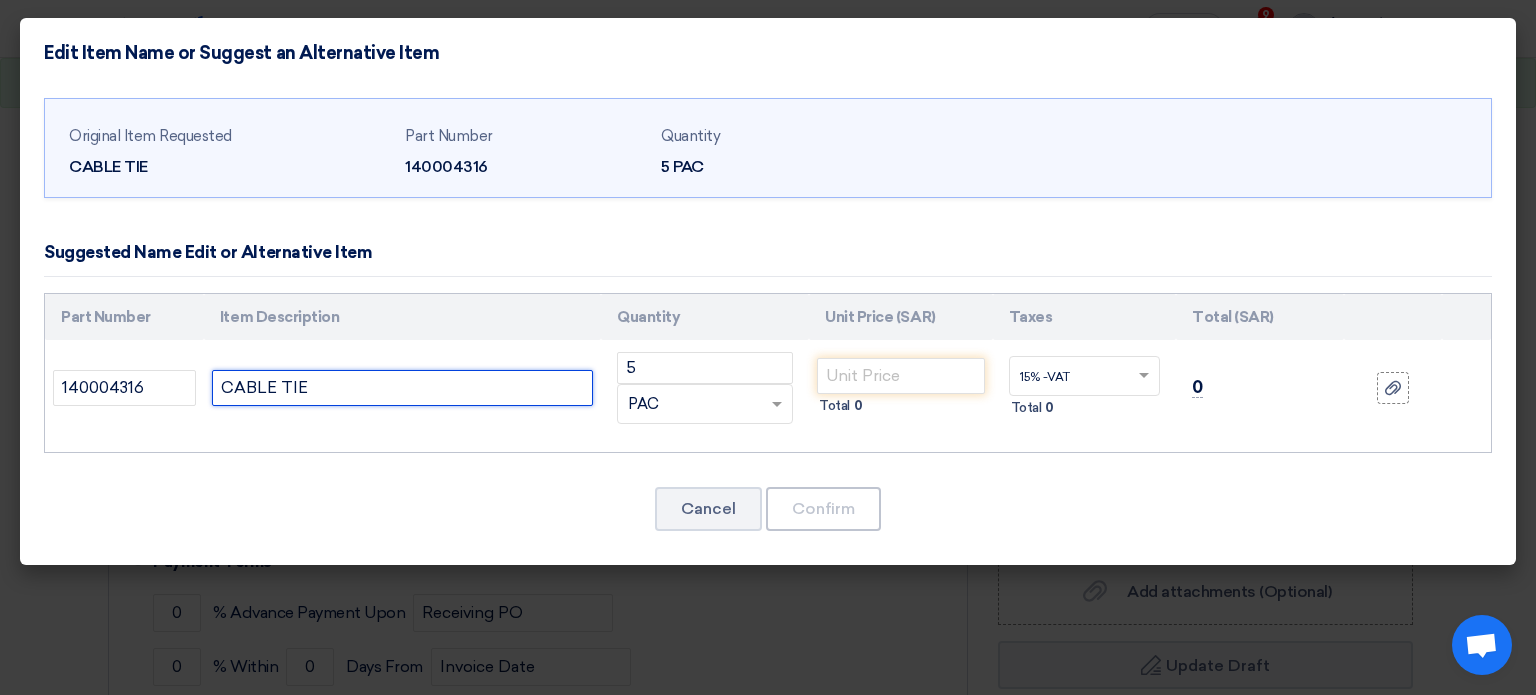 click on "CABLE TIE" 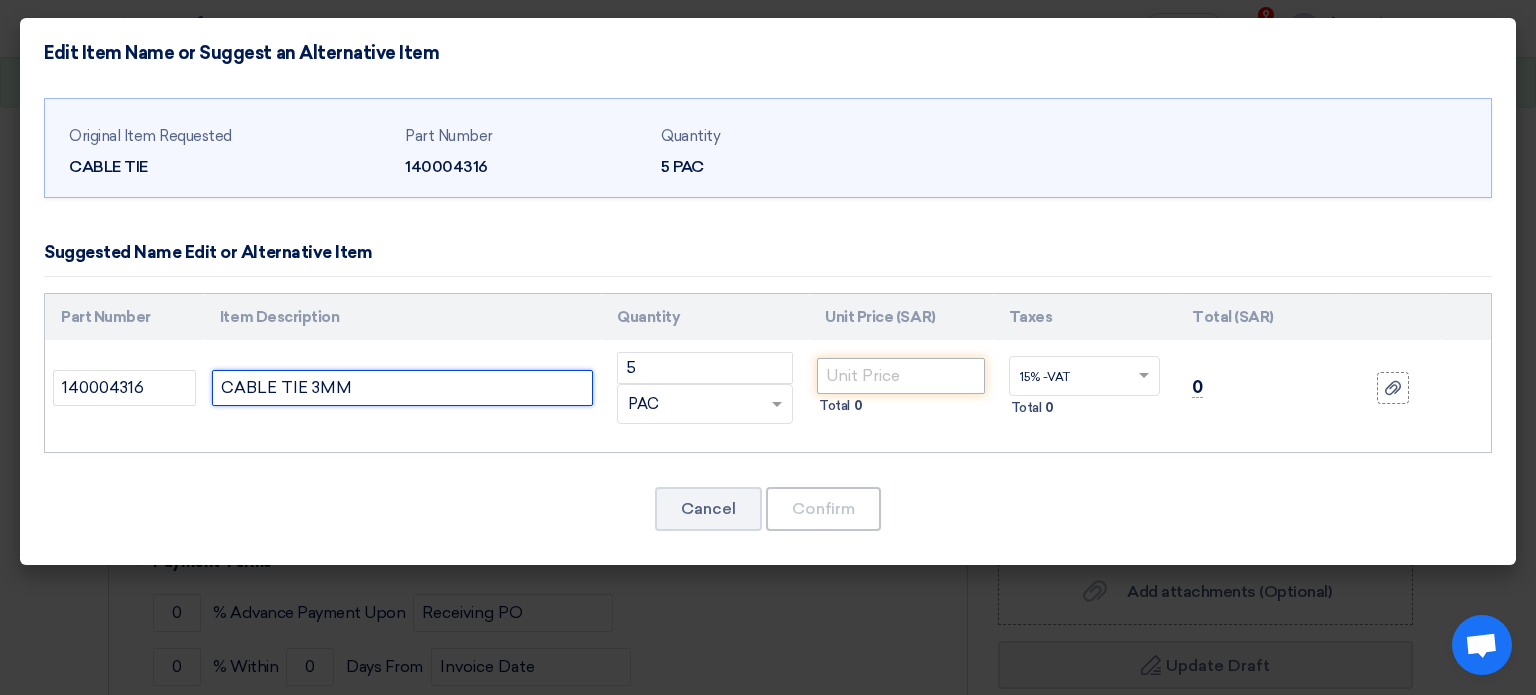 type on "CABLE TIE 3MM" 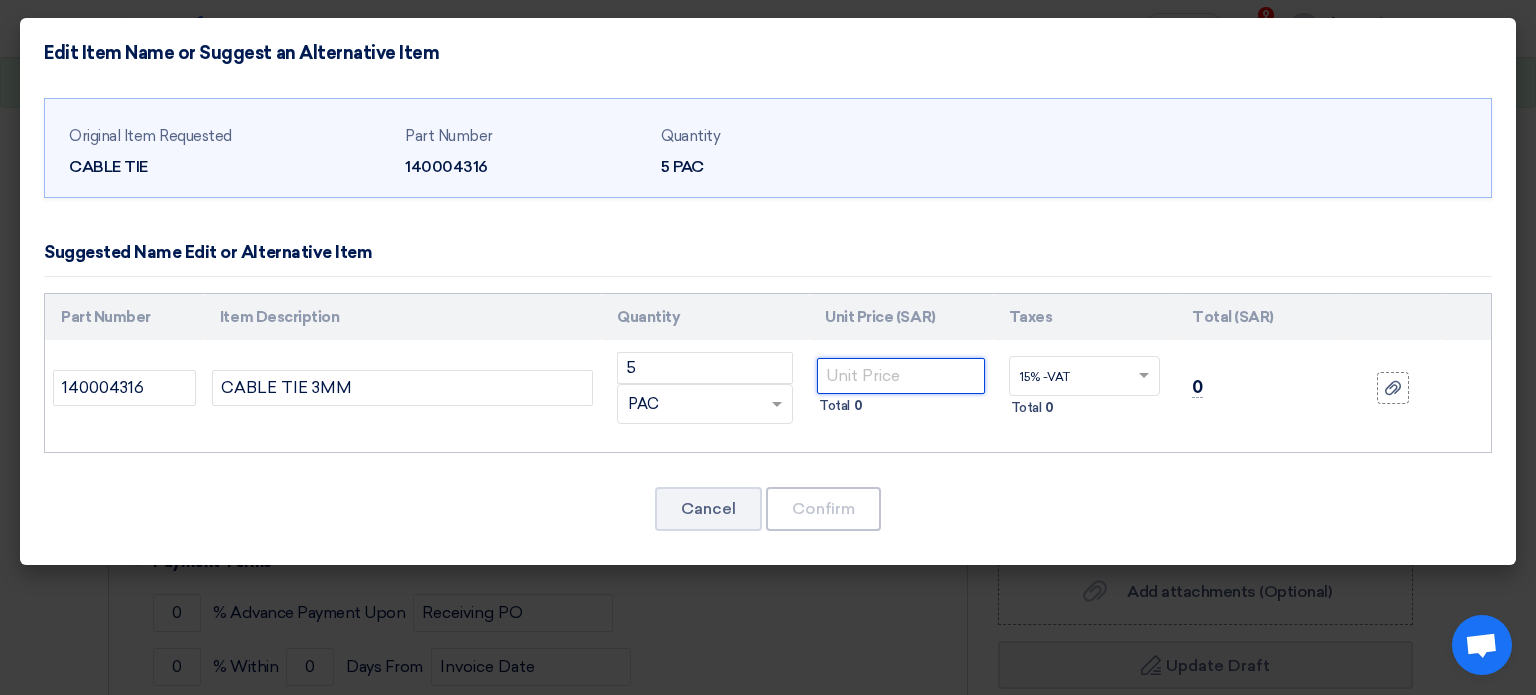 click 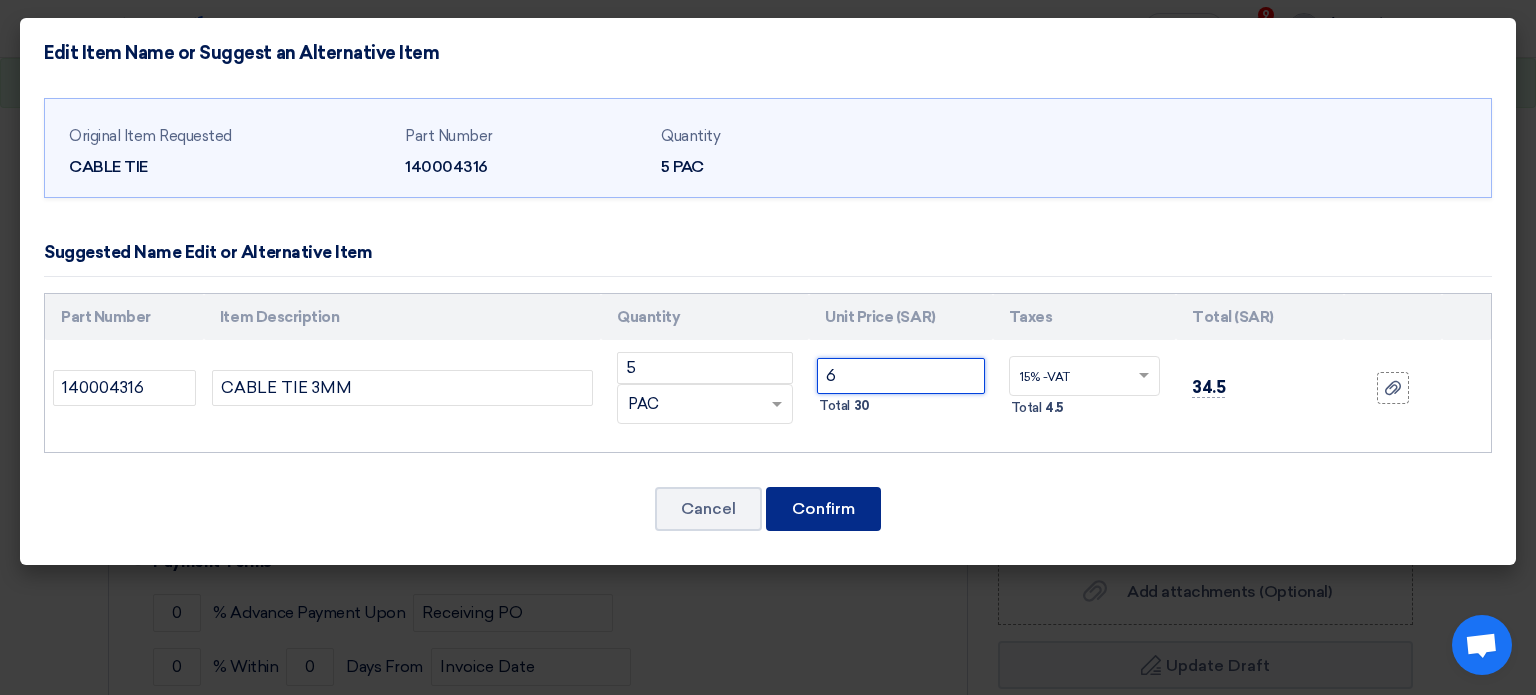 type on "6" 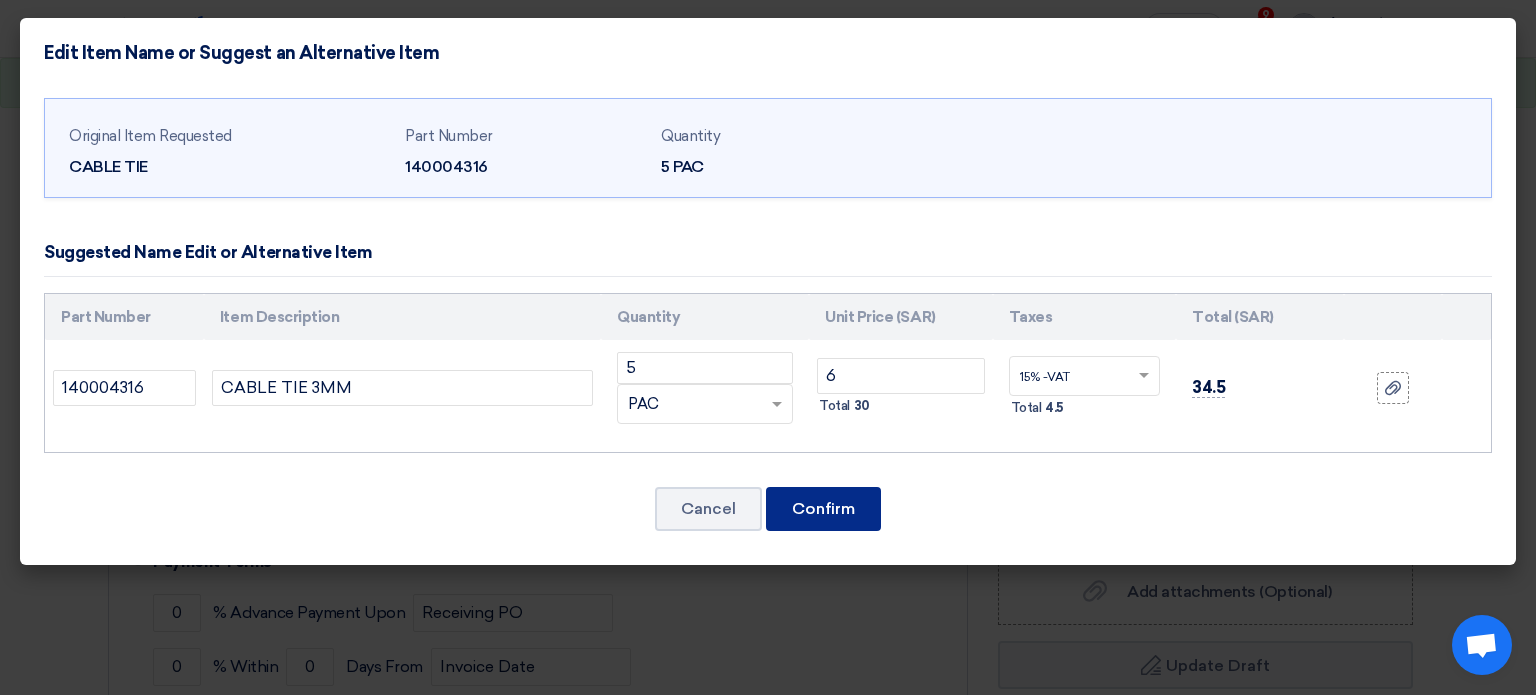 click on "Confirm" 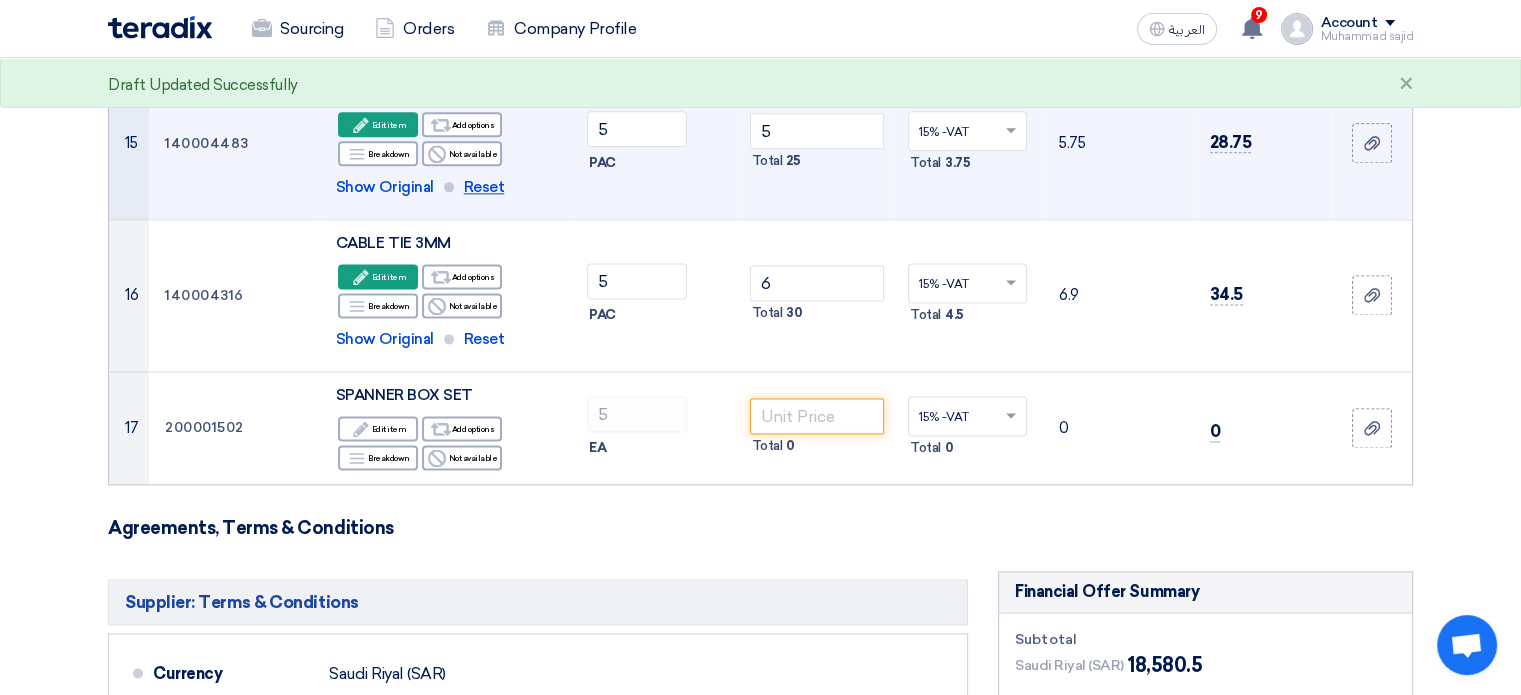 scroll, scrollTop: 2576, scrollLeft: 0, axis: vertical 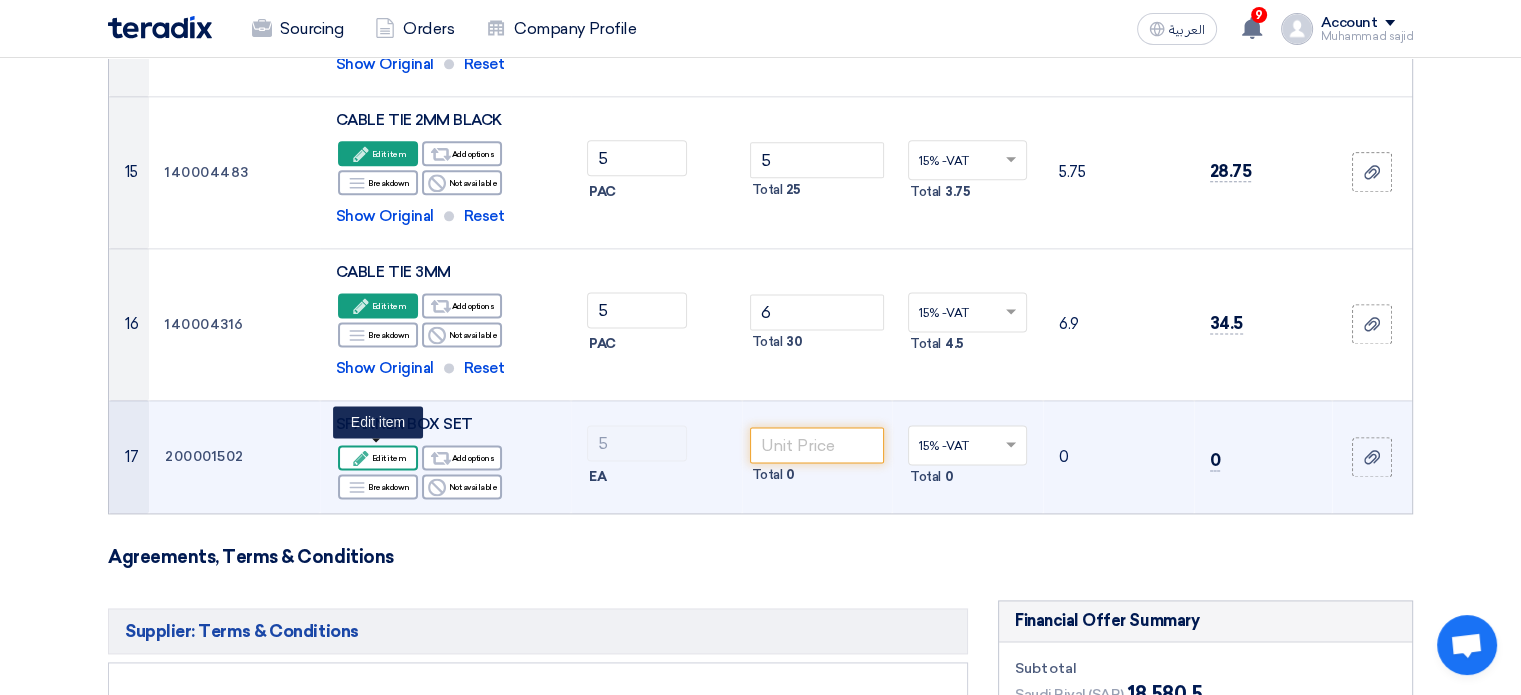 click on "Edit
Edit item" 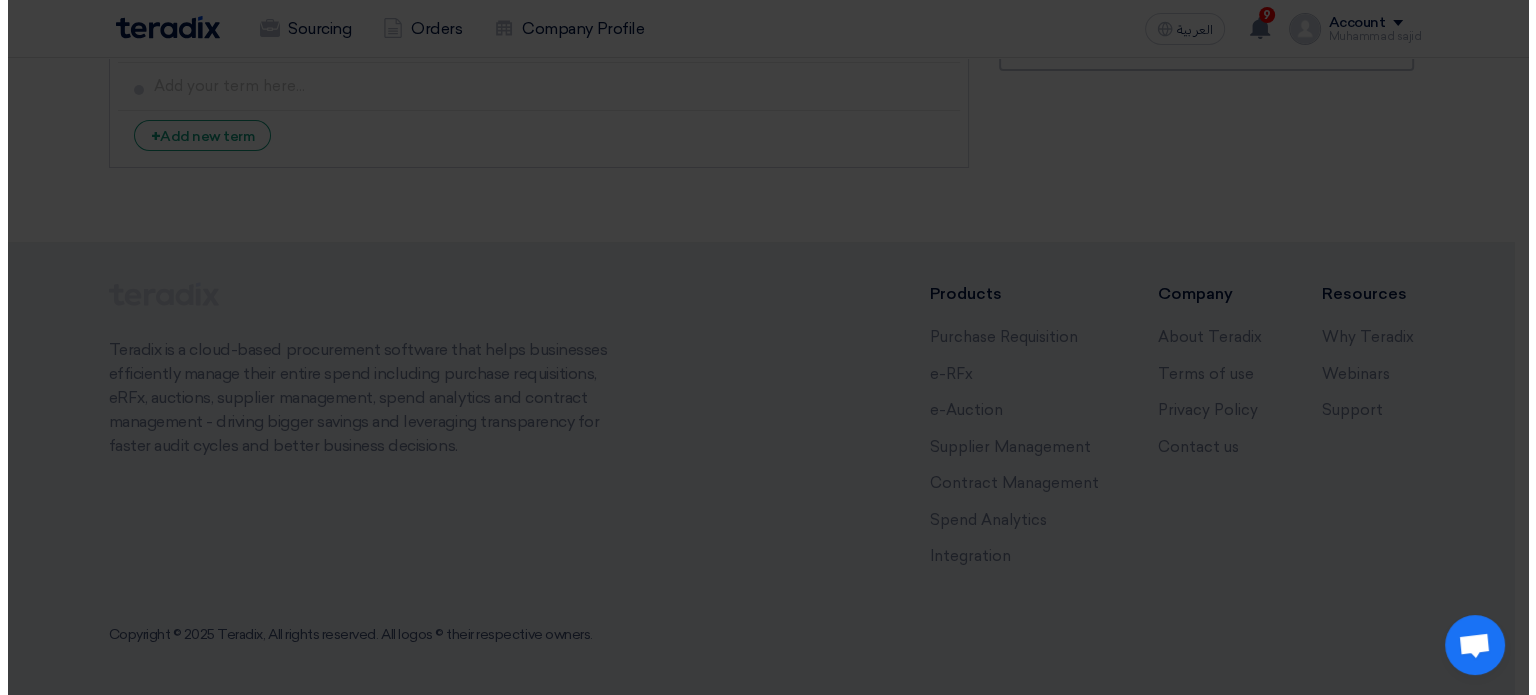 scroll, scrollTop: 574, scrollLeft: 0, axis: vertical 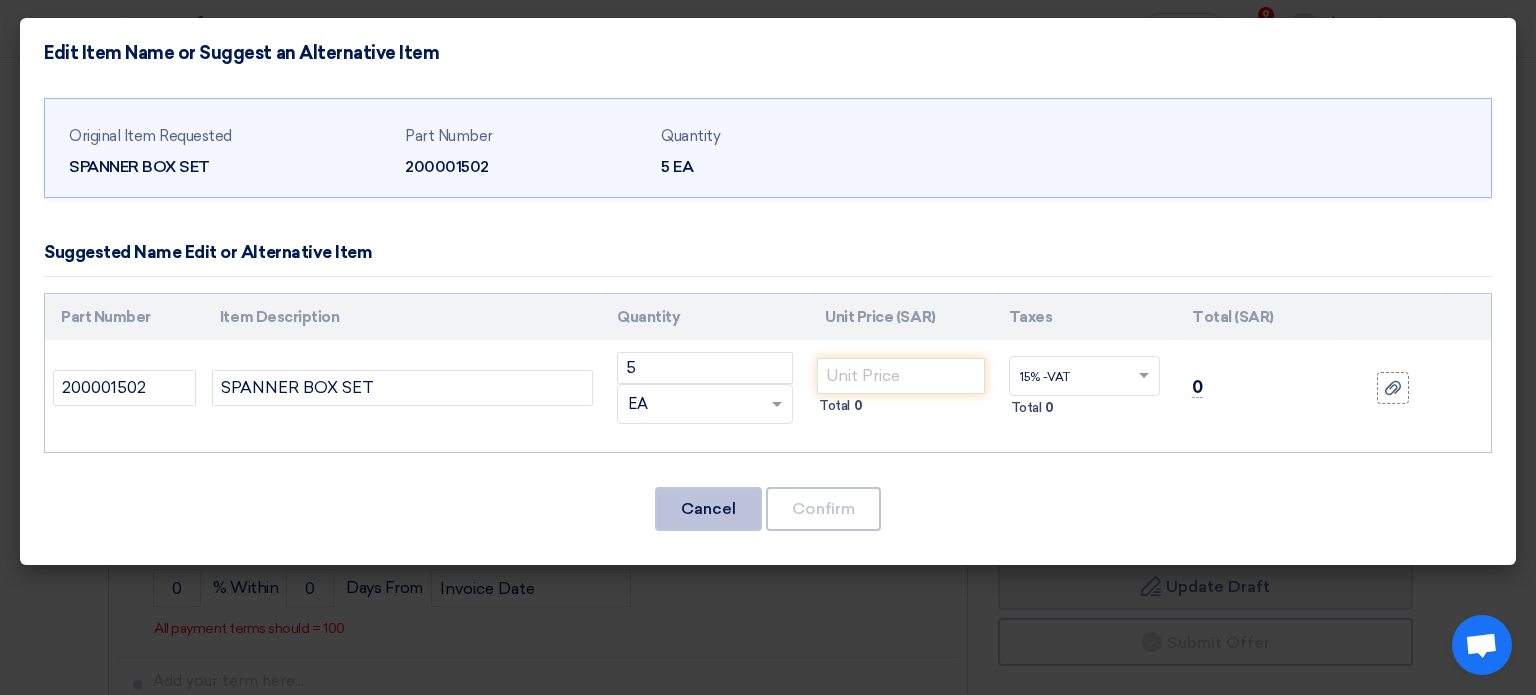 click on "Cancel" 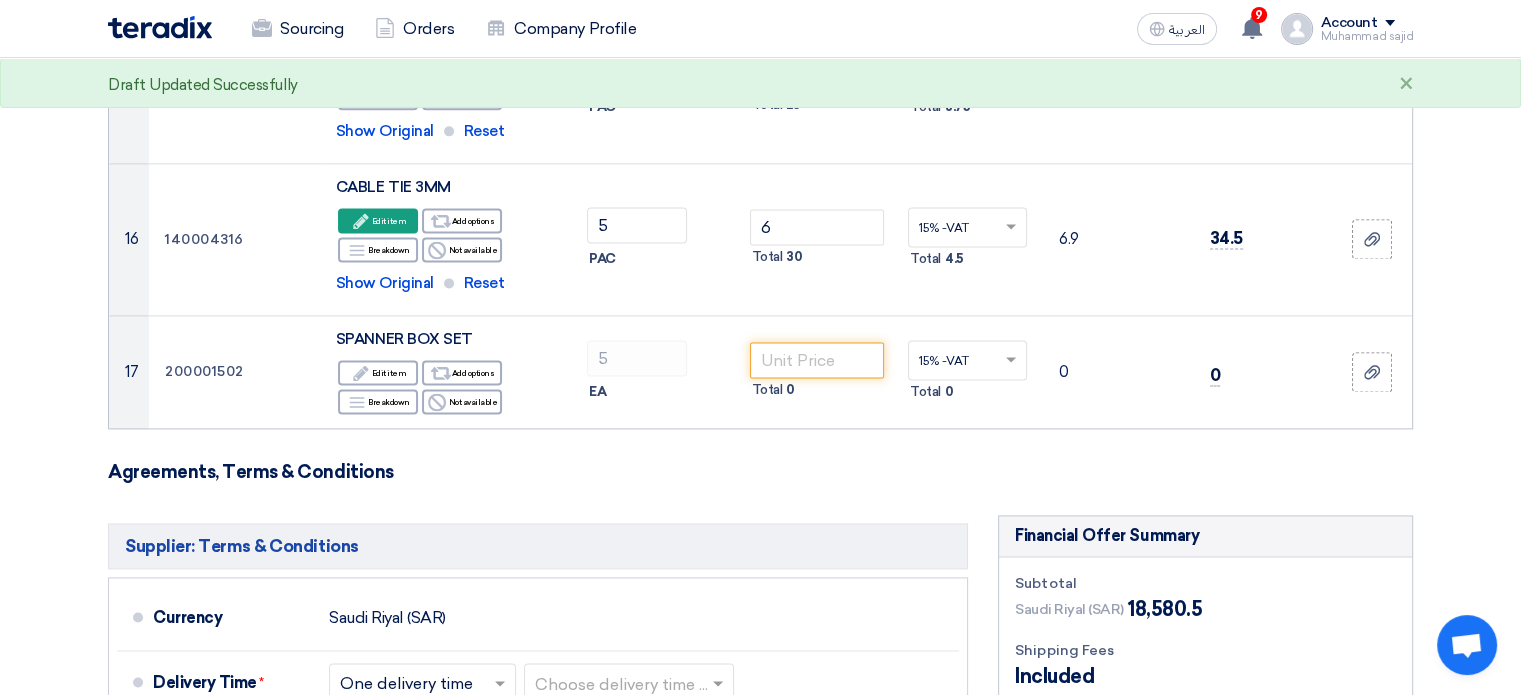 scroll, scrollTop: 2653, scrollLeft: 0, axis: vertical 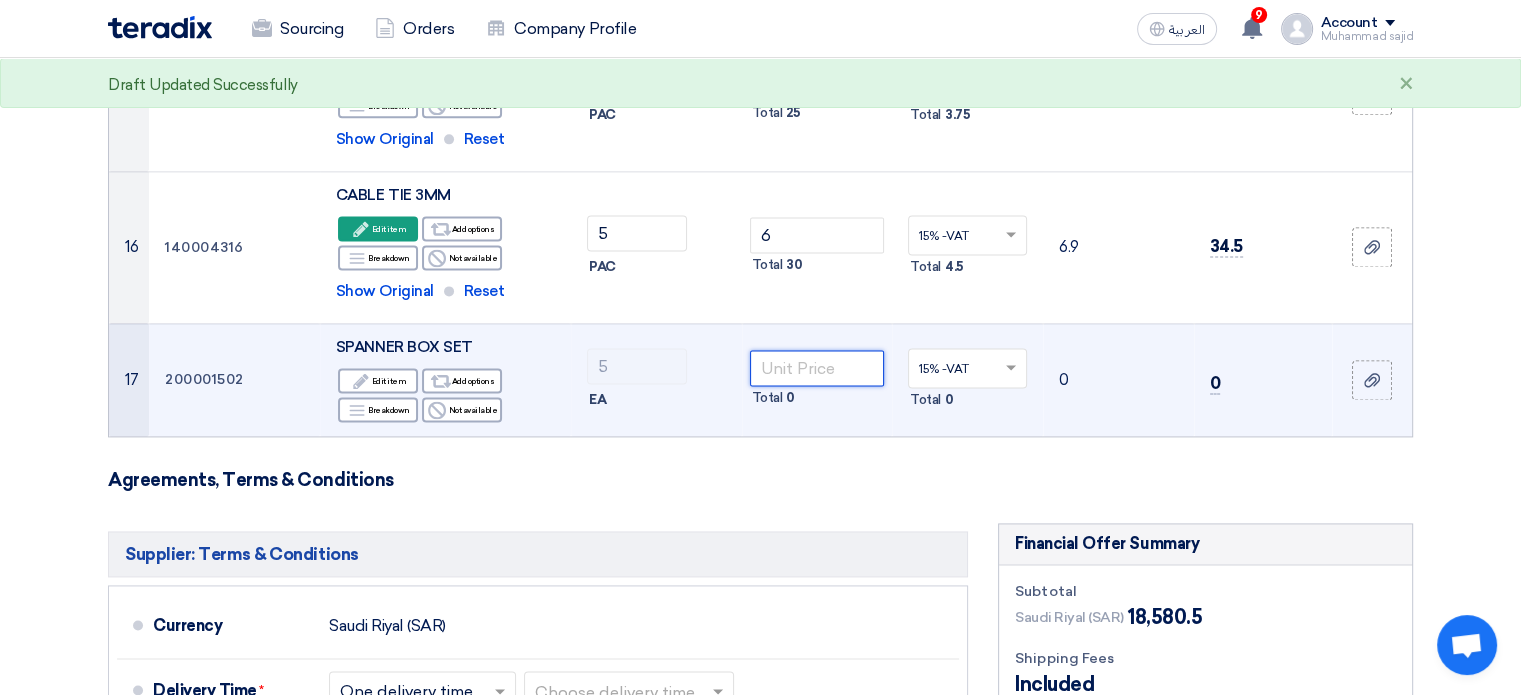 click 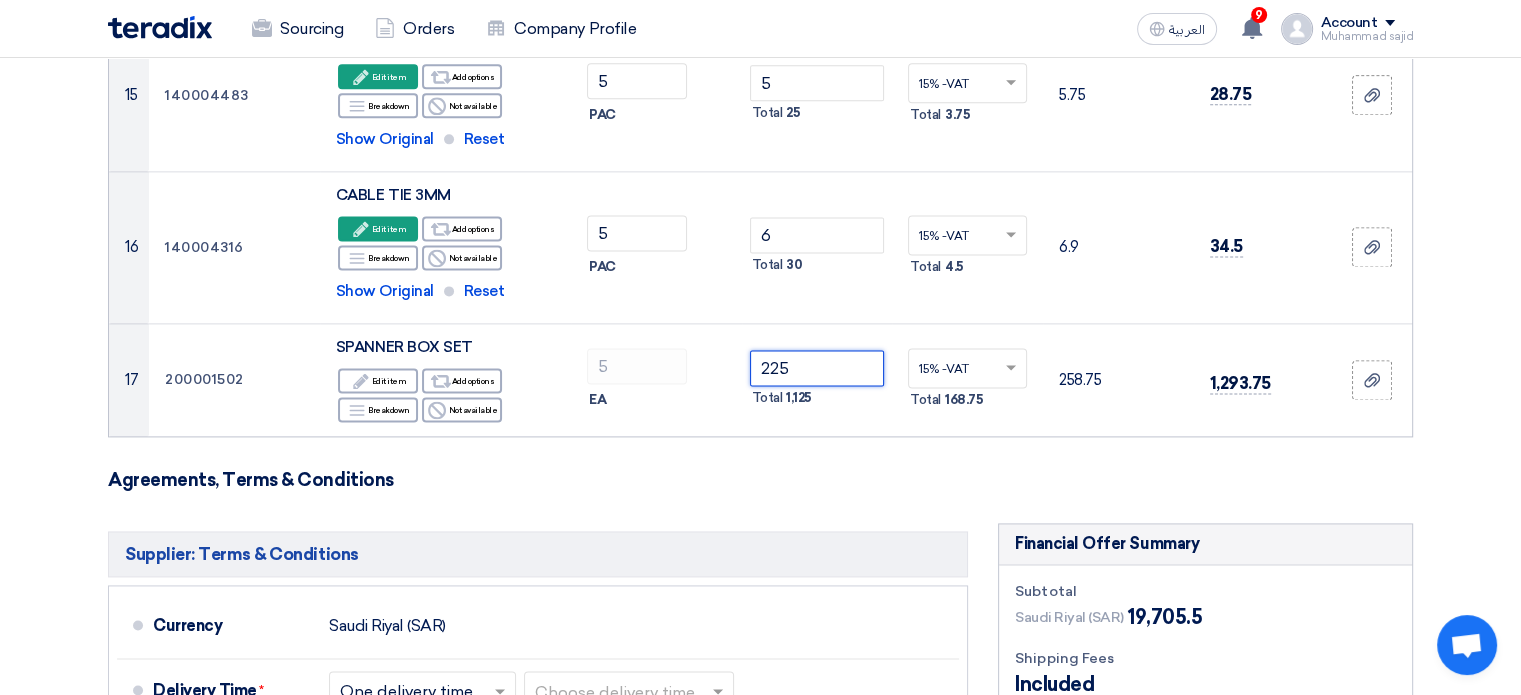 type on "225" 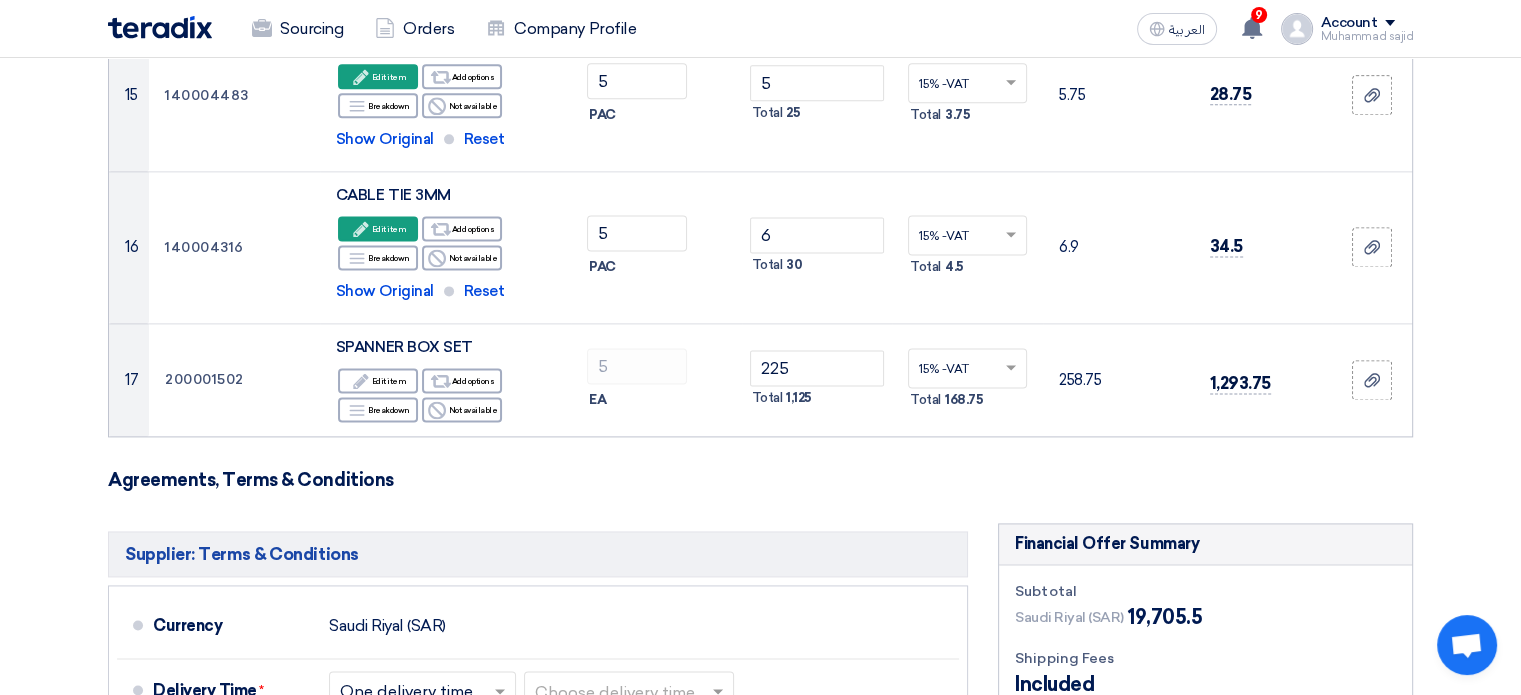 click on "Offer Details
#
Part Number
Item Description
Quantity
Unit Price (SAR)
Taxes
+
'Select taxes...
15% -VAT
×" 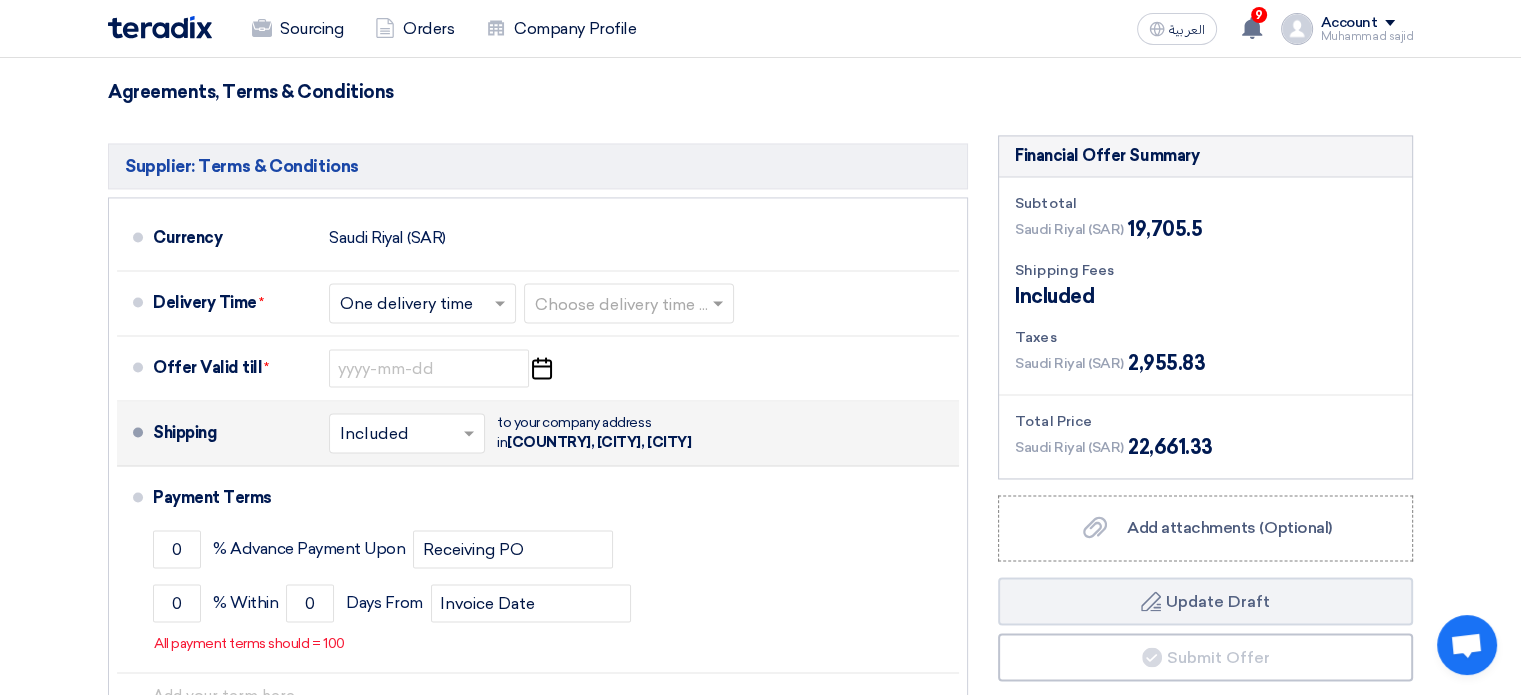 scroll, scrollTop: 3053, scrollLeft: 0, axis: vertical 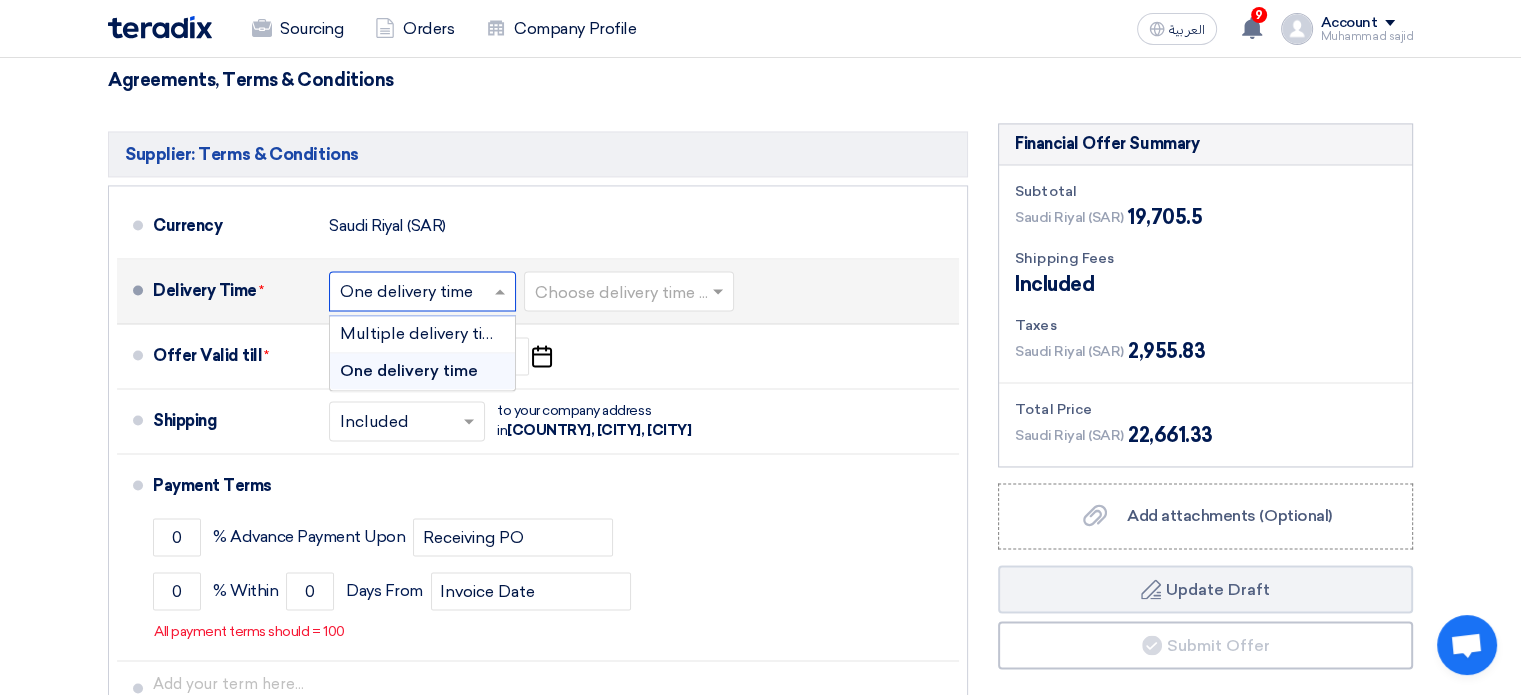 click 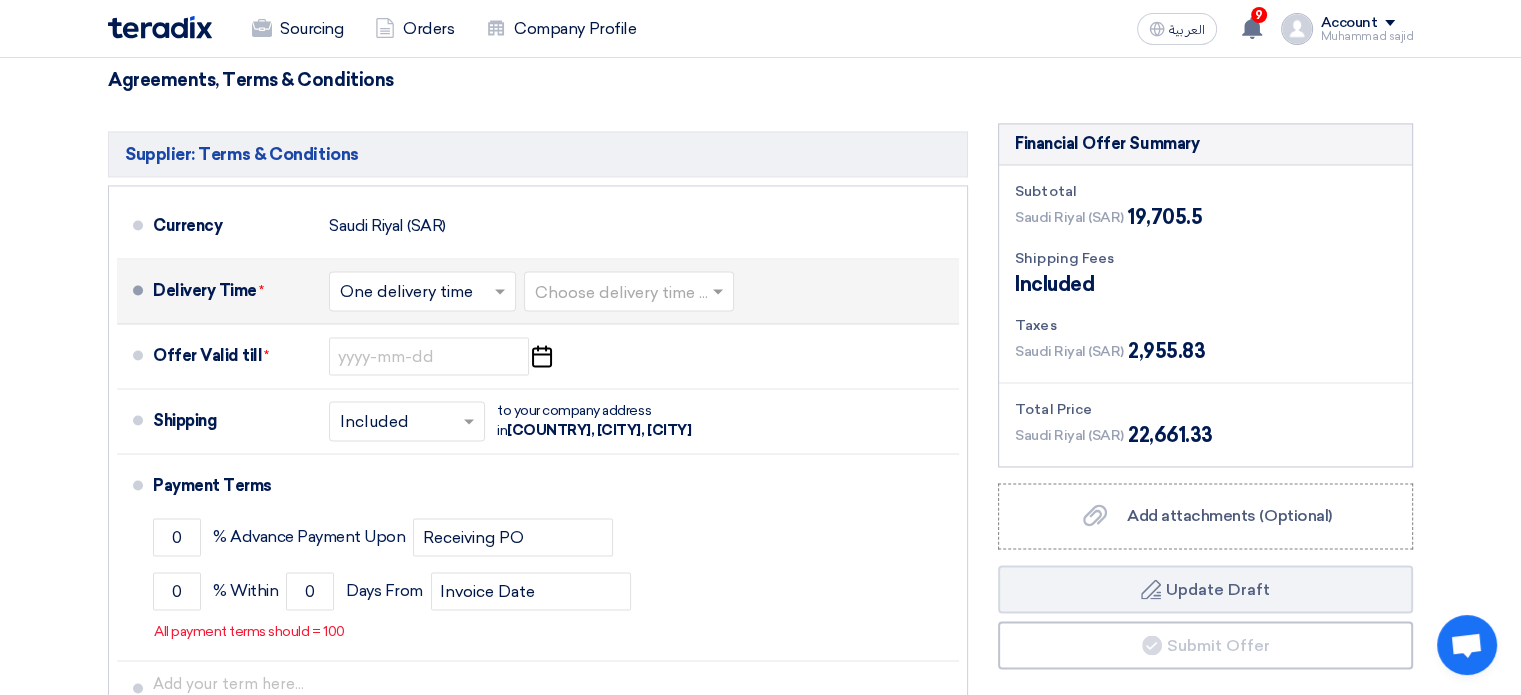 click 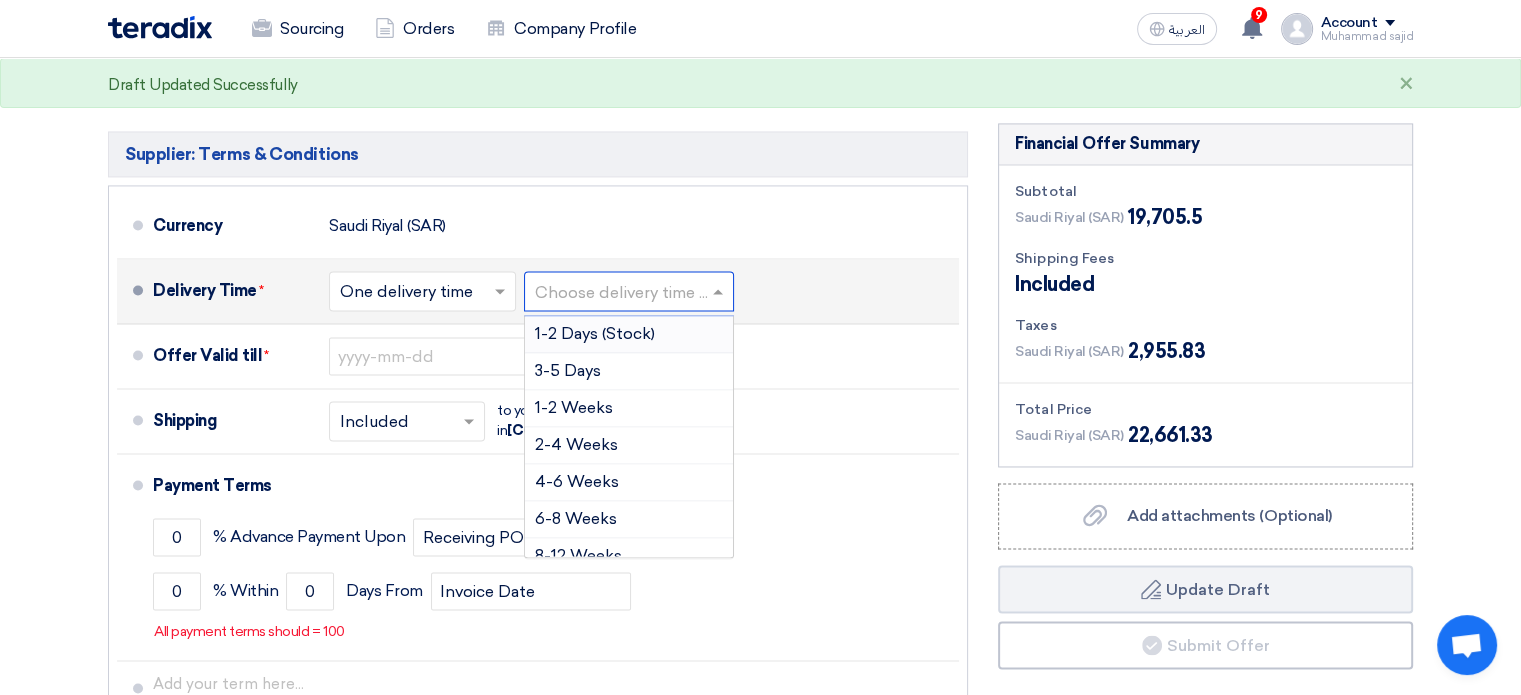 click on "1-2 Days (Stock)" at bounding box center [595, 333] 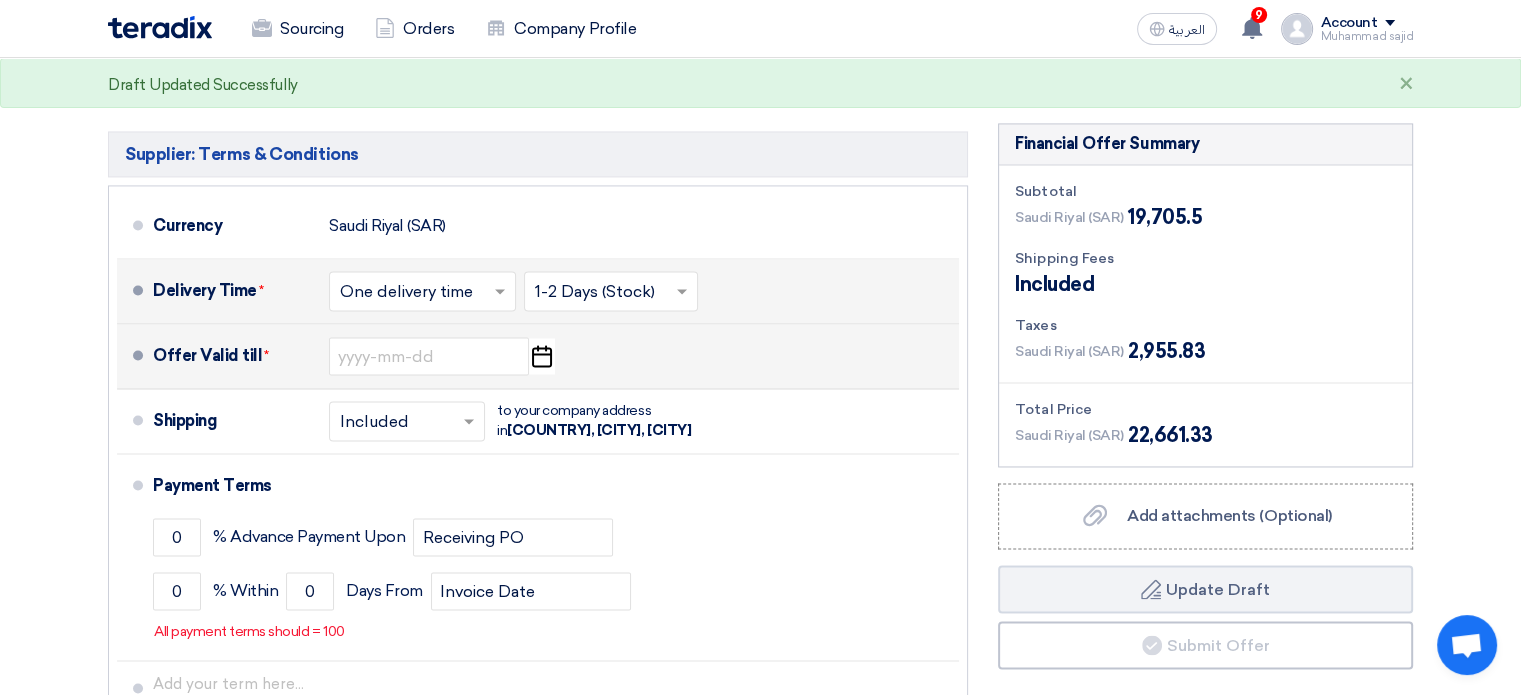 click 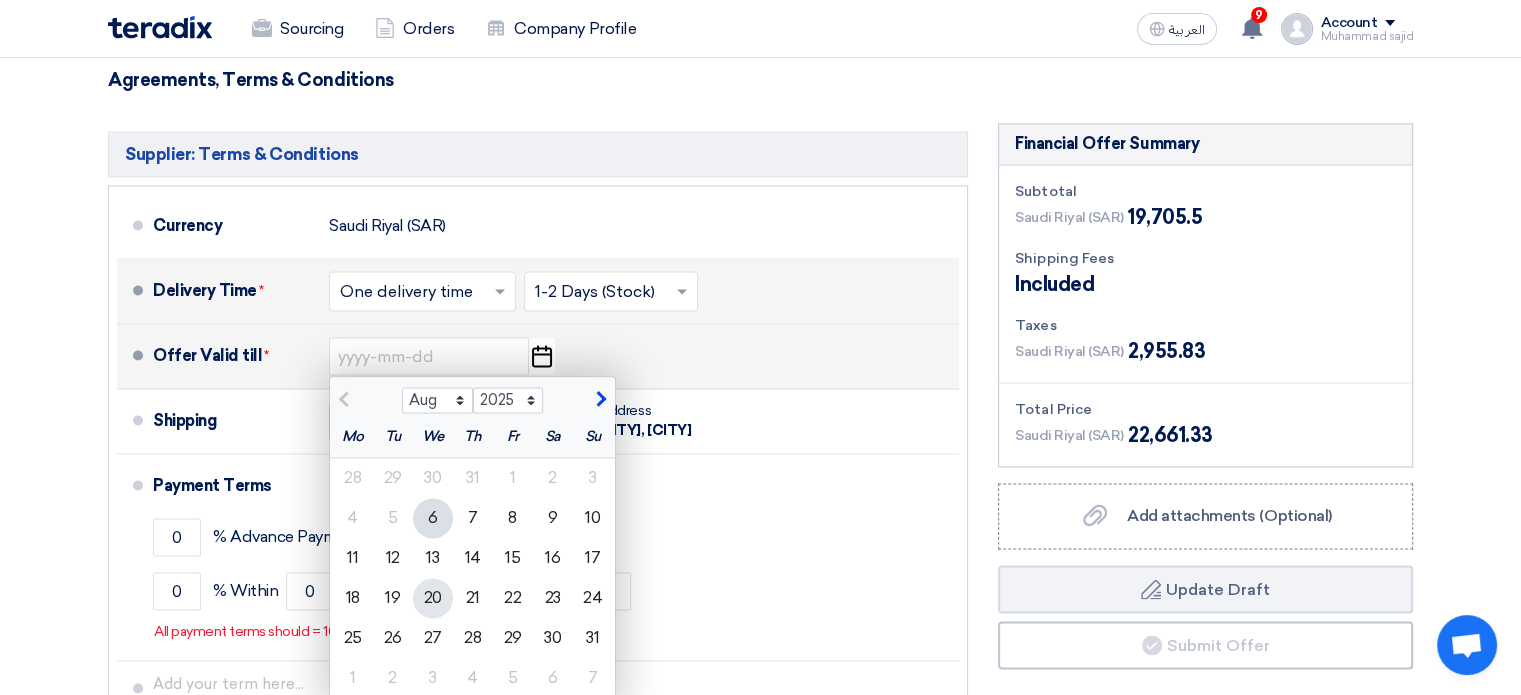 click on "20" 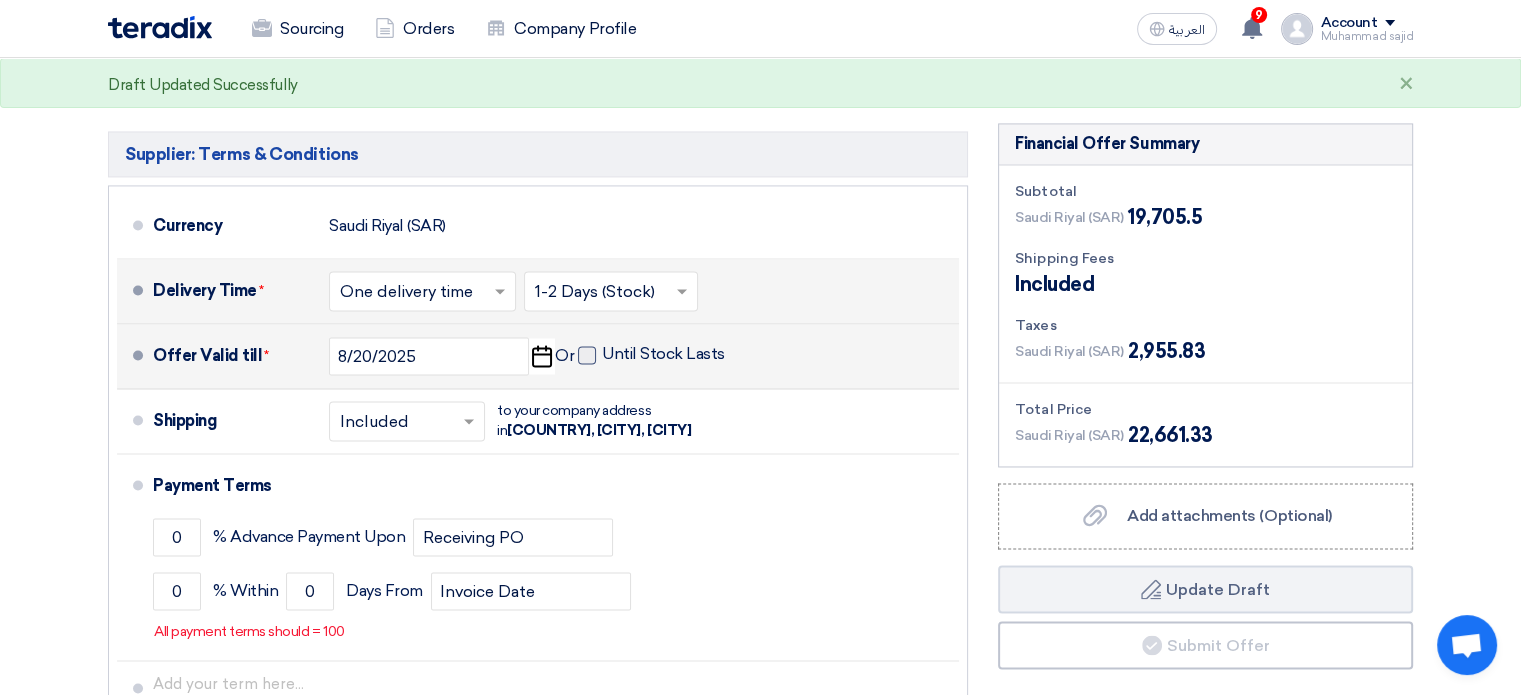 click 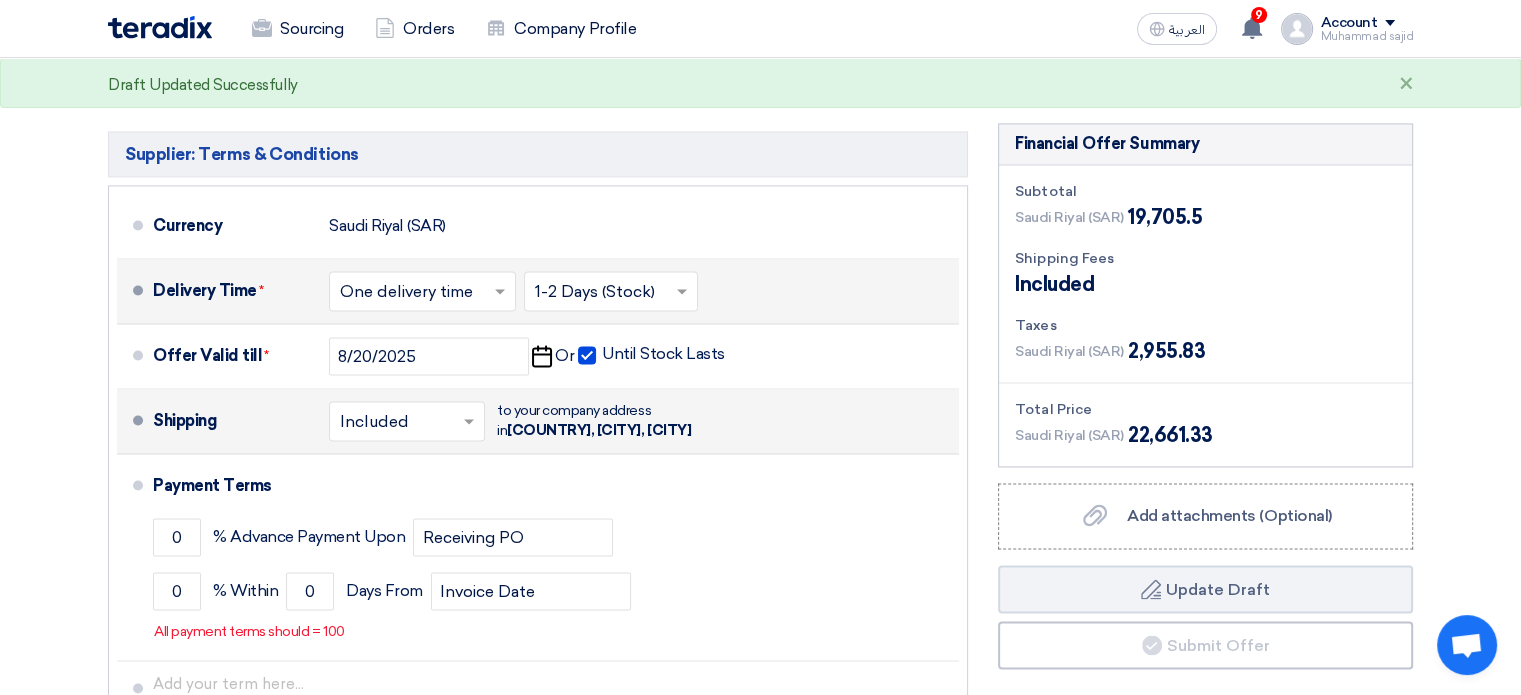 click 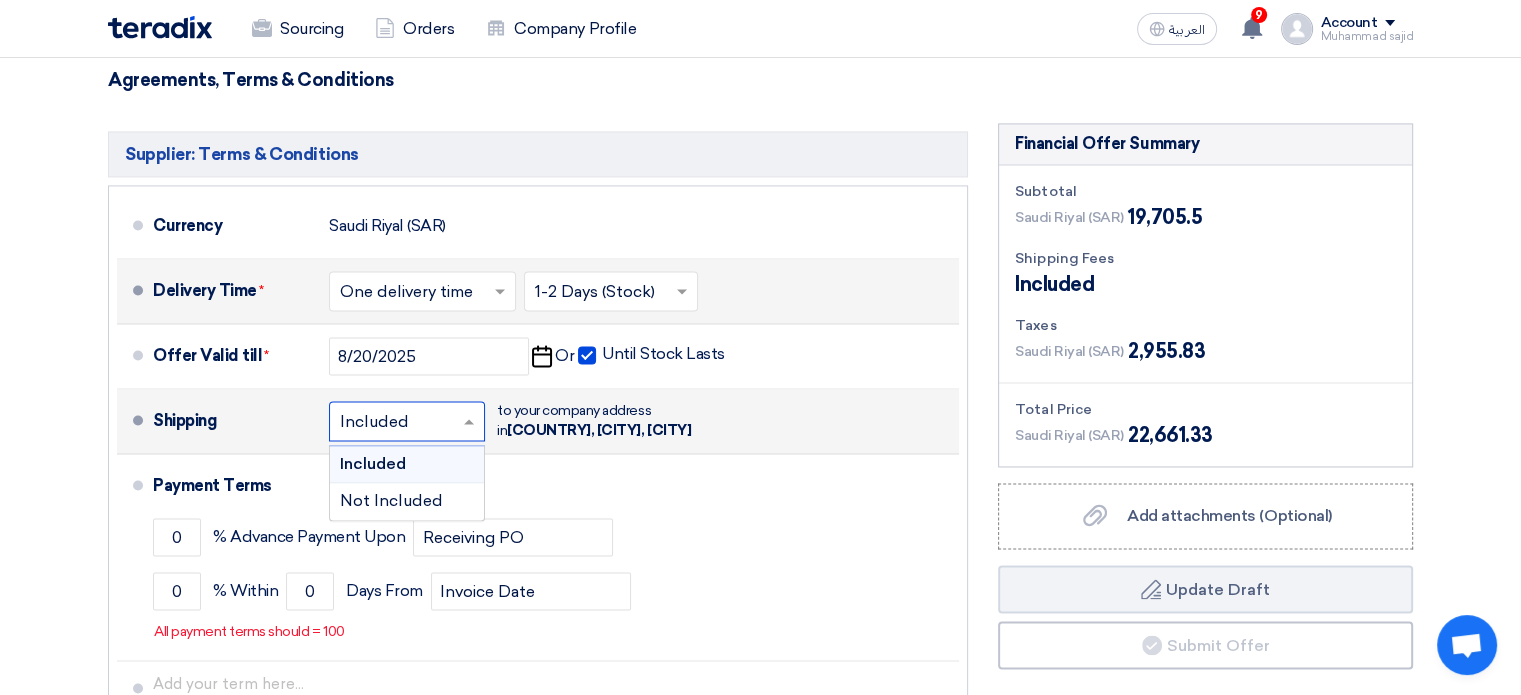 click on "Included" at bounding box center [373, 463] 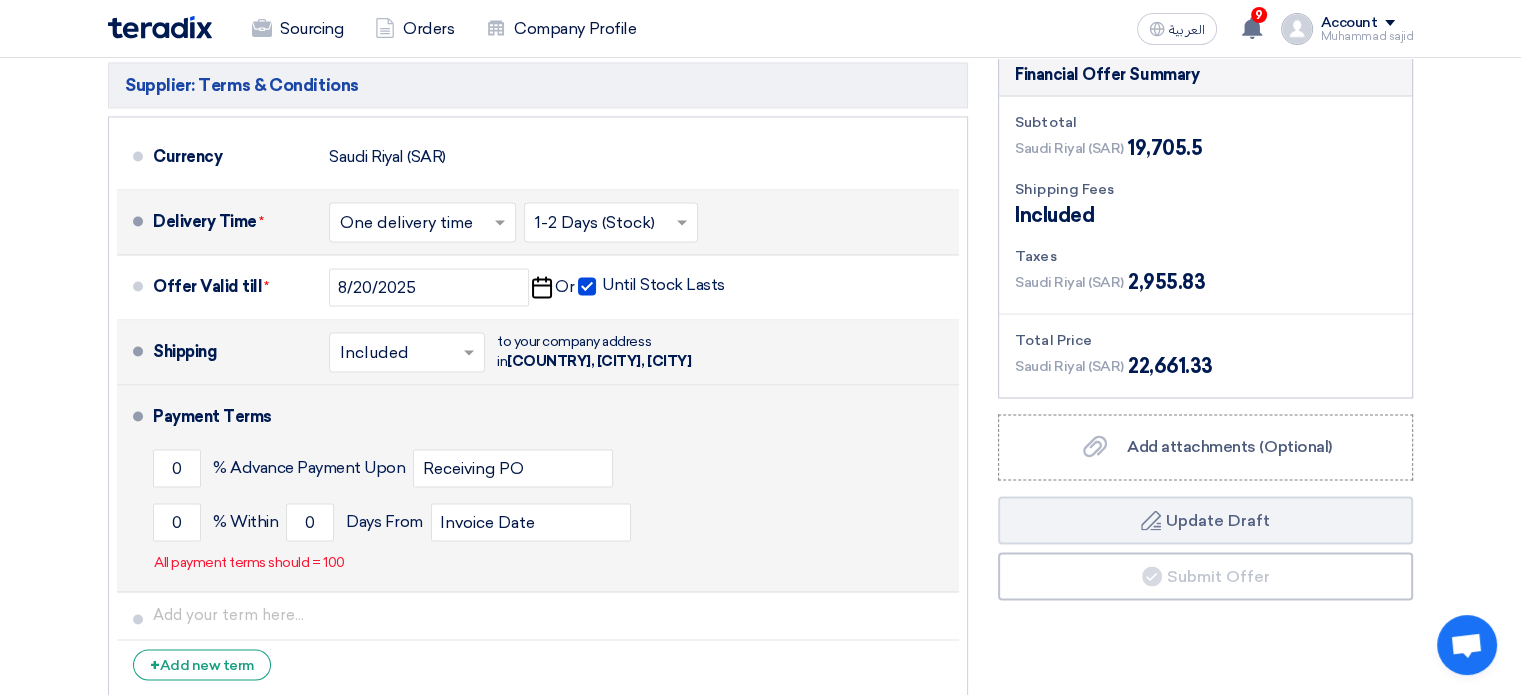 scroll, scrollTop: 3153, scrollLeft: 0, axis: vertical 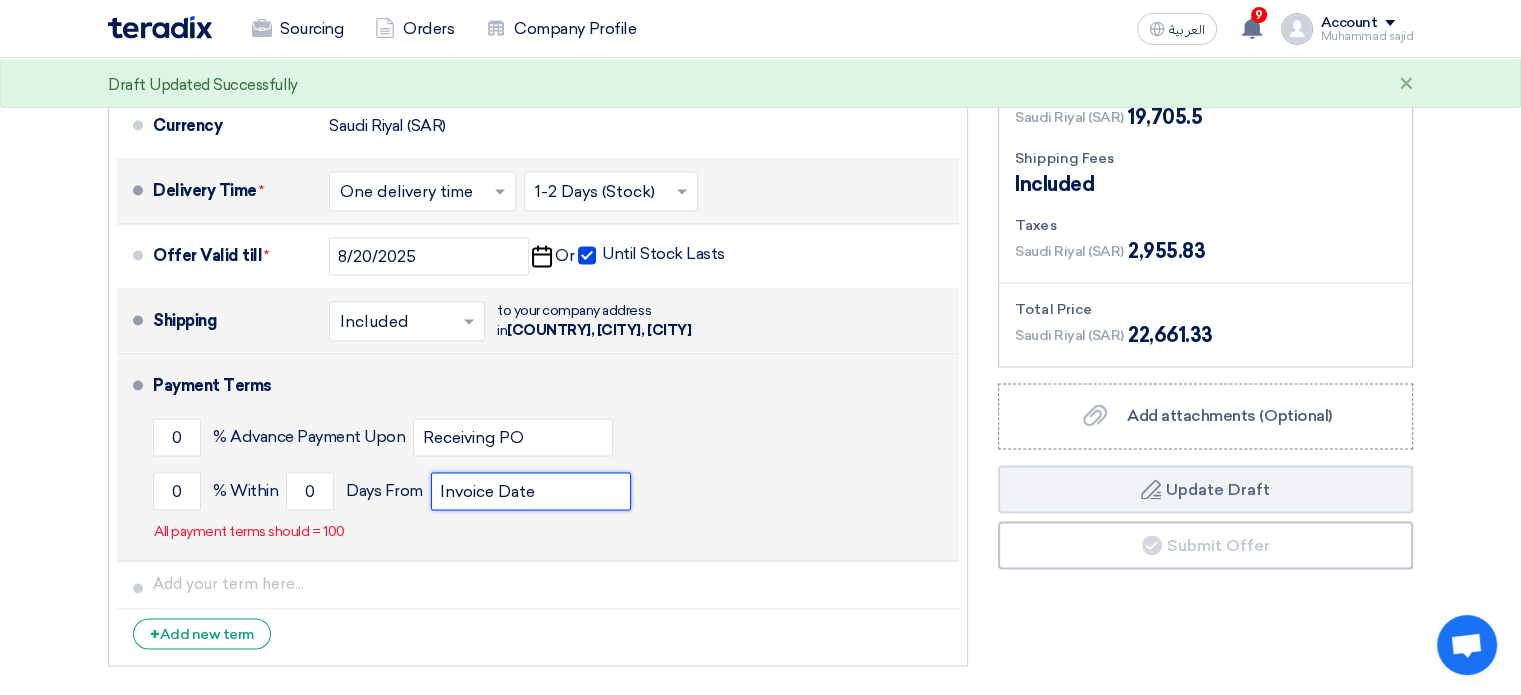 click on "Invoice Date" 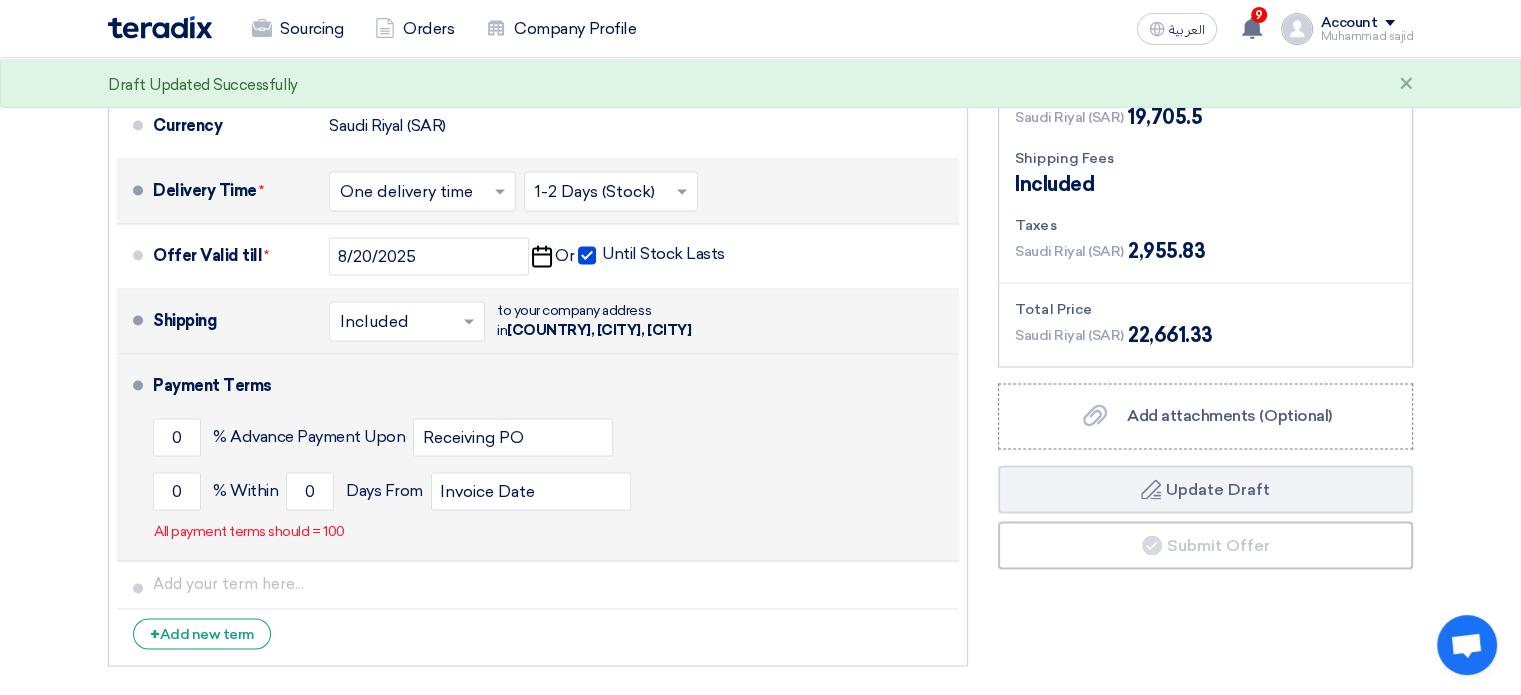 click on "[NUMBER] % Within [NUMBER] Days From Invoice Date" 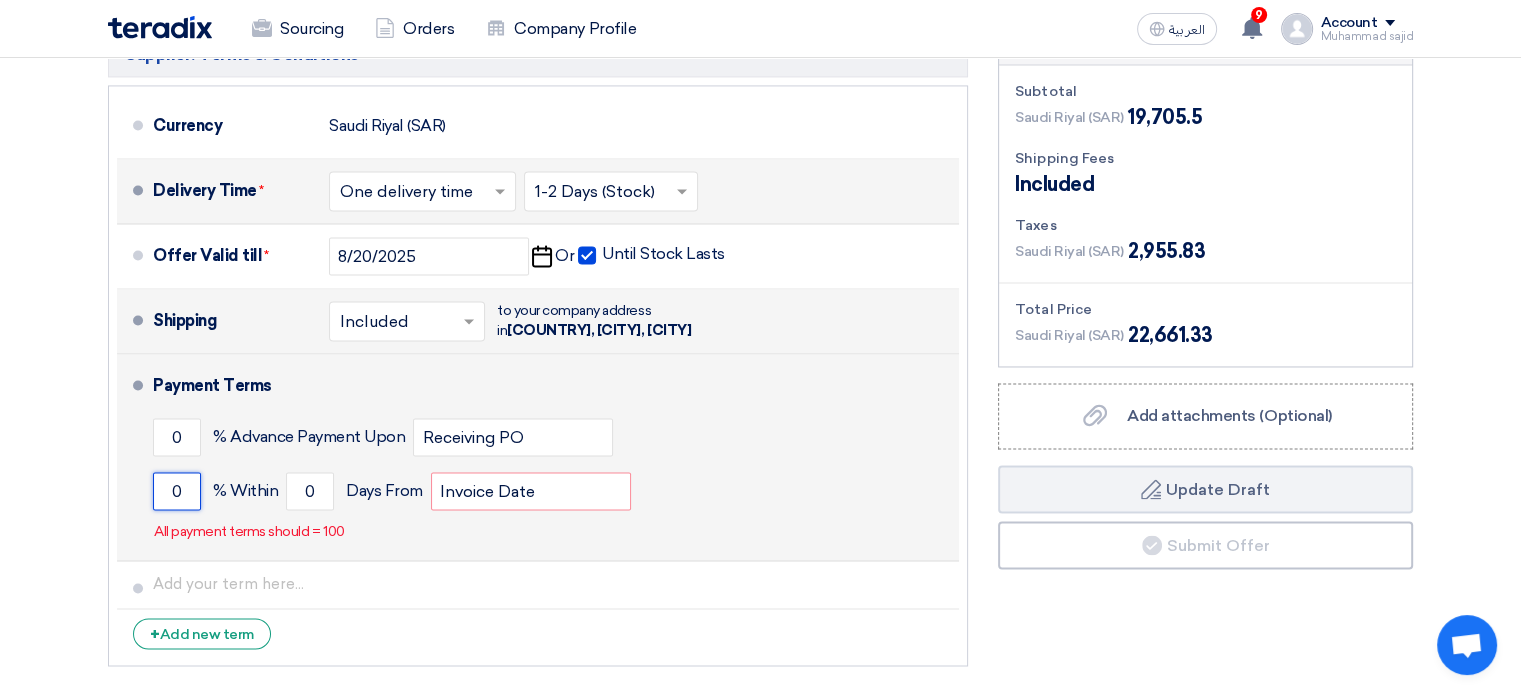 click on "0" 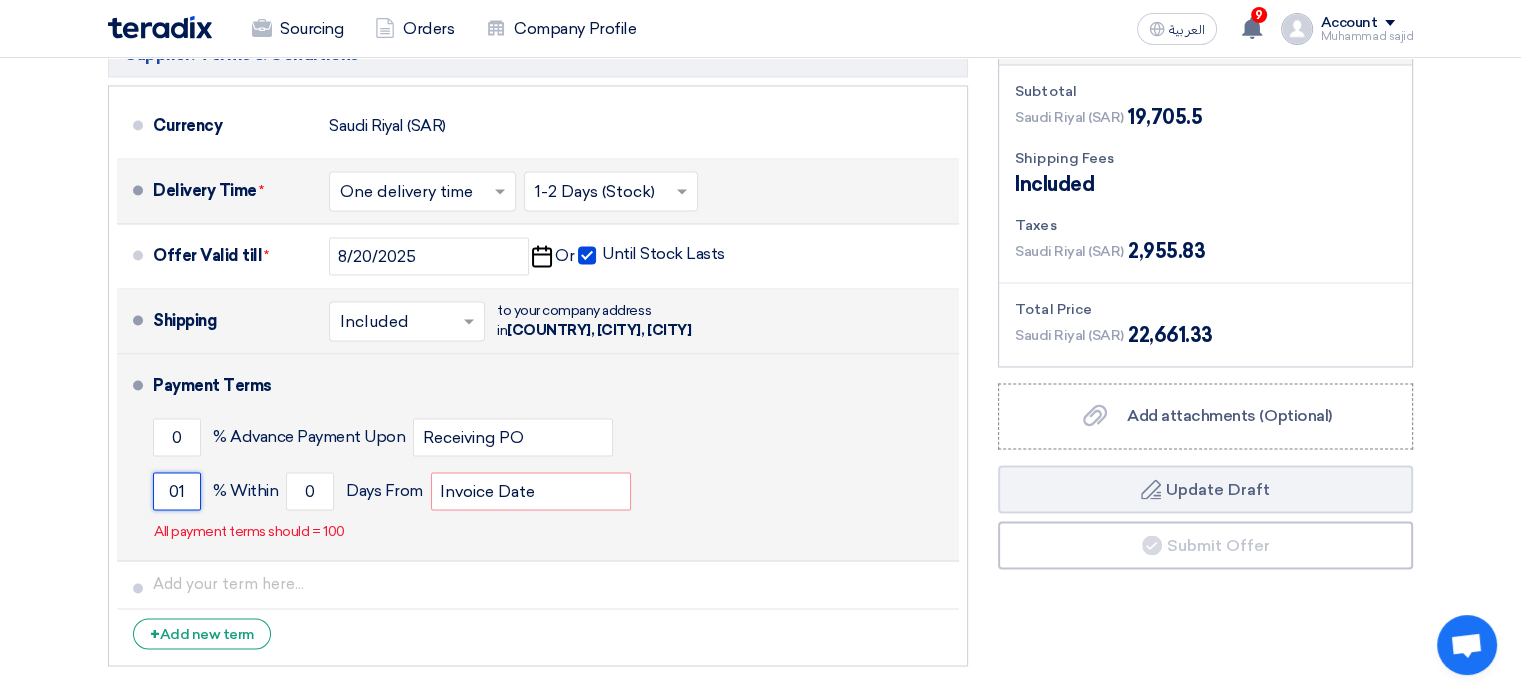 type on "0" 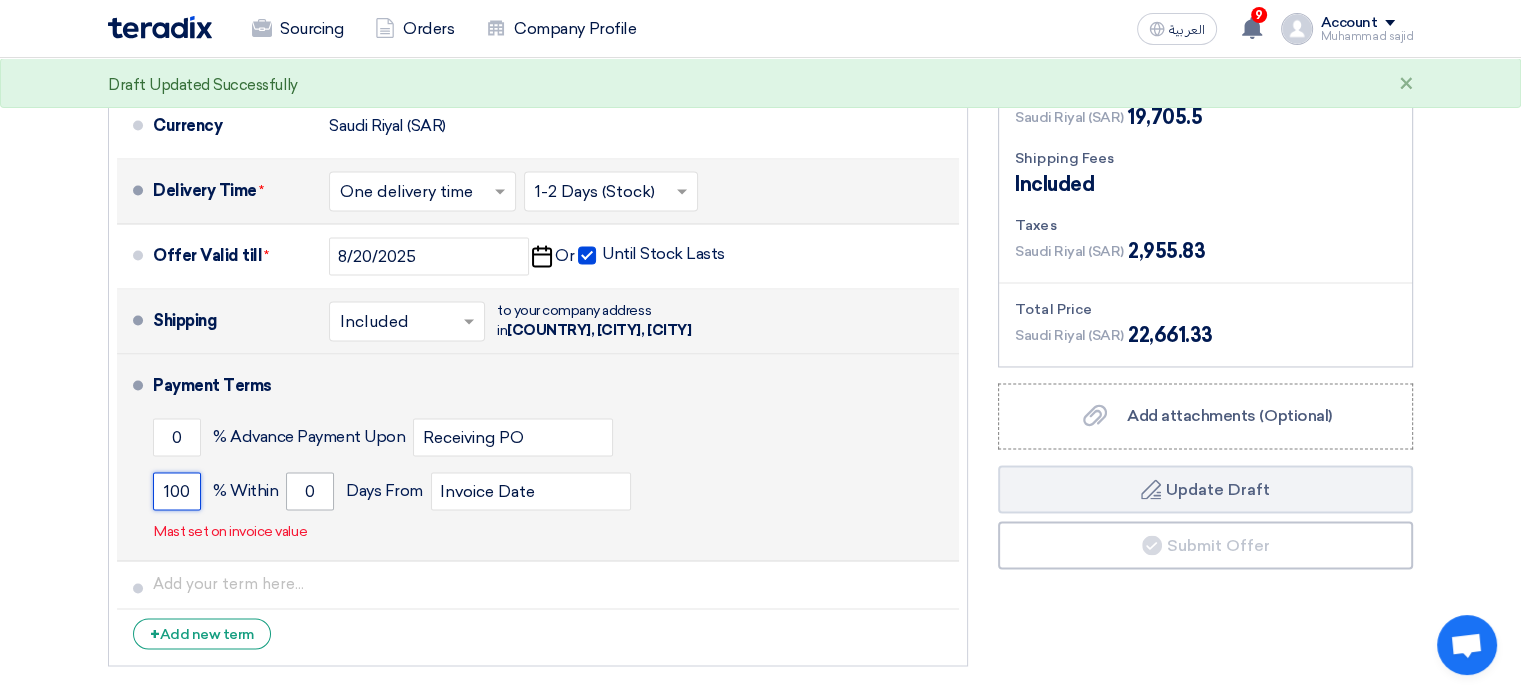 type on "100" 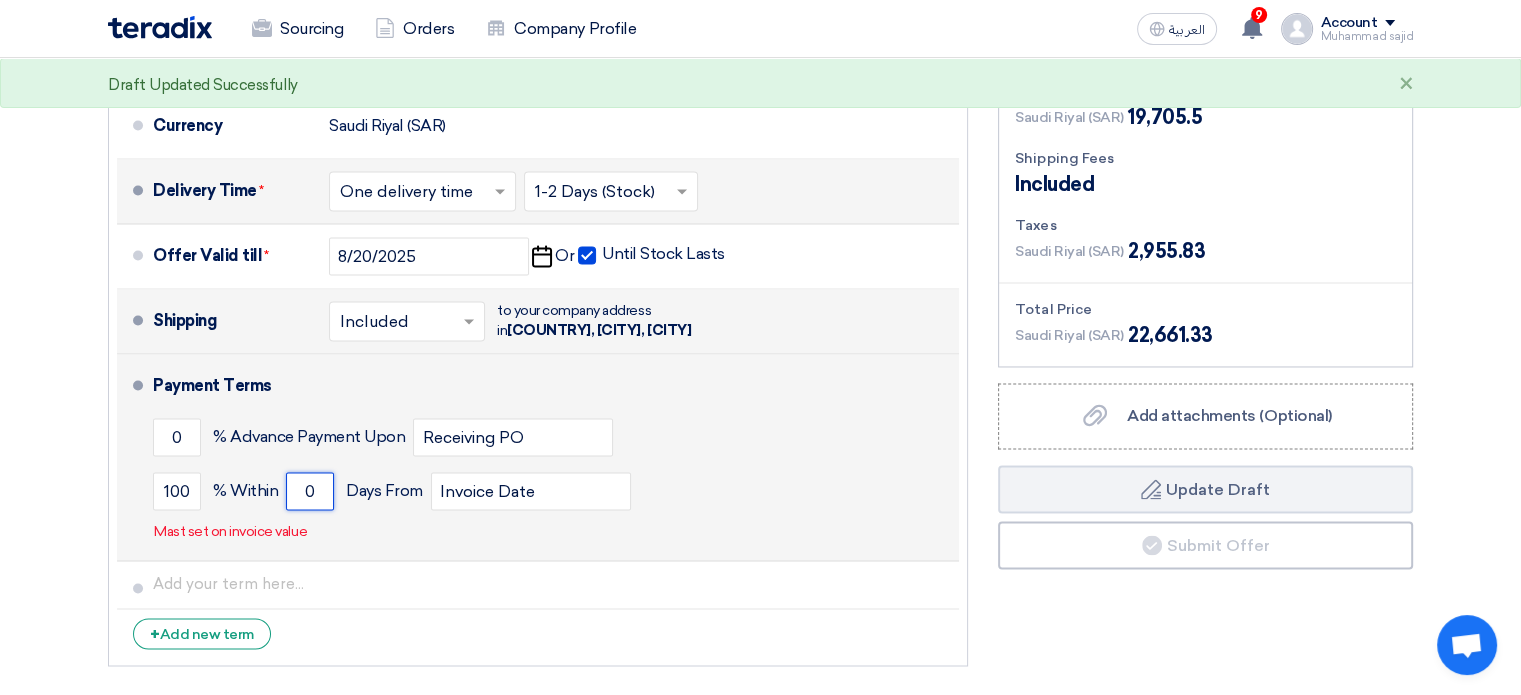 click on "0" 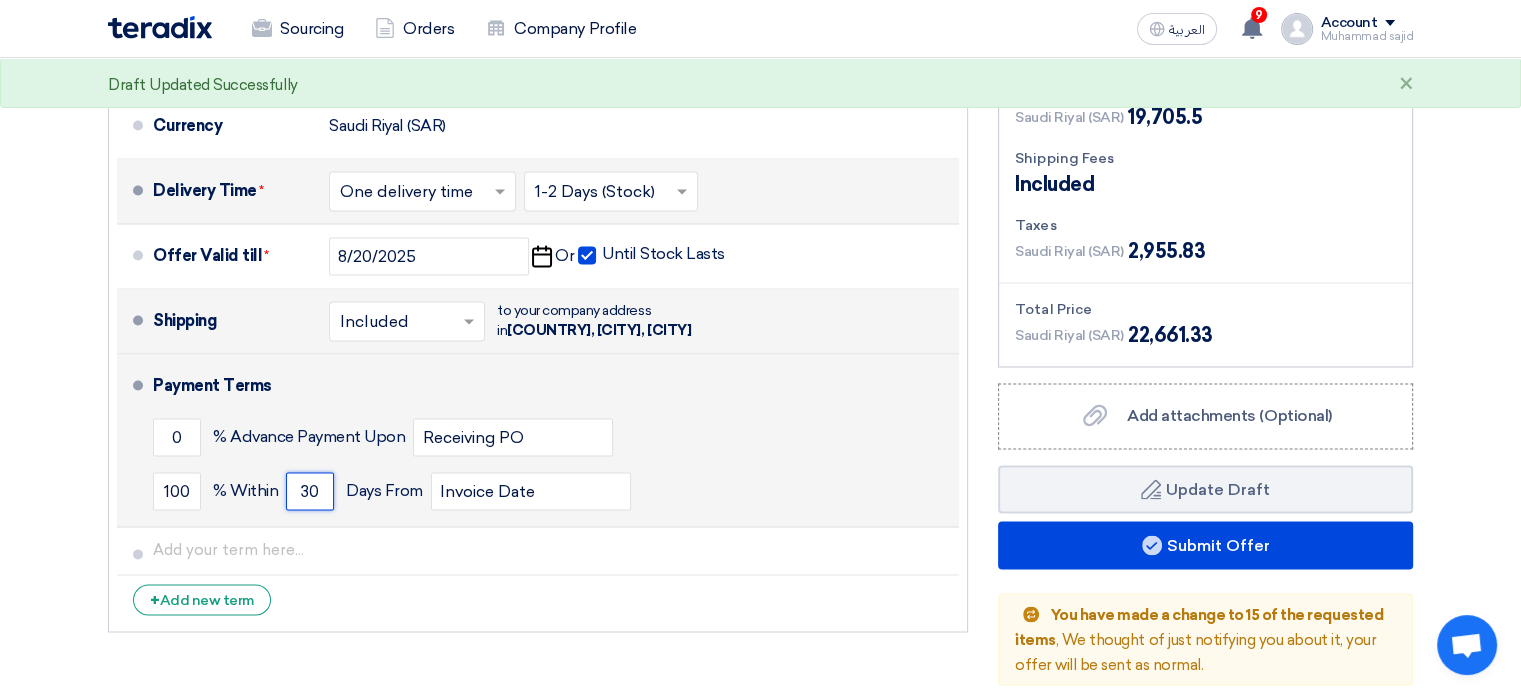 type on "30" 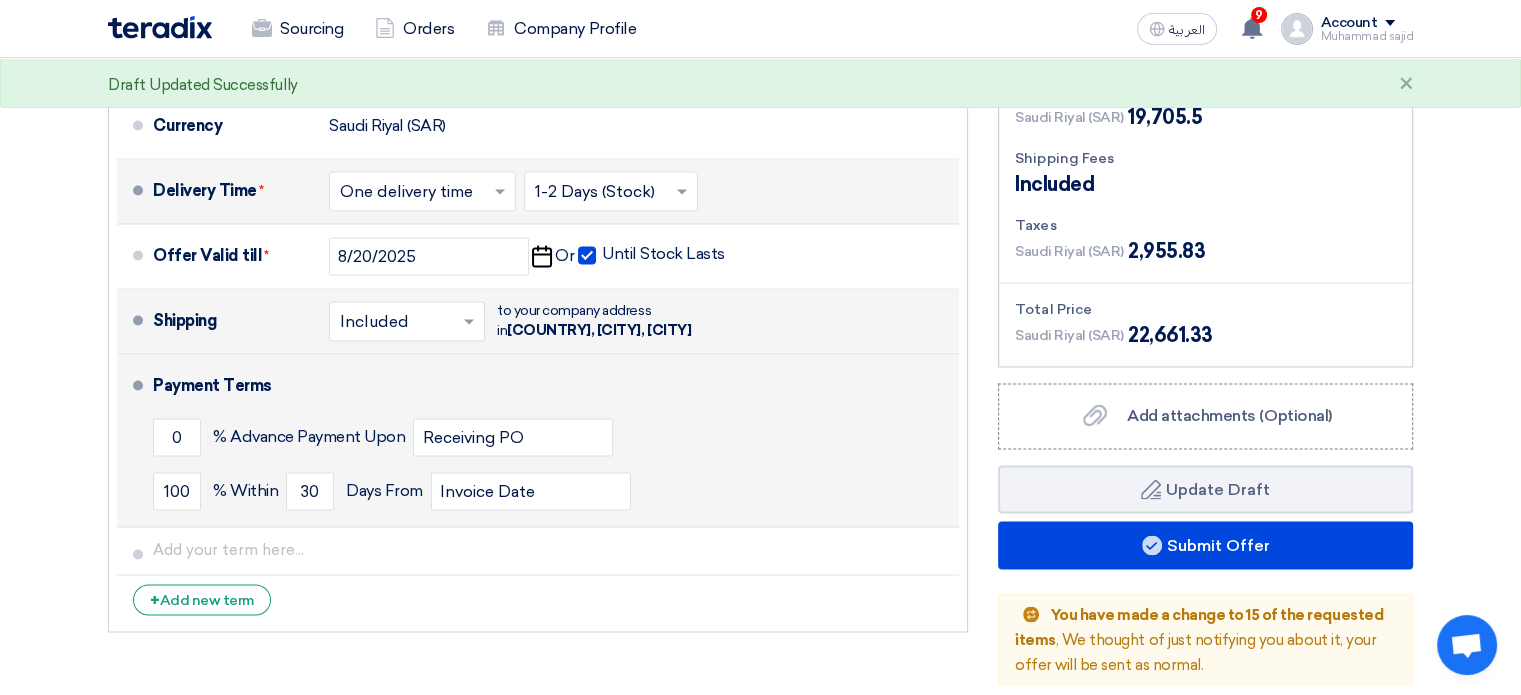 click on "[NUMBER] % Within [NUMBER] Days From Invoice Date" 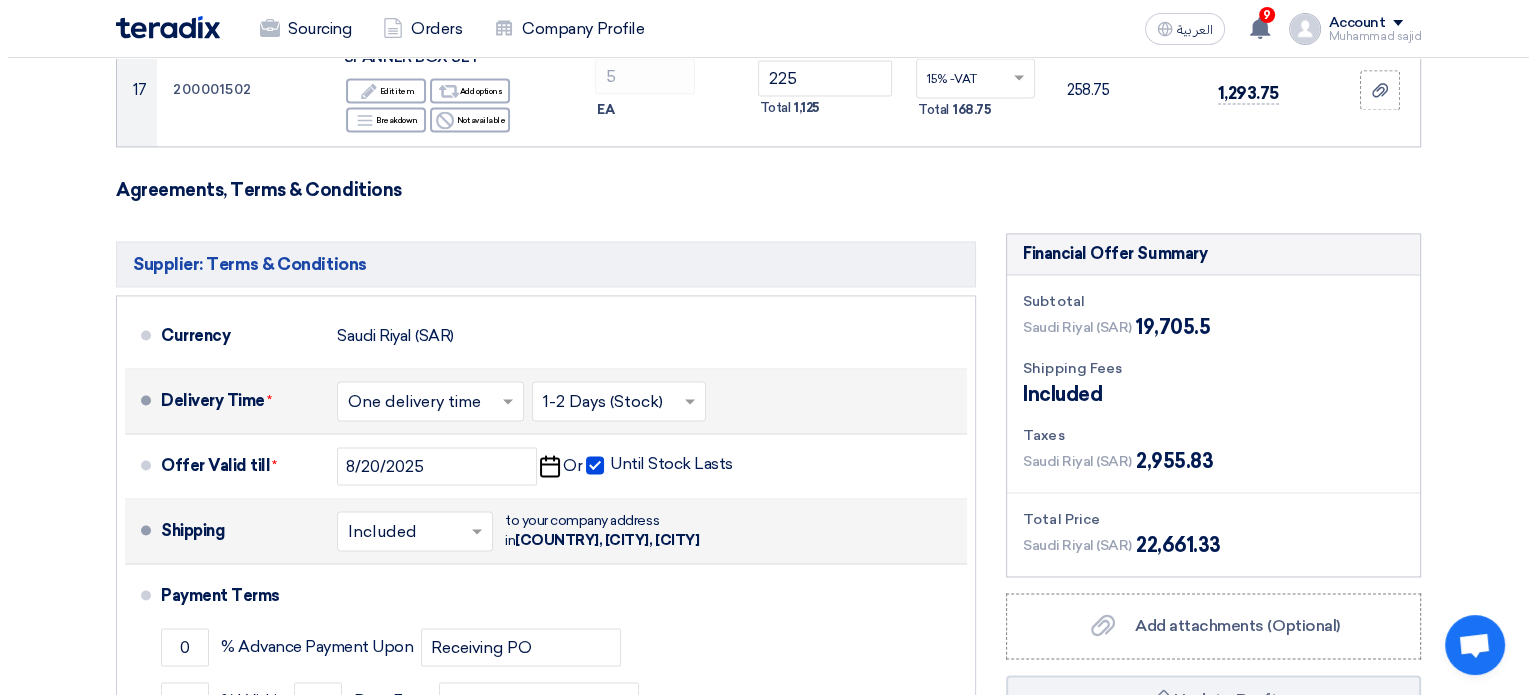 scroll, scrollTop: 3200, scrollLeft: 0, axis: vertical 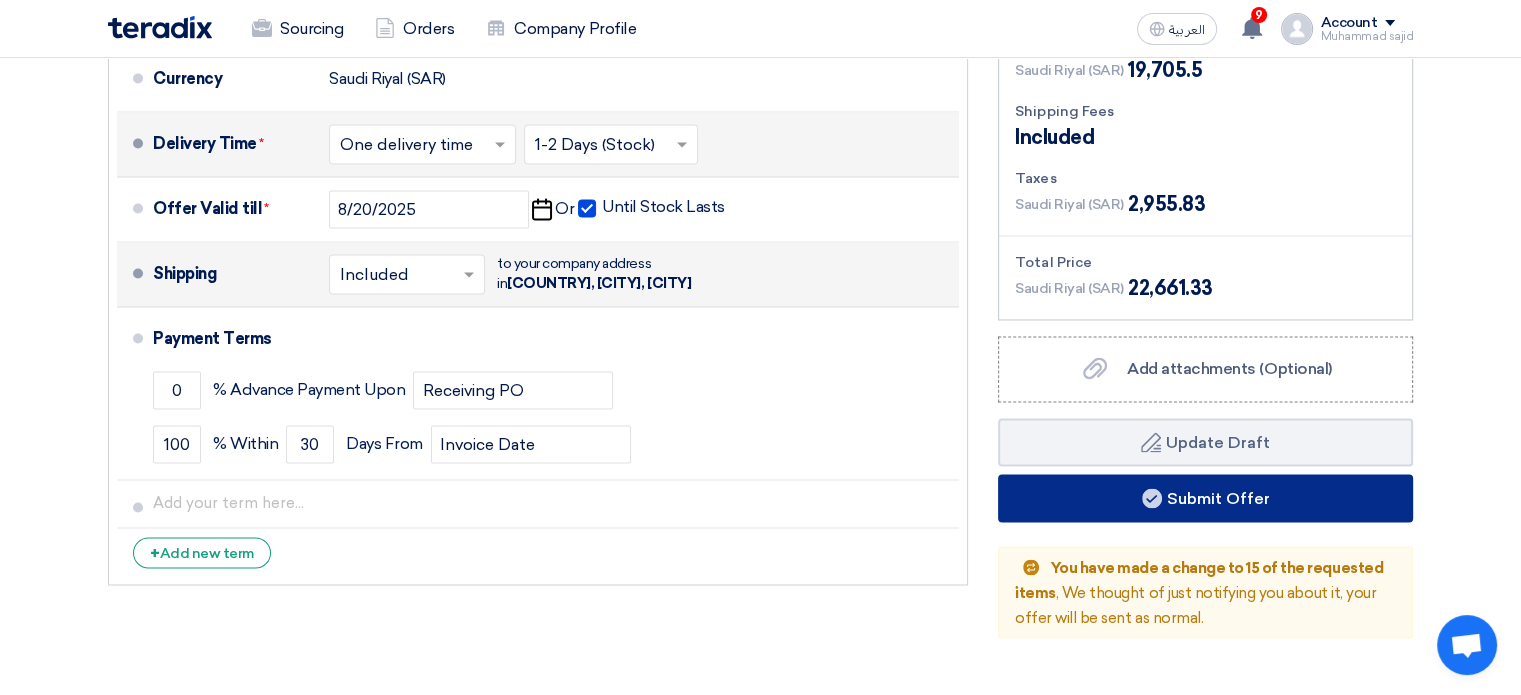 click on "Submit Offer" 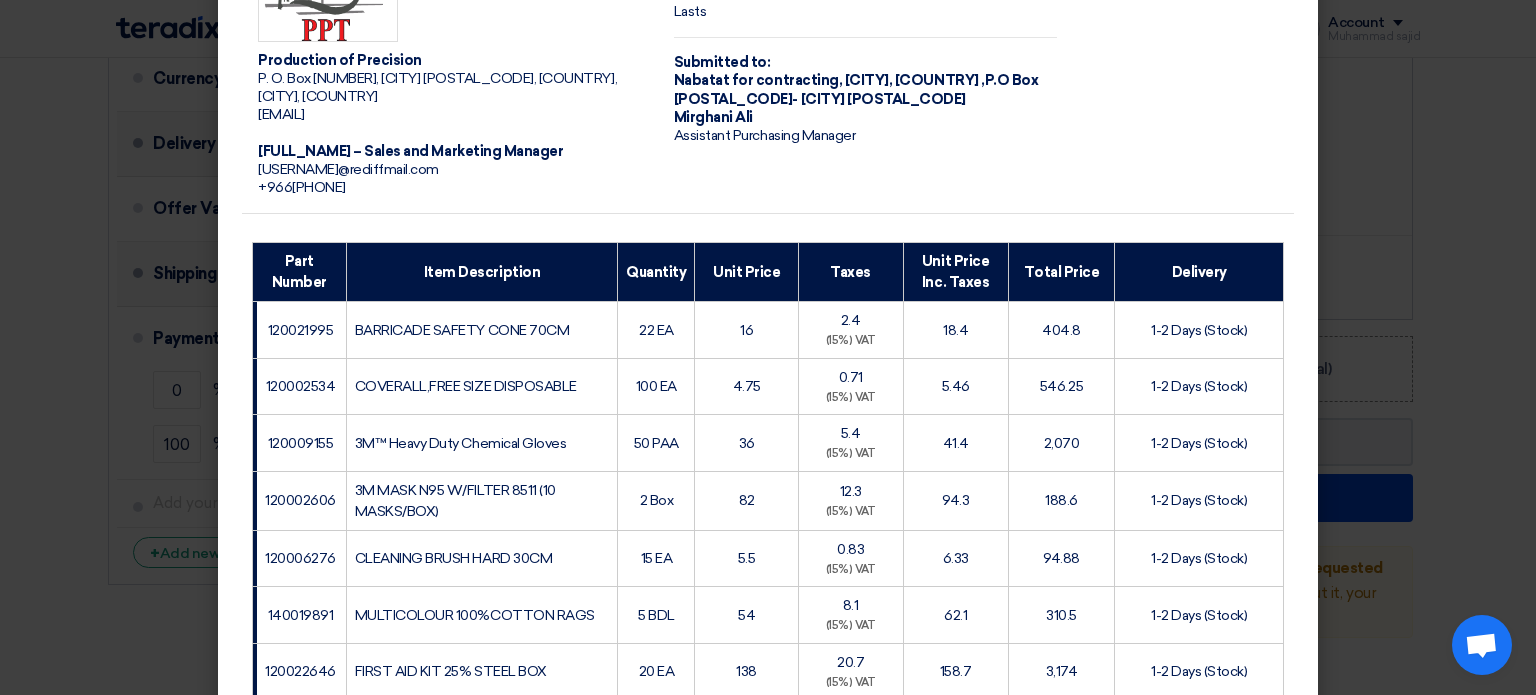 scroll, scrollTop: 0, scrollLeft: 0, axis: both 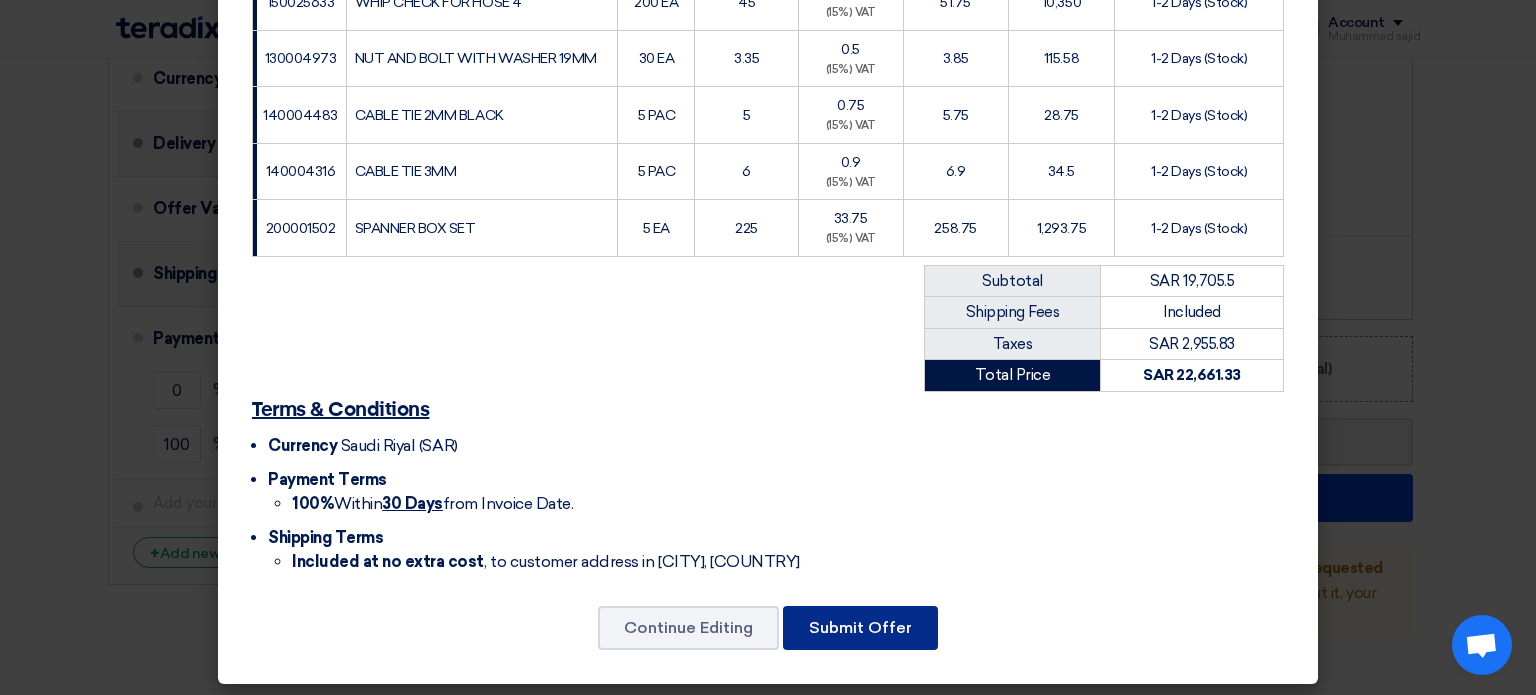 click on "Submit Offer" 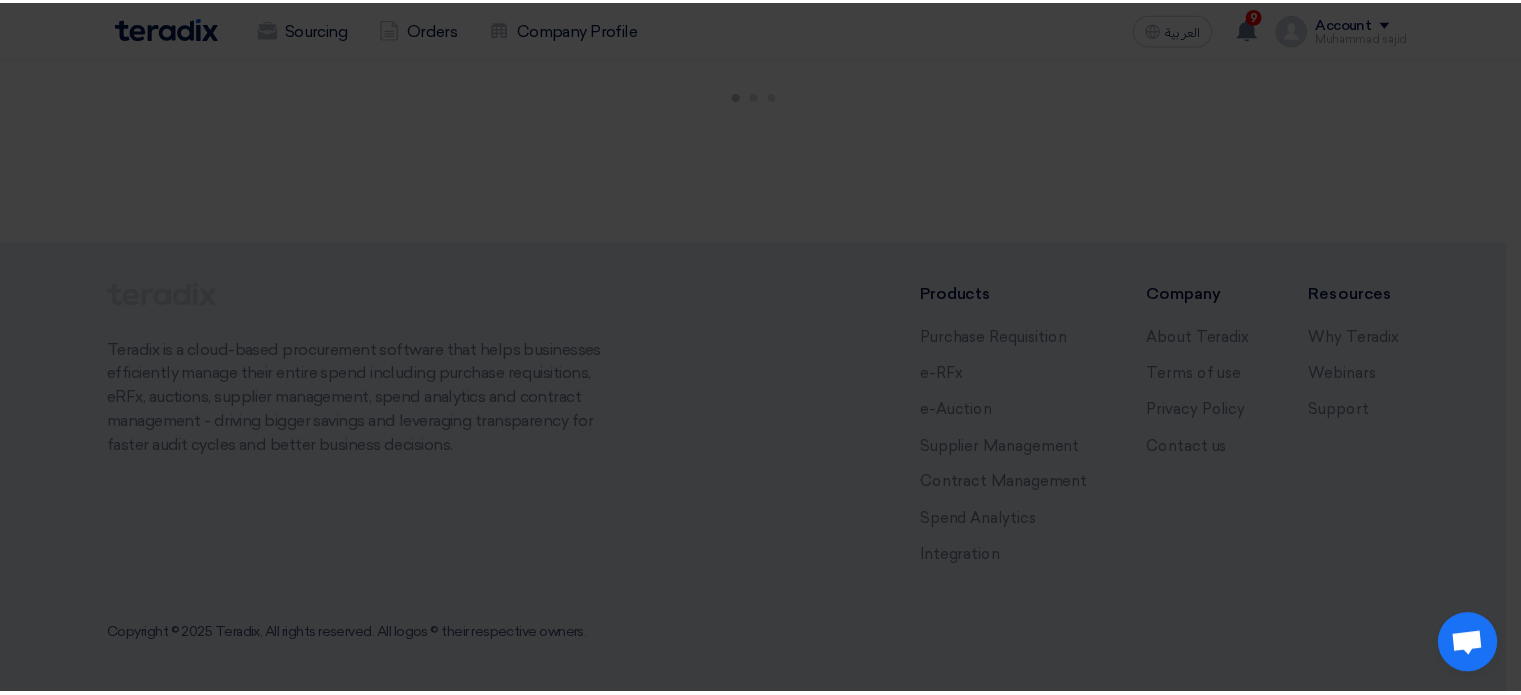 scroll, scrollTop: 0, scrollLeft: 0, axis: both 